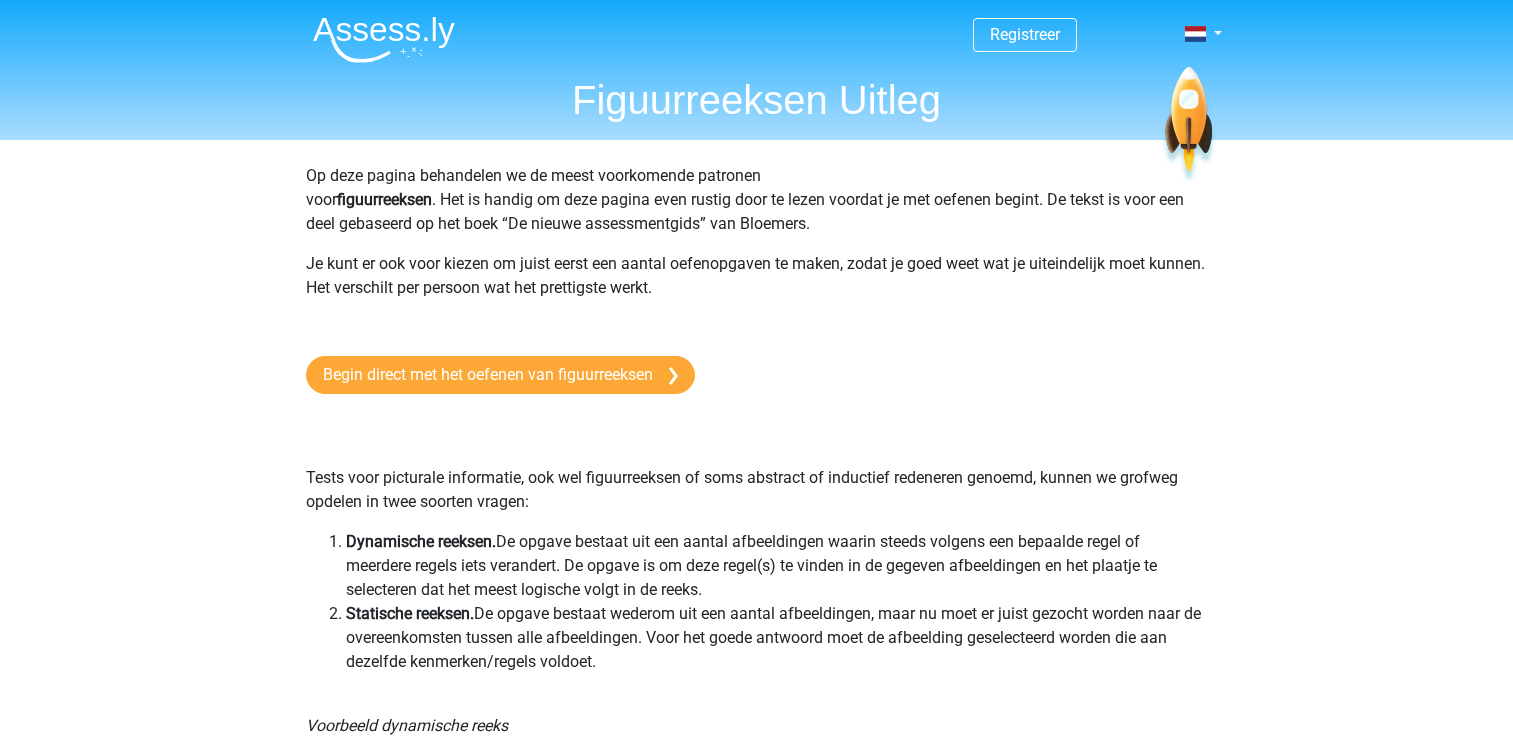 scroll, scrollTop: 0, scrollLeft: 0, axis: both 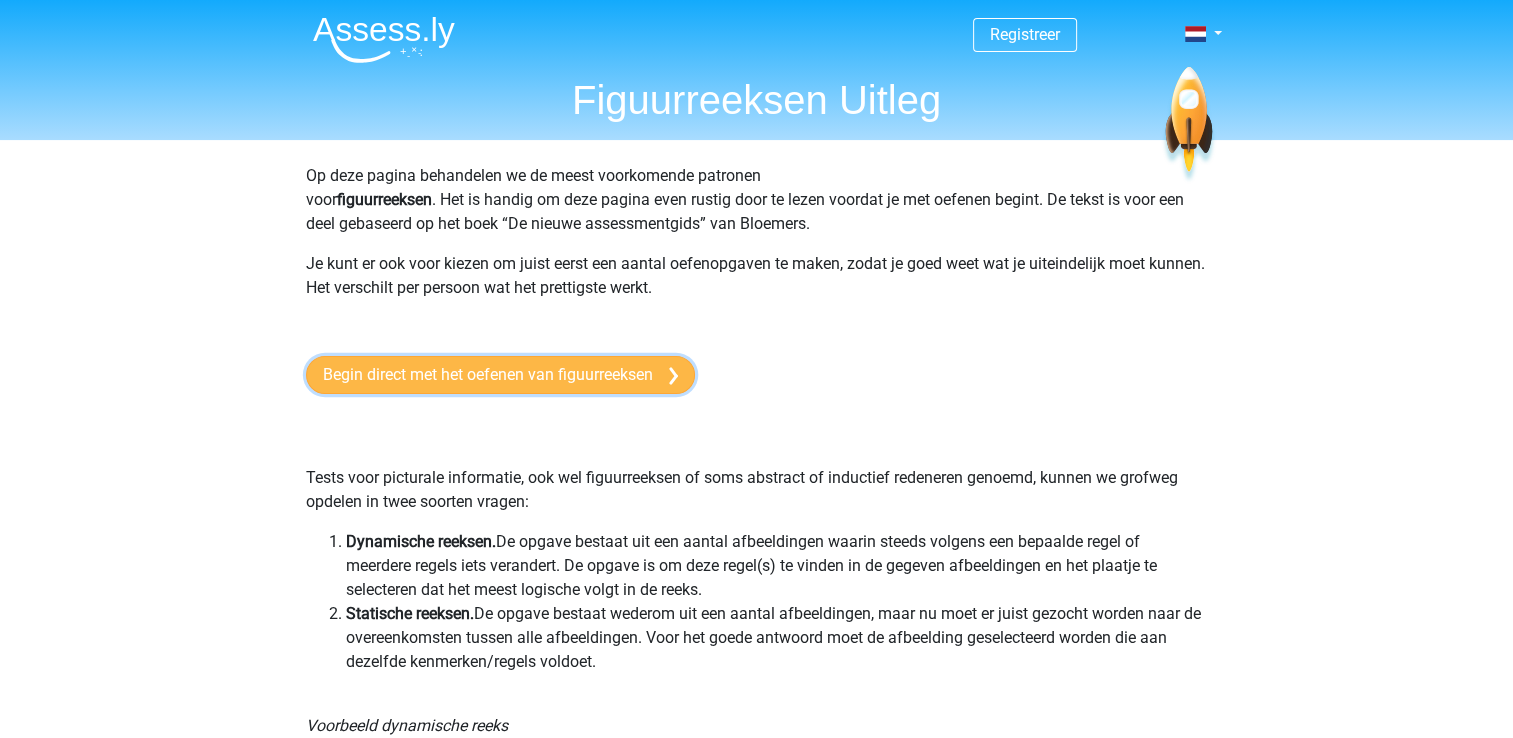 click on "Begin direct met het oefenen van figuurreeksen" at bounding box center (500, 375) 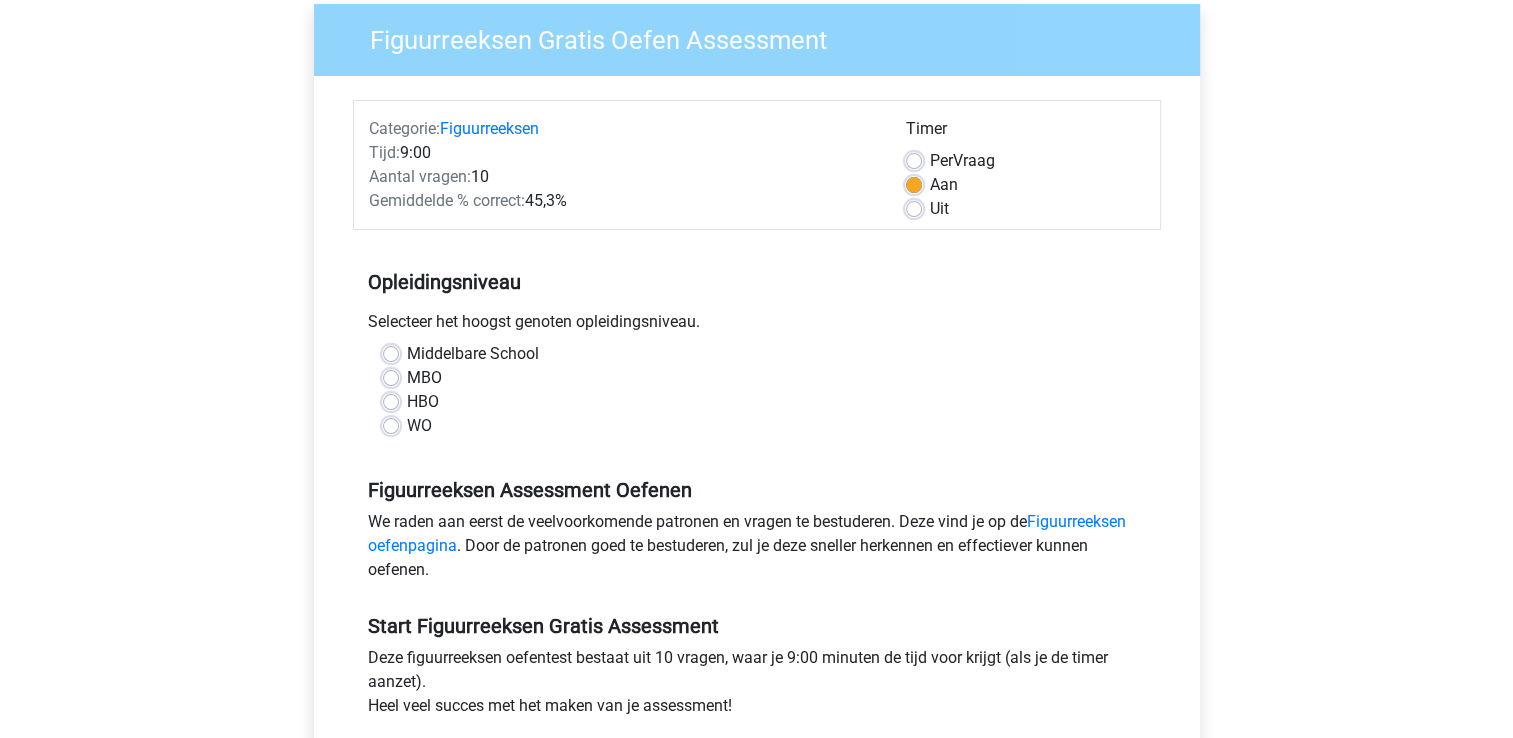 scroll, scrollTop: 180, scrollLeft: 0, axis: vertical 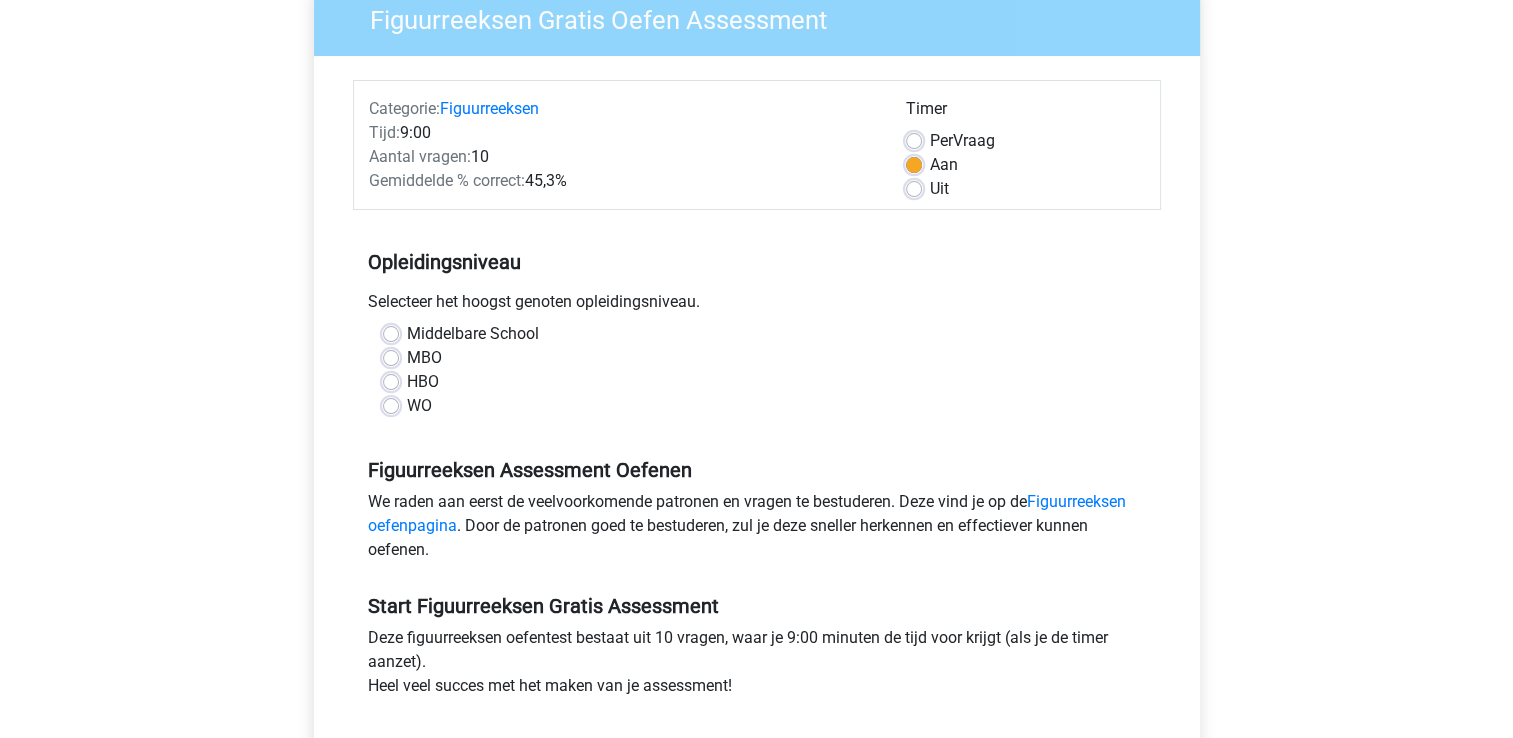 click on "Middelbare School" at bounding box center (473, 334) 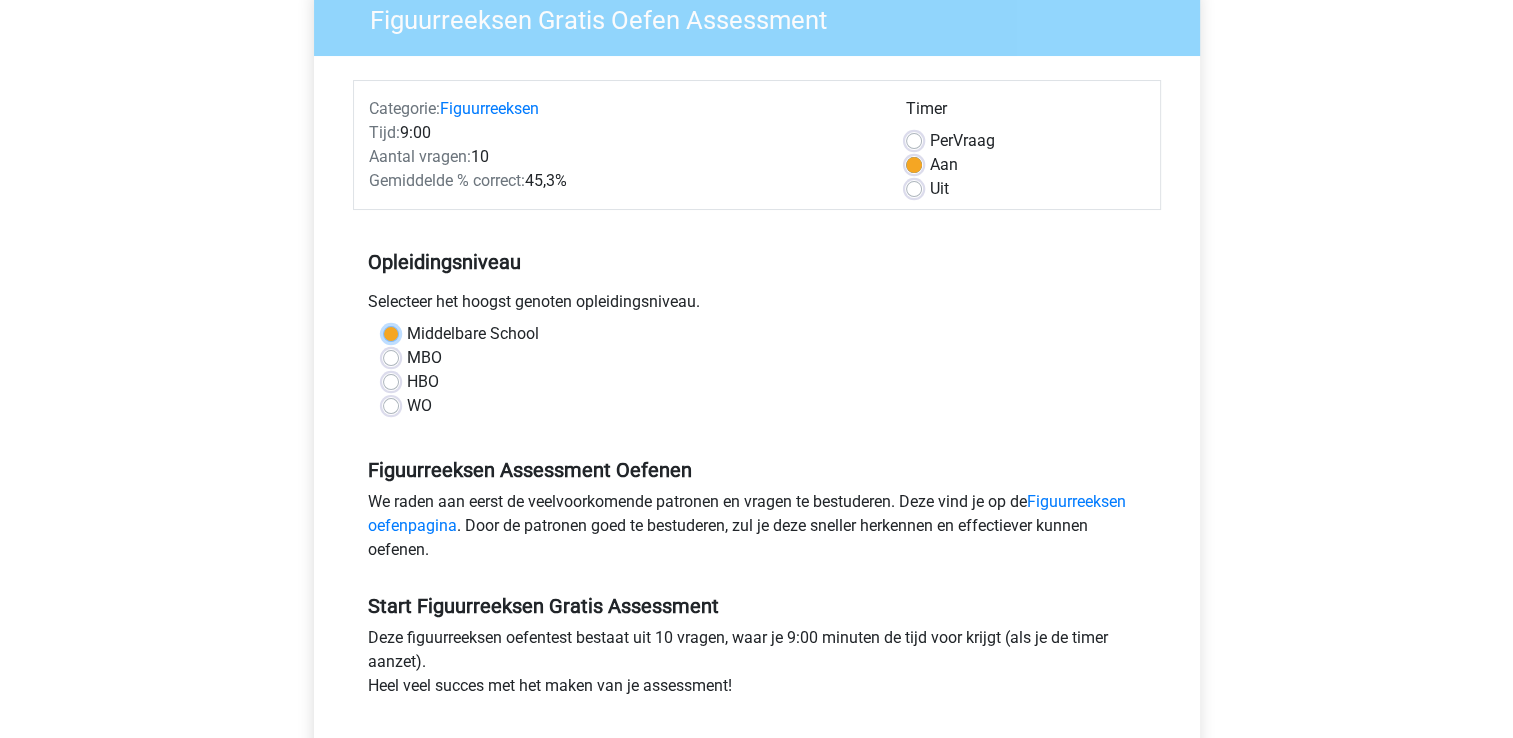 radio on "true" 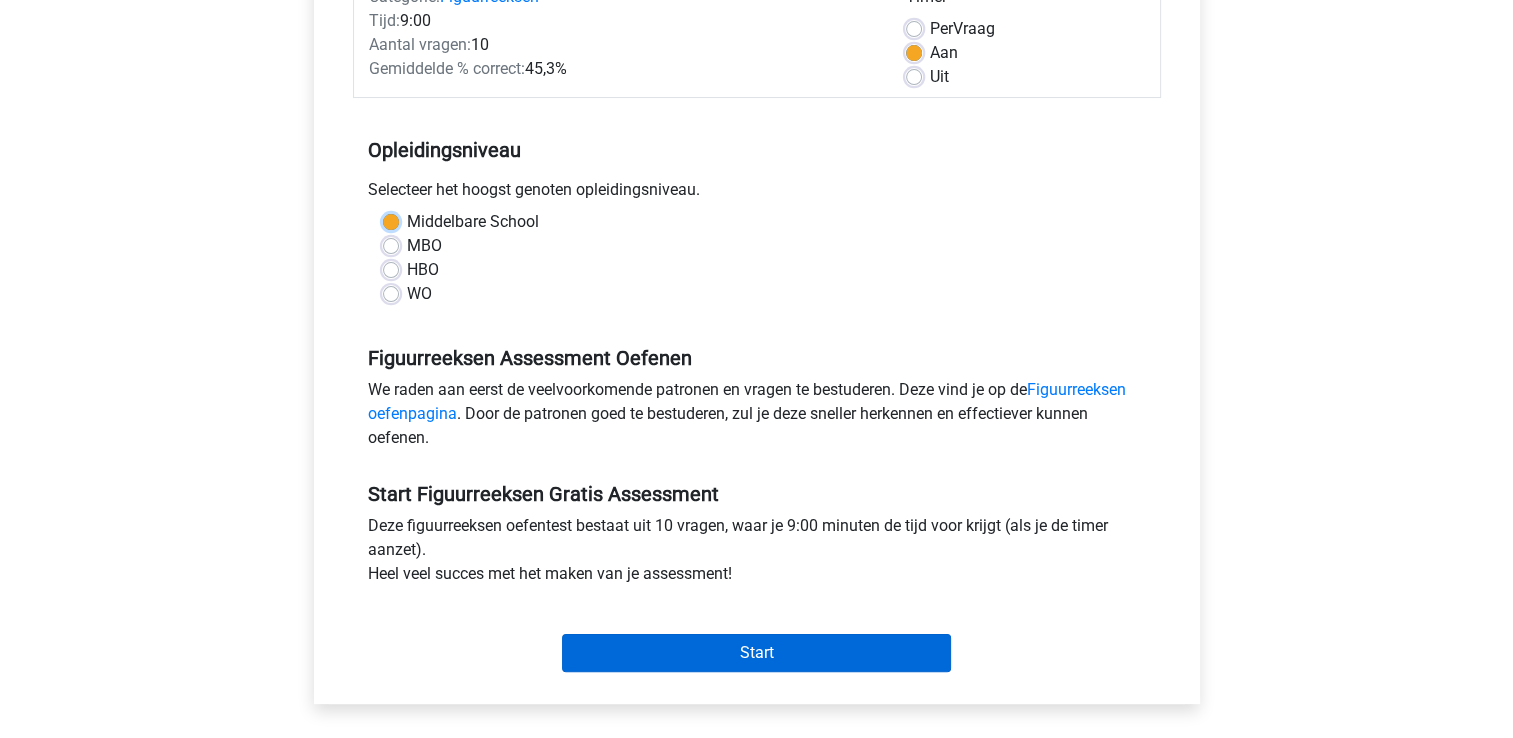 scroll, scrollTop: 292, scrollLeft: 0, axis: vertical 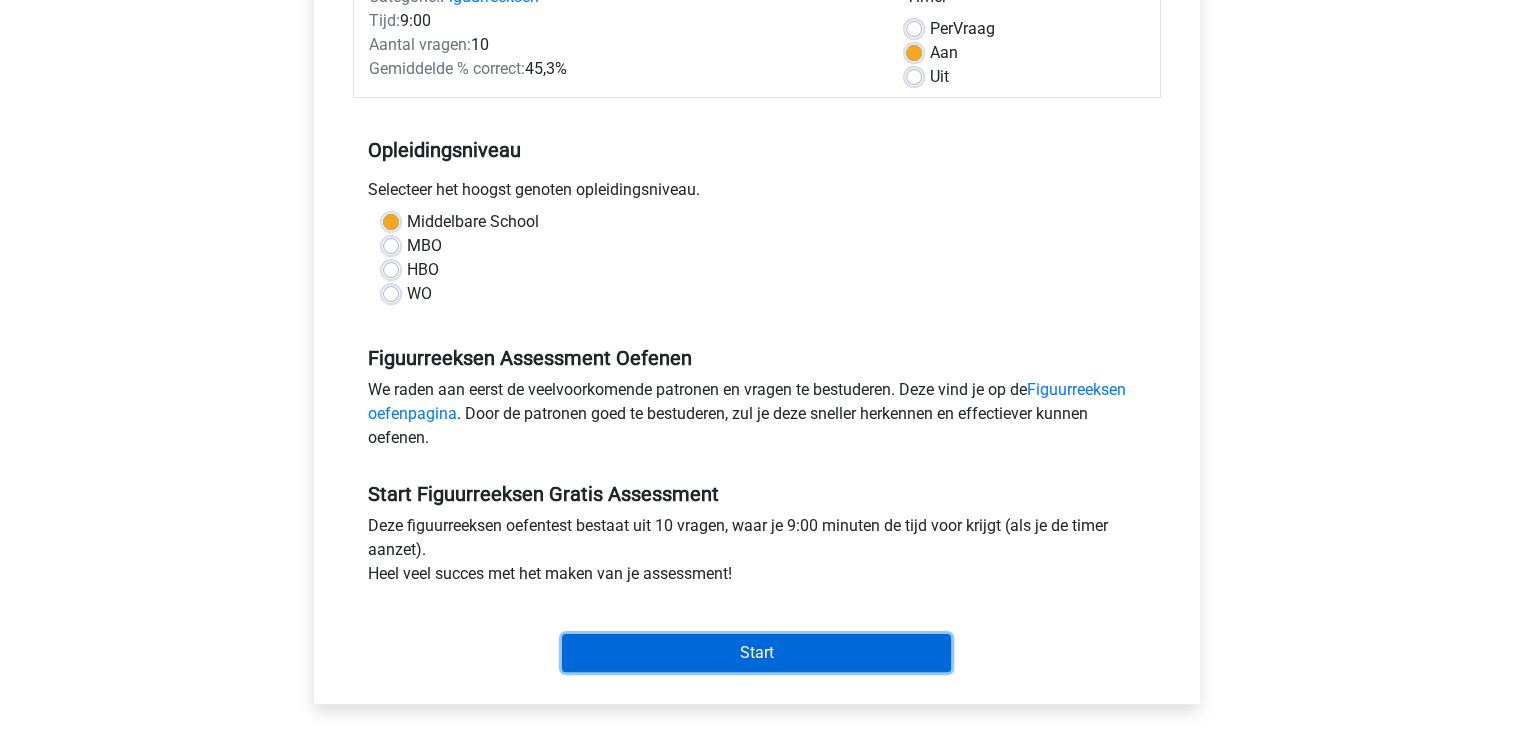 click on "Start" at bounding box center (756, 653) 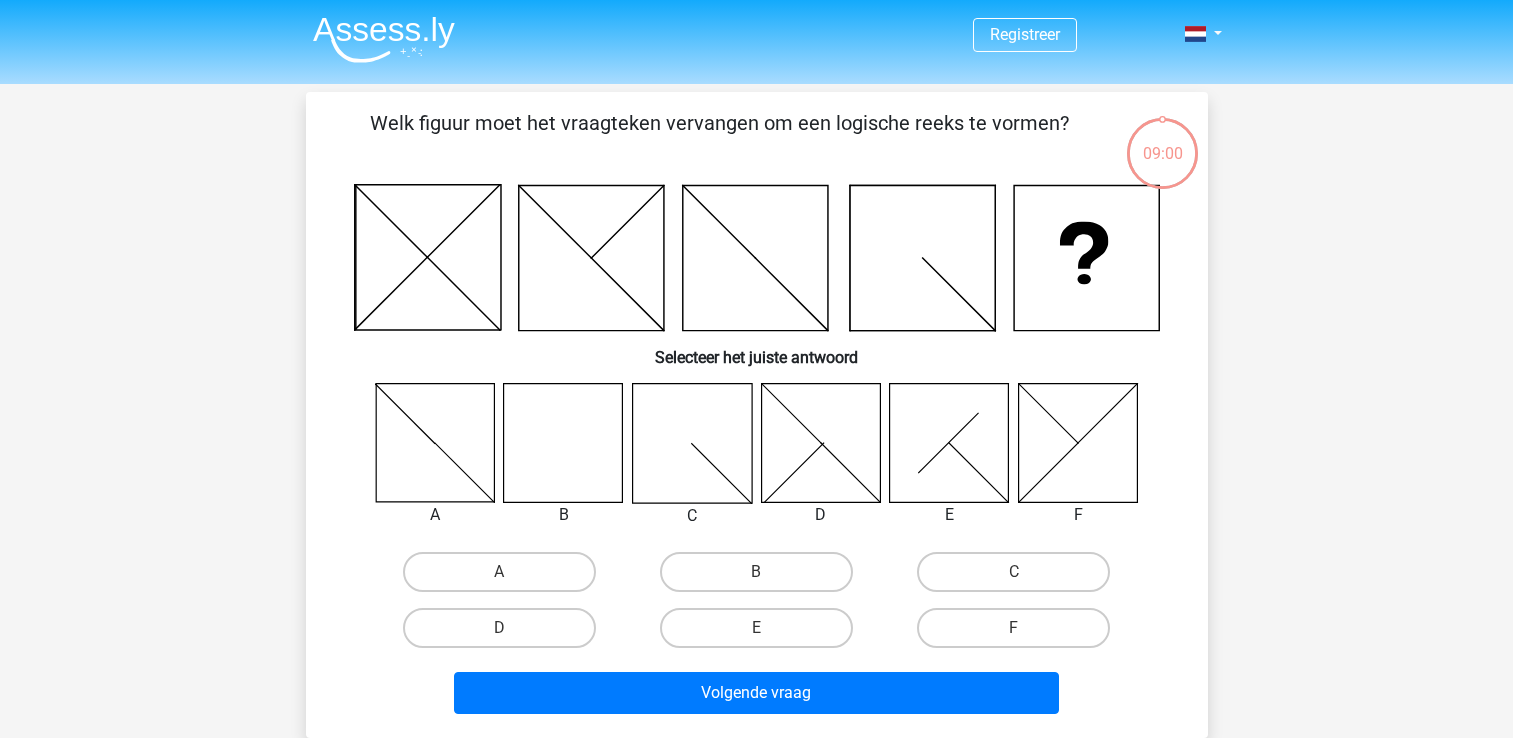 scroll, scrollTop: 0, scrollLeft: 0, axis: both 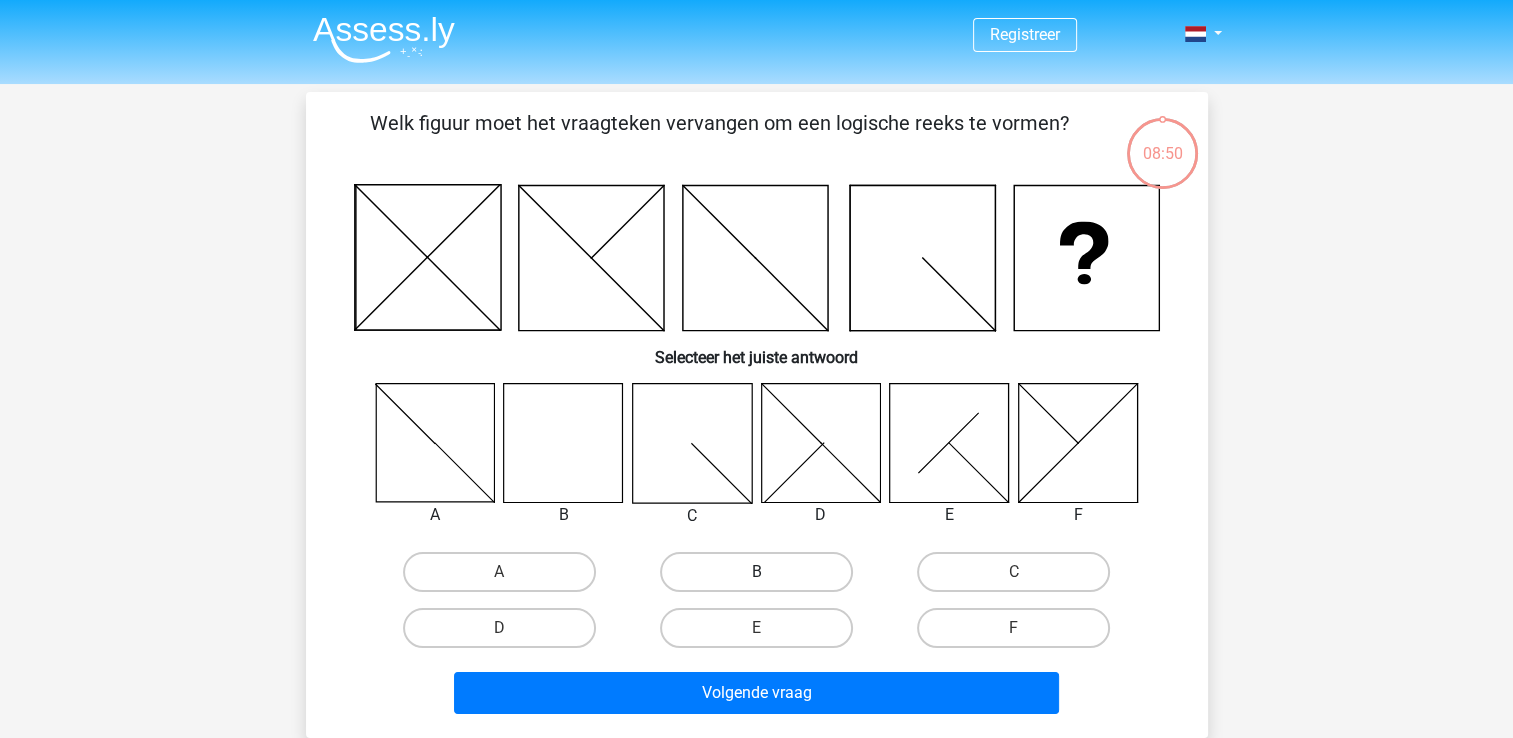 click on "B" at bounding box center (756, 572) 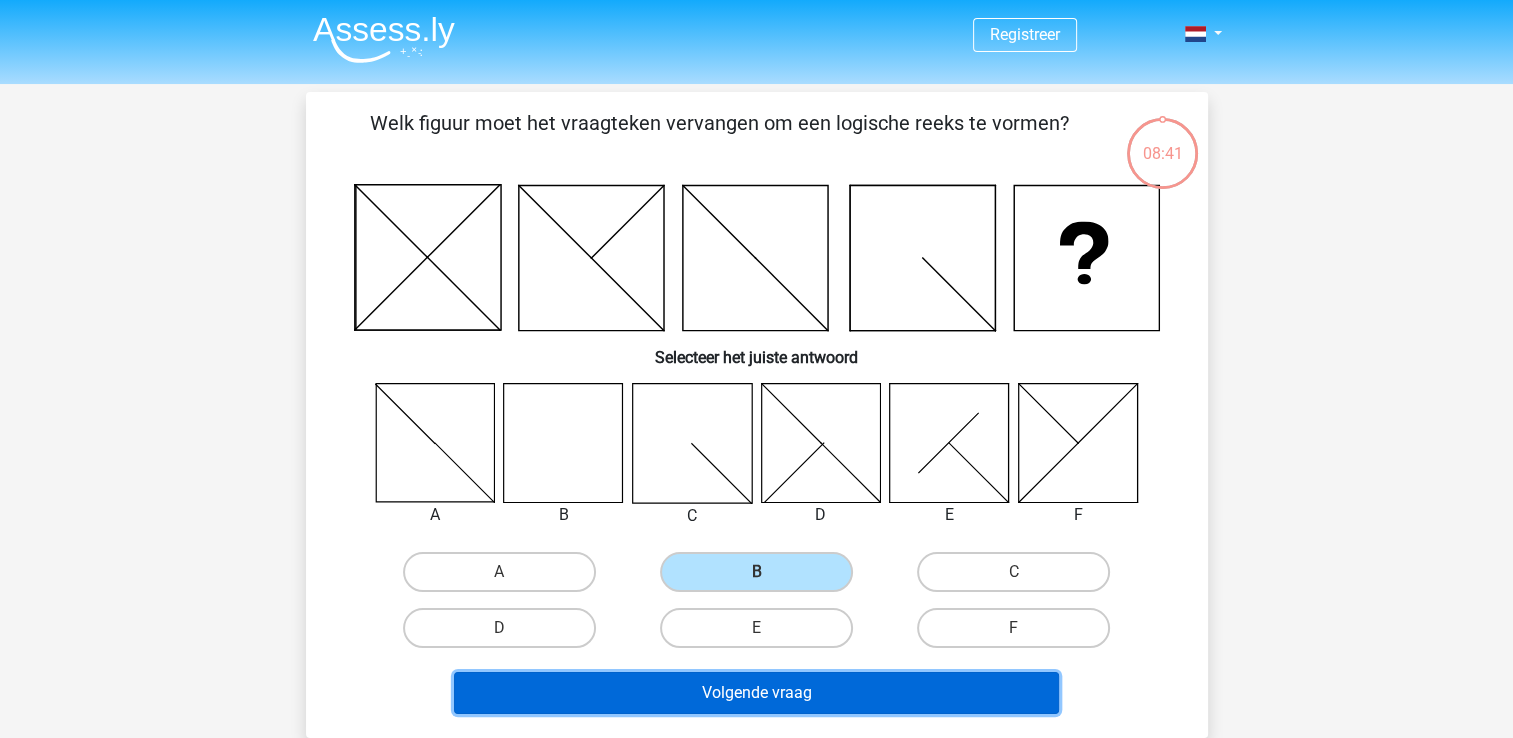 click on "Volgende vraag" at bounding box center [756, 693] 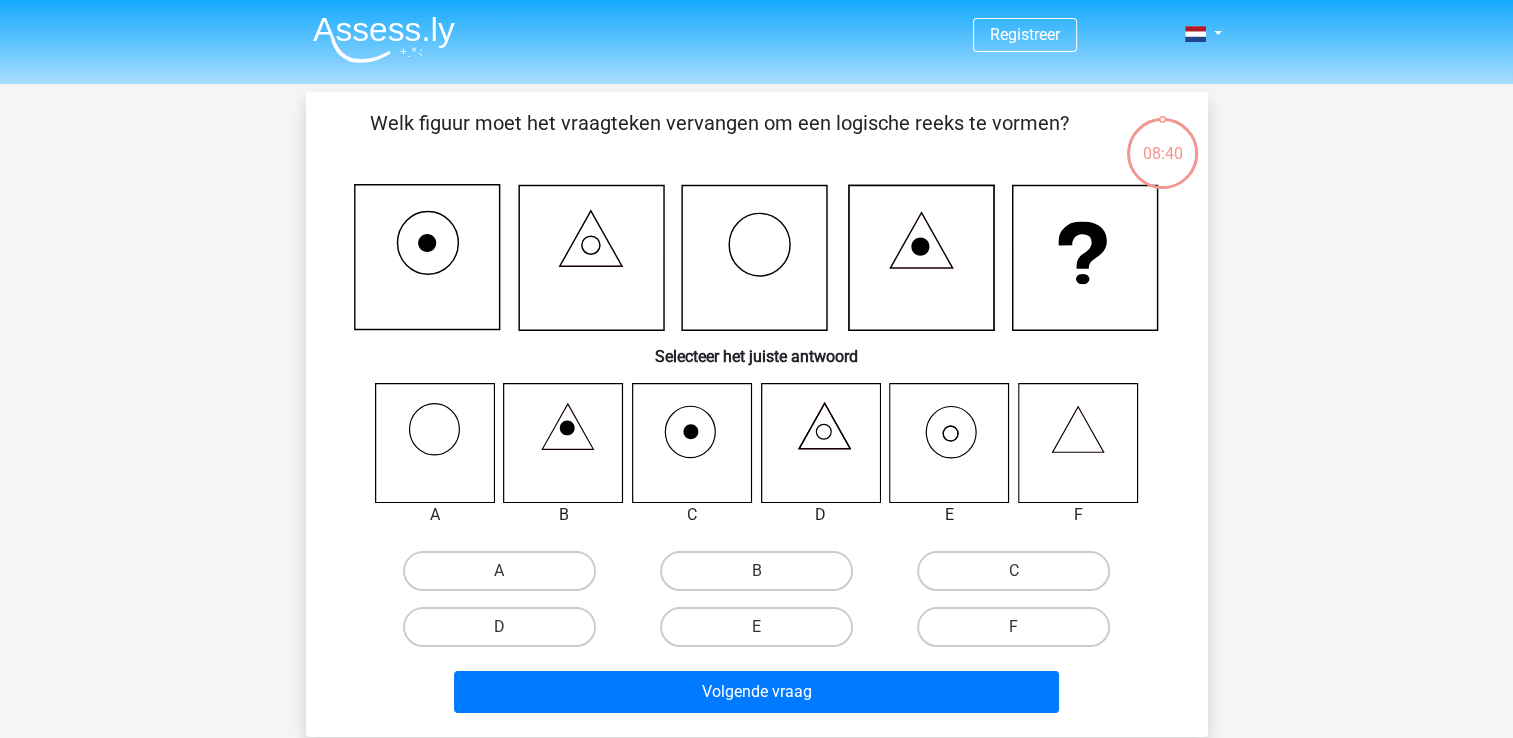 scroll, scrollTop: 92, scrollLeft: 0, axis: vertical 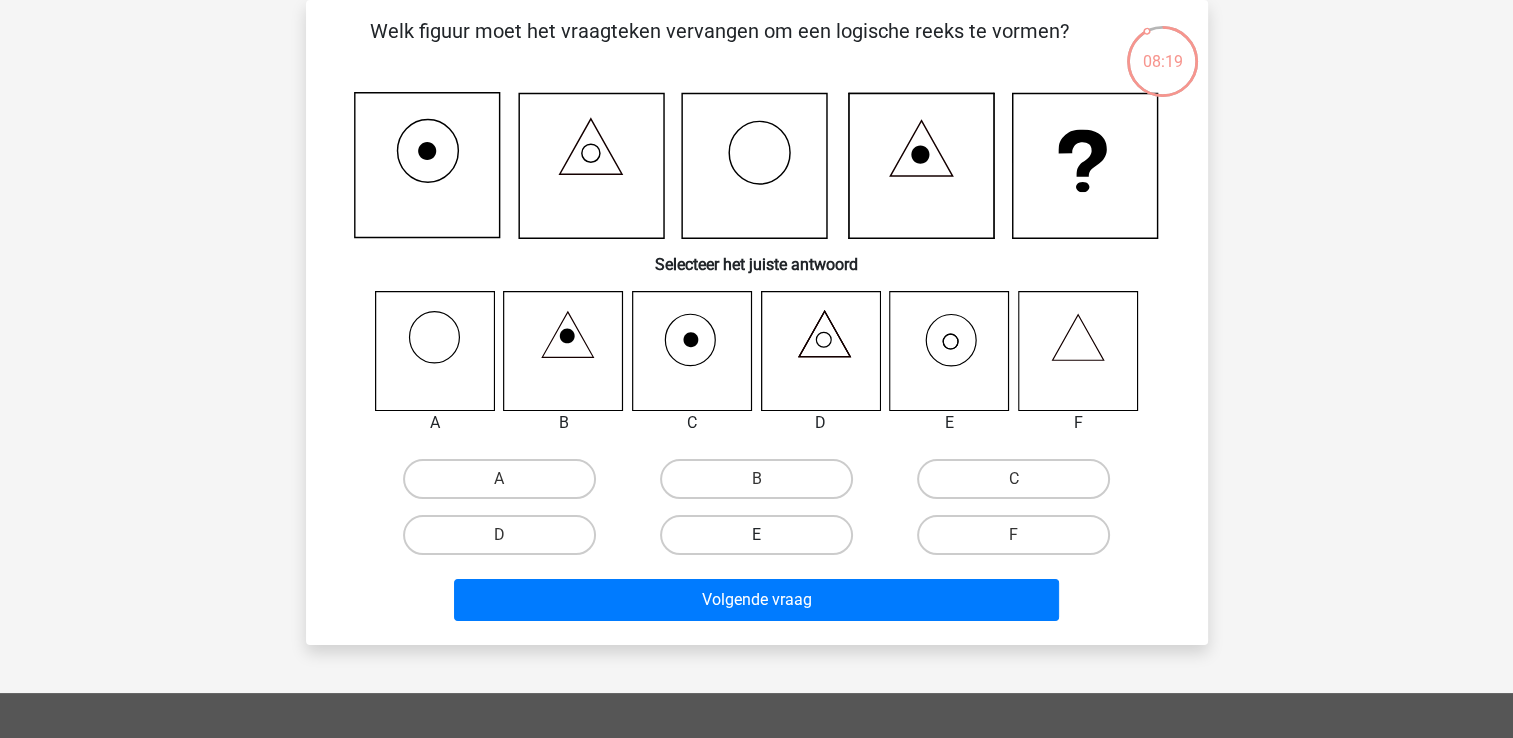click on "E" at bounding box center (756, 535) 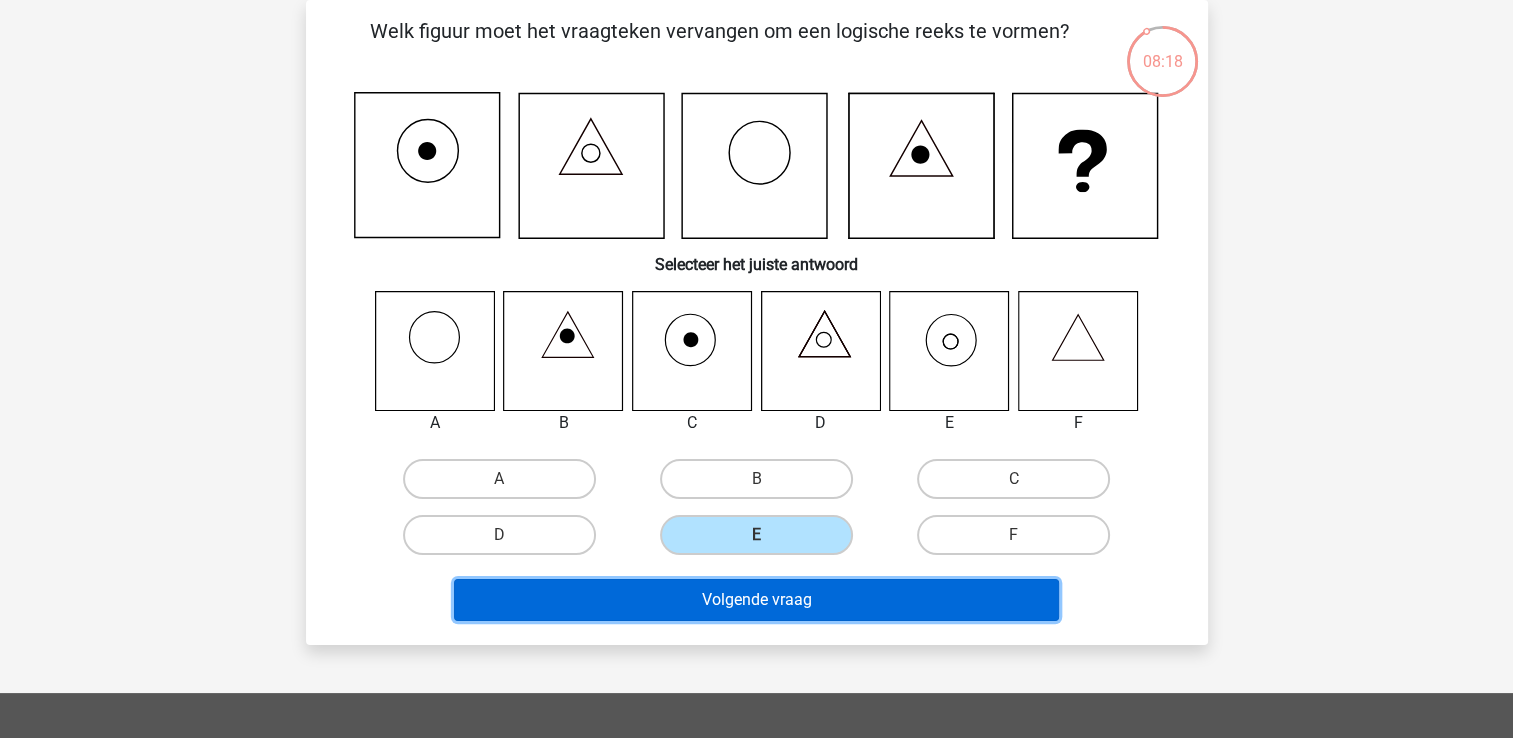 click on "Volgende vraag" at bounding box center (756, 600) 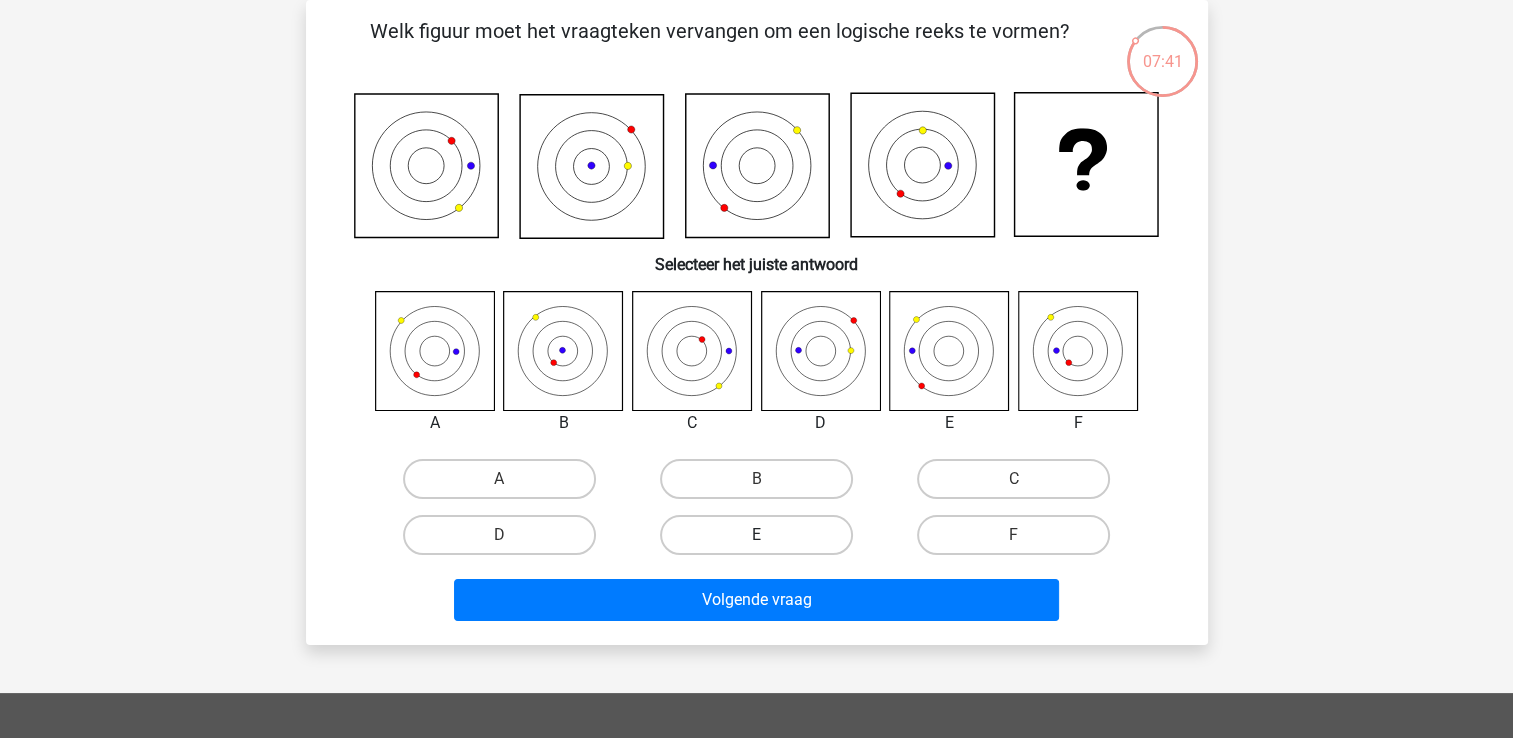 click on "E" at bounding box center [756, 535] 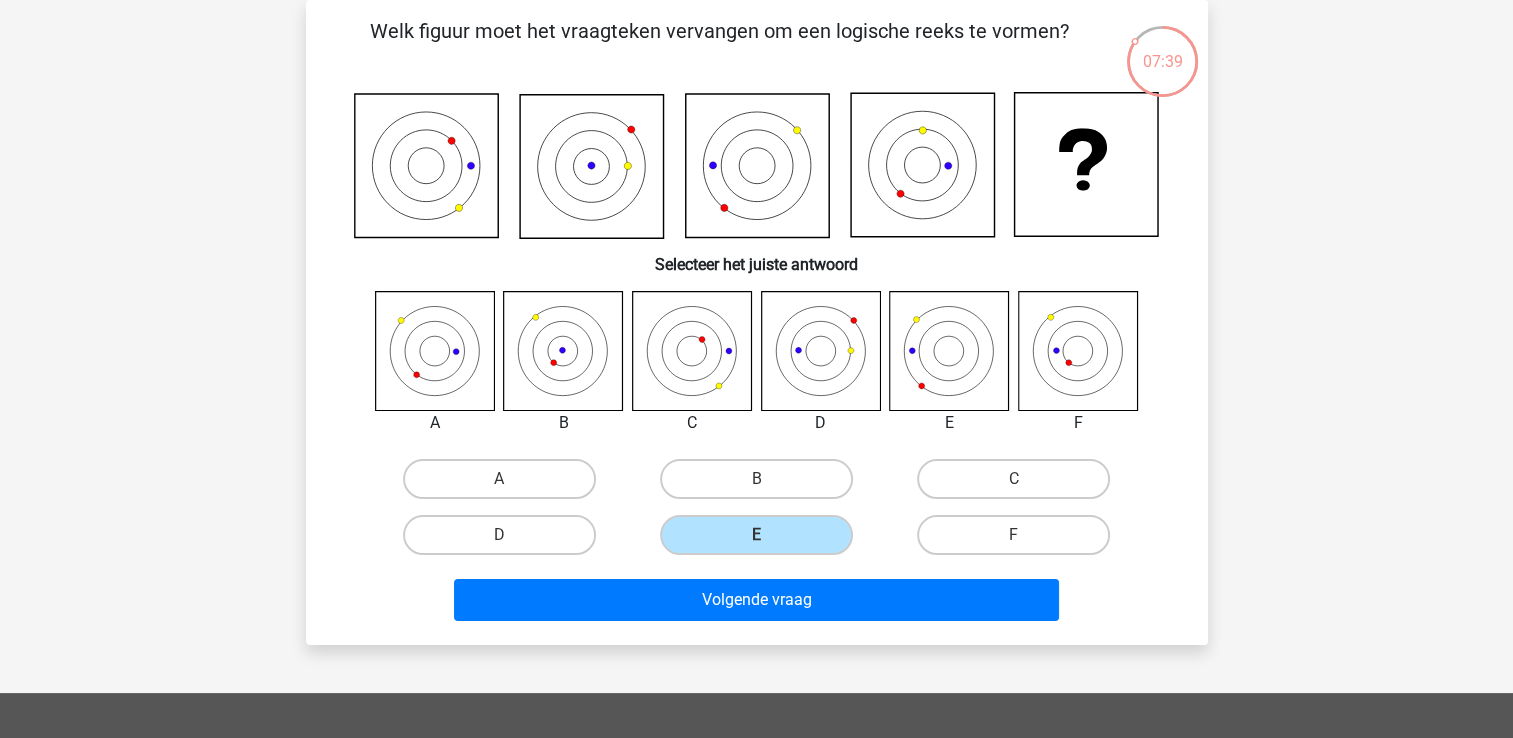 click on "B" at bounding box center (762, 485) 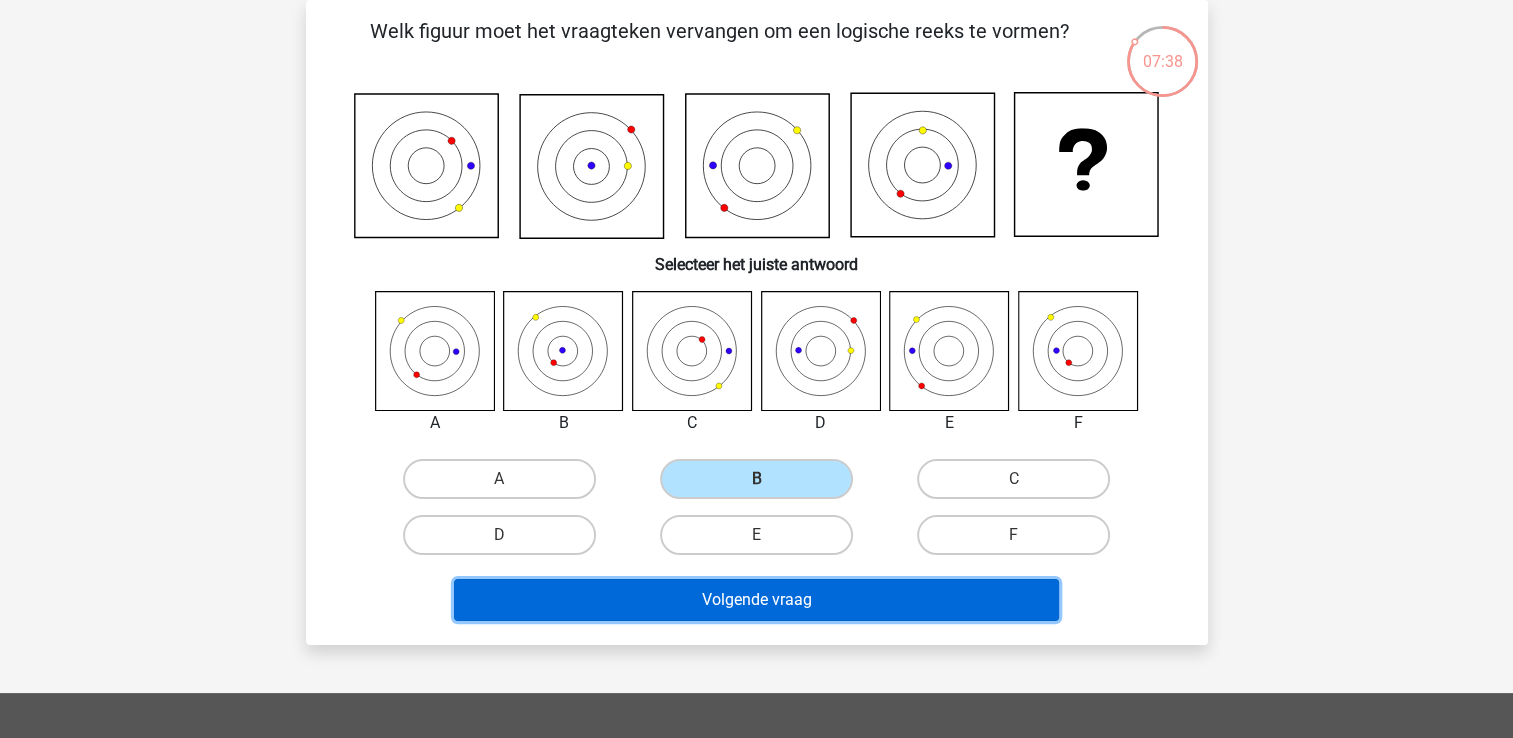 click on "Volgende vraag" at bounding box center (756, 600) 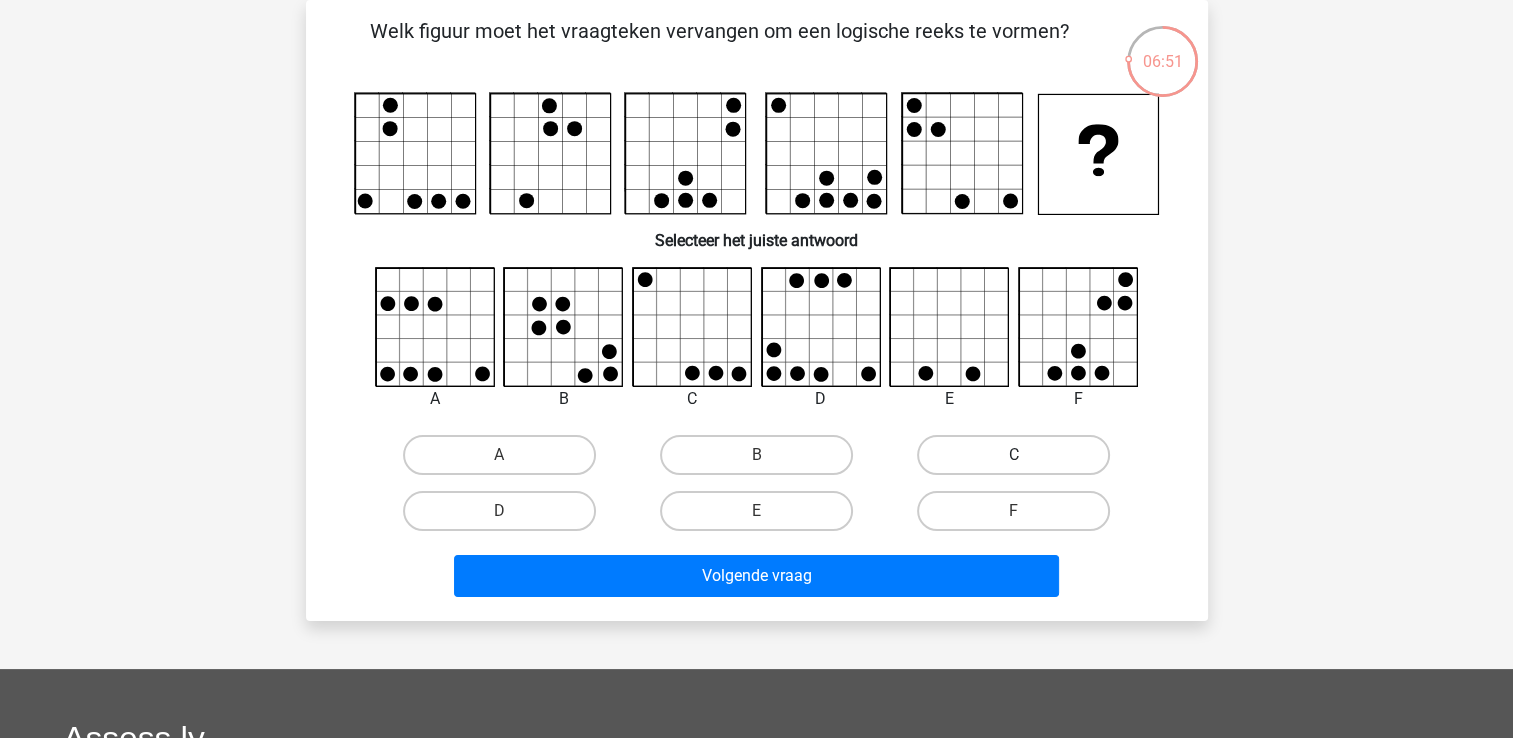 click on "C" at bounding box center [1013, 455] 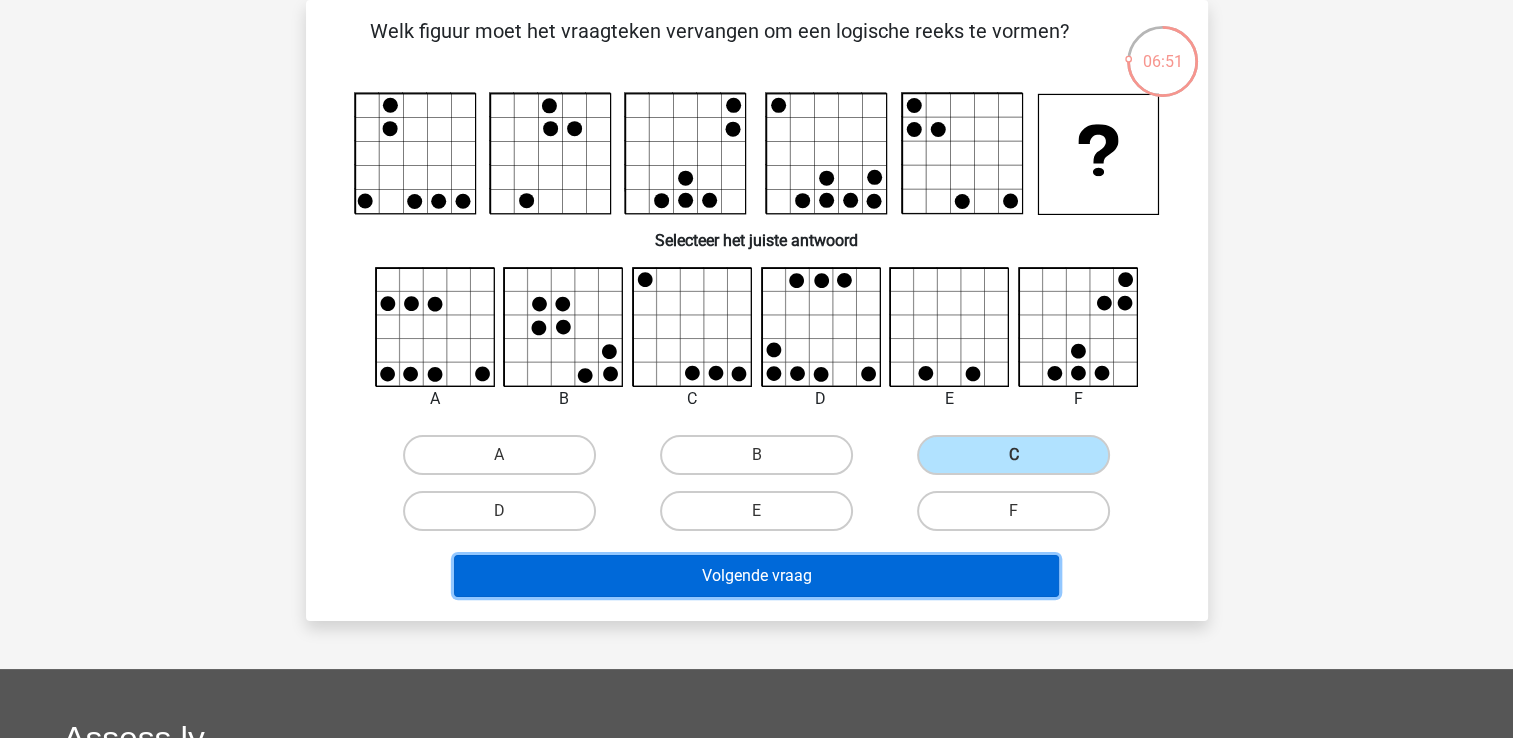 click on "Volgende vraag" at bounding box center (756, 576) 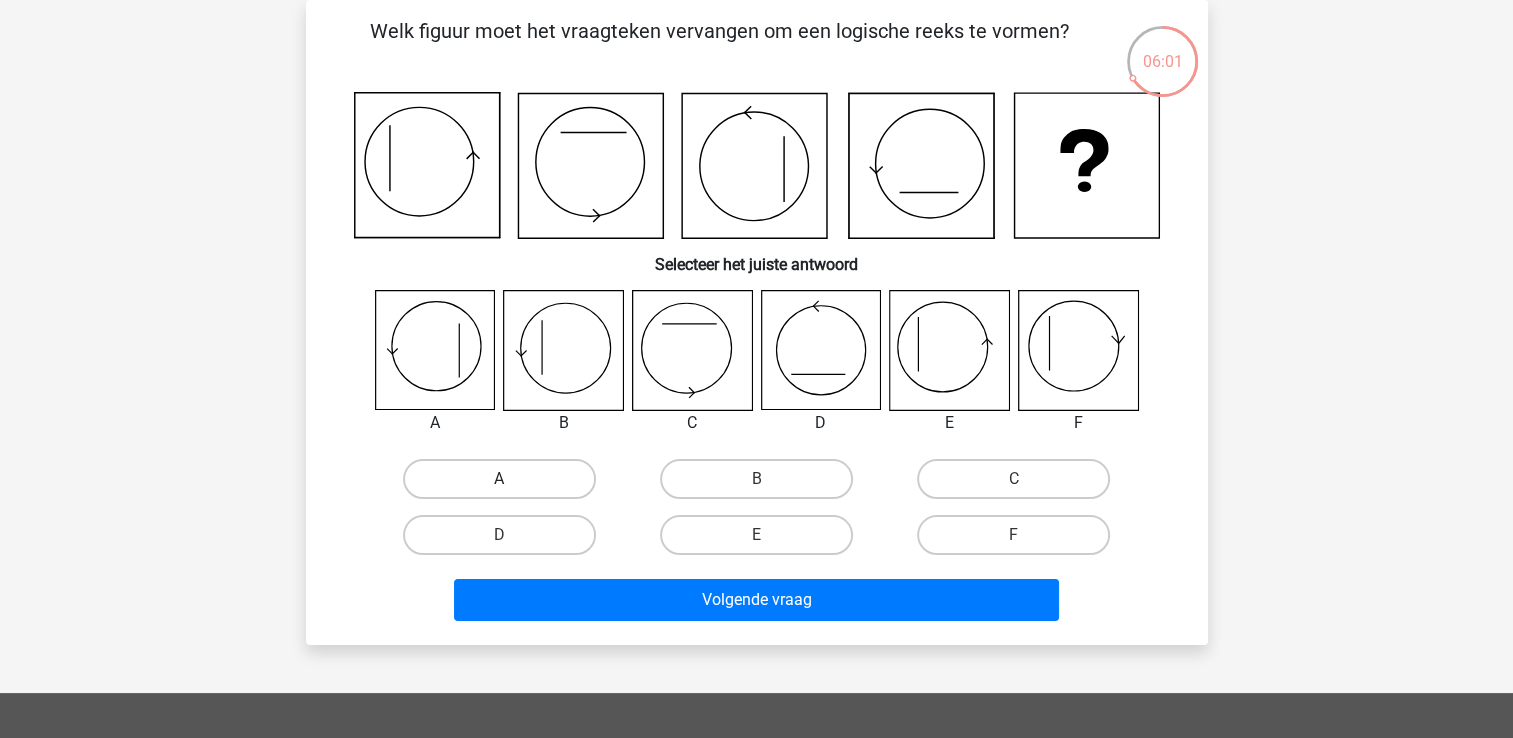 click on "A" at bounding box center (499, 479) 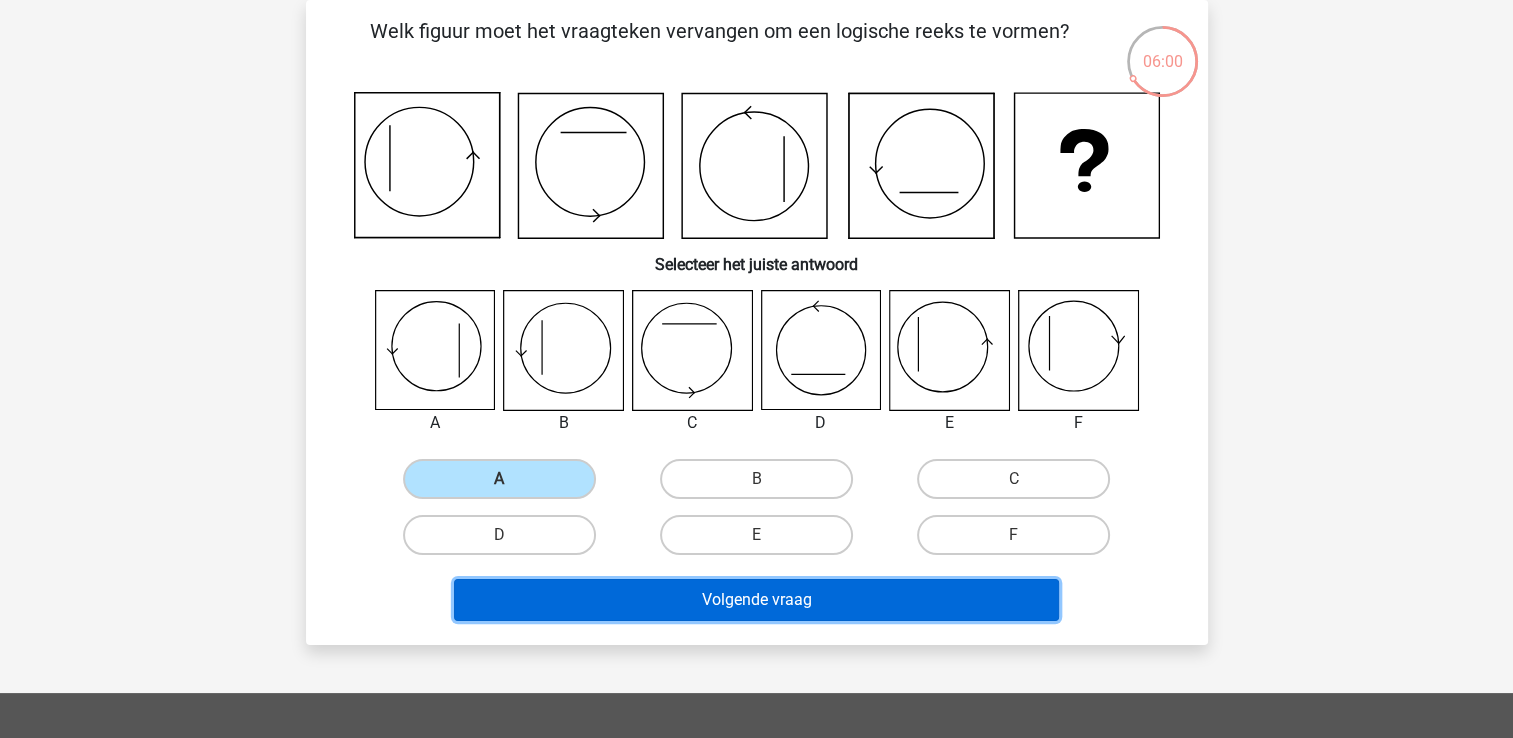 click on "Volgende vraag" at bounding box center (756, 600) 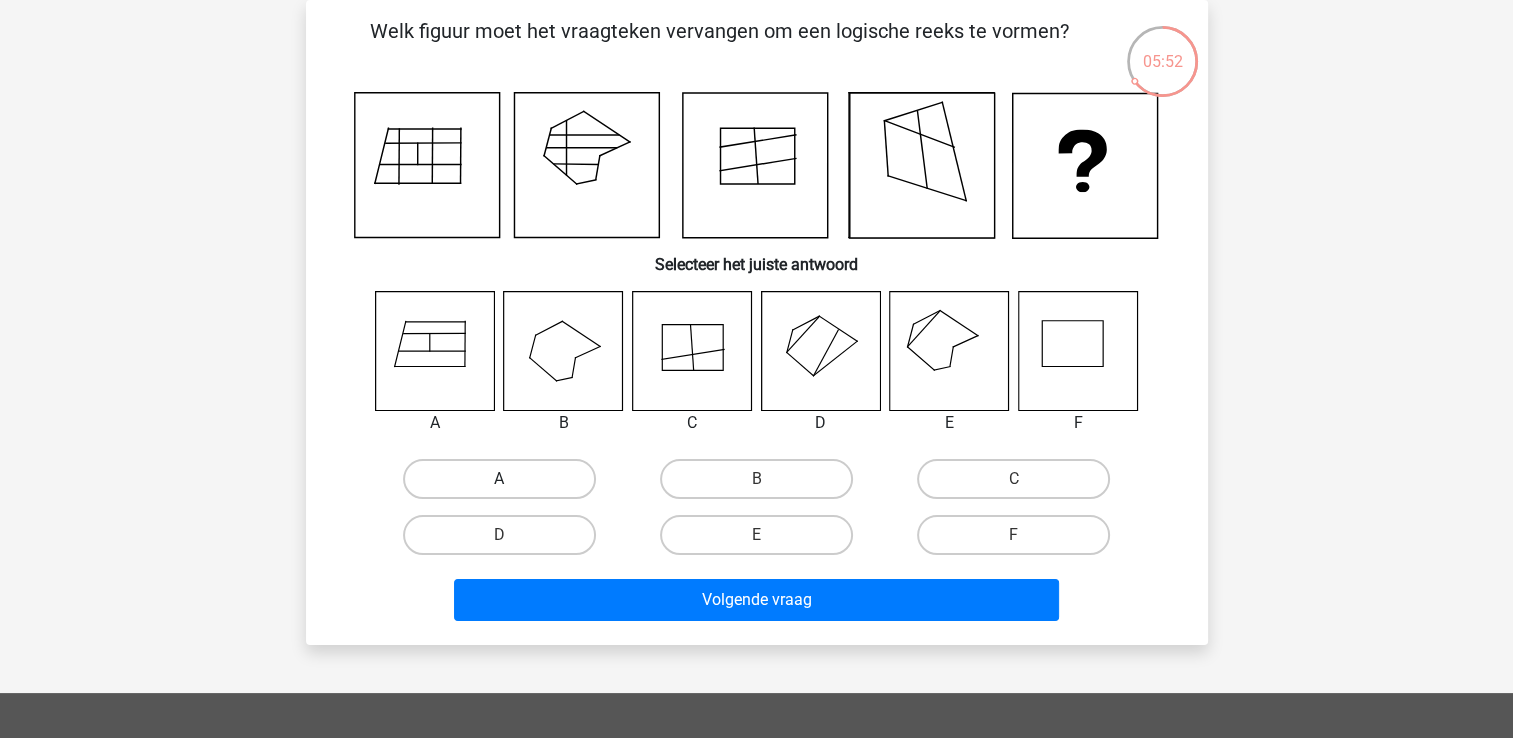click on "A" at bounding box center [499, 479] 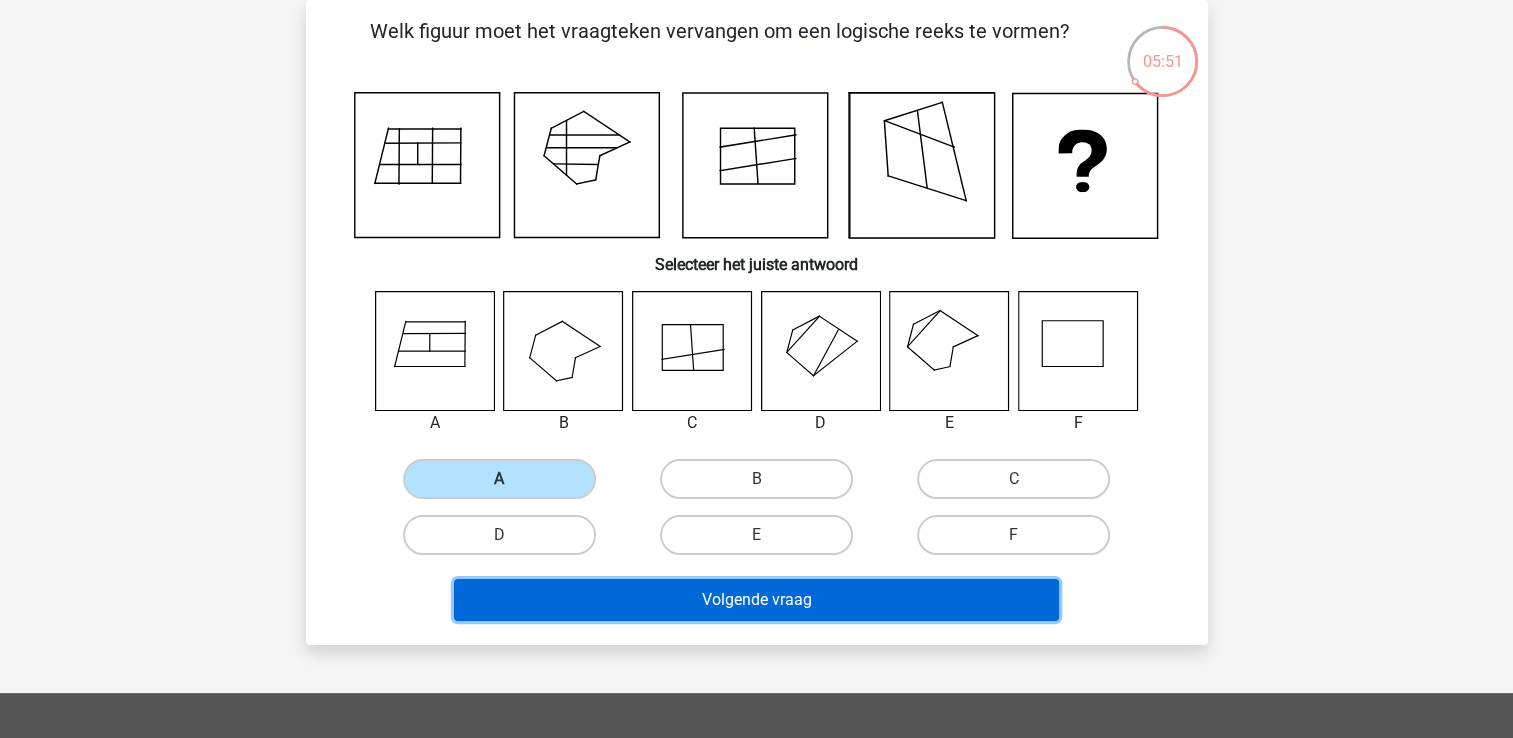 click on "Volgende vraag" at bounding box center (756, 600) 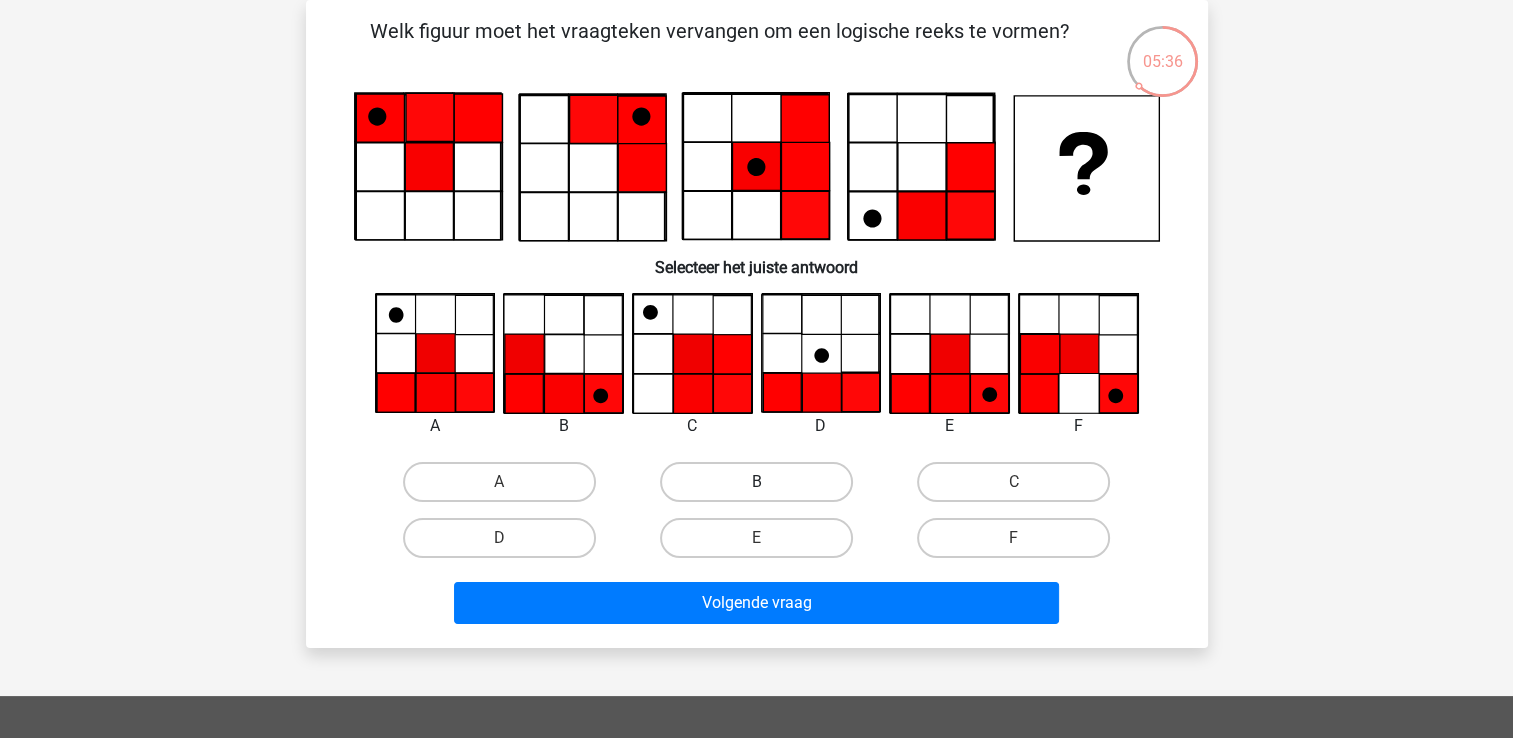 click on "B" at bounding box center [756, 482] 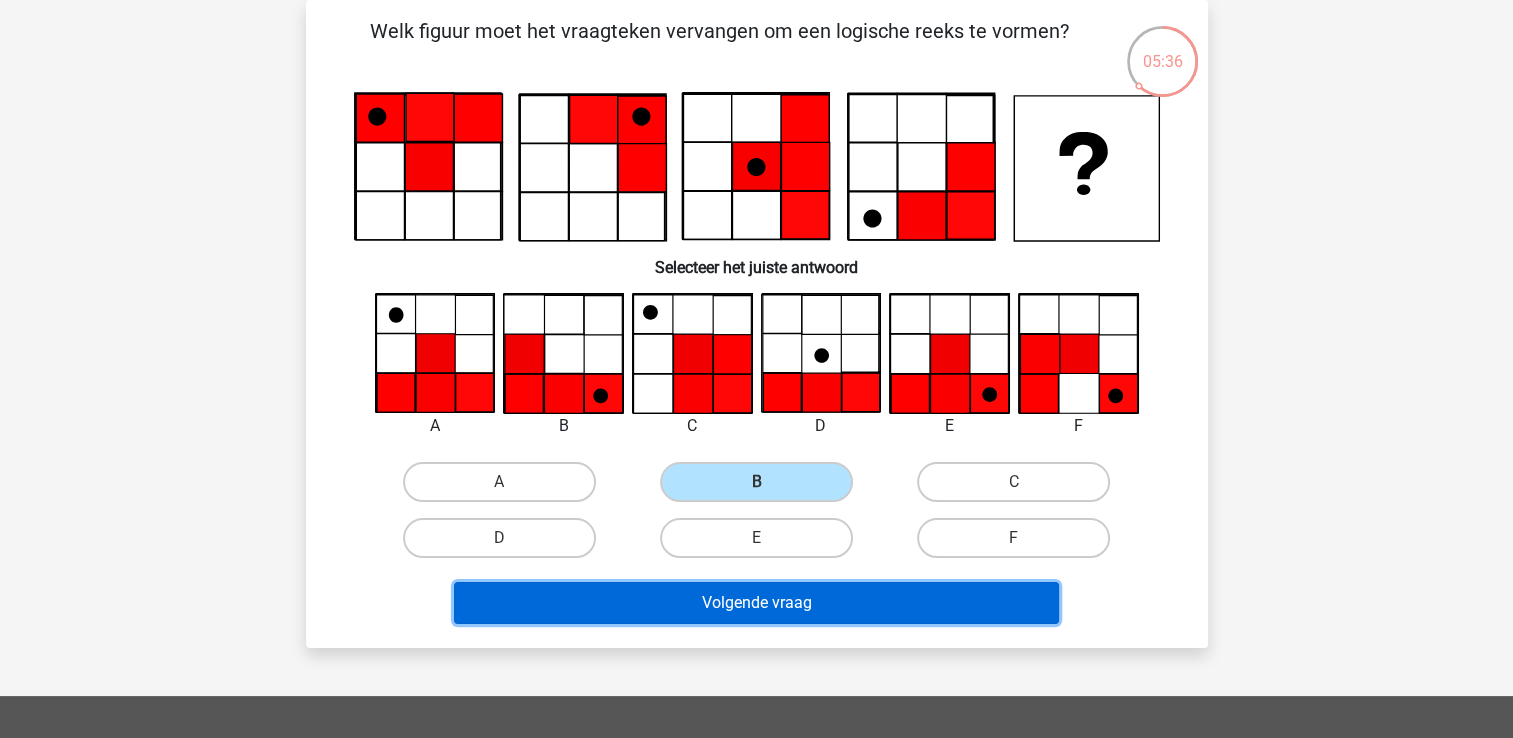 click on "Volgende vraag" at bounding box center [756, 603] 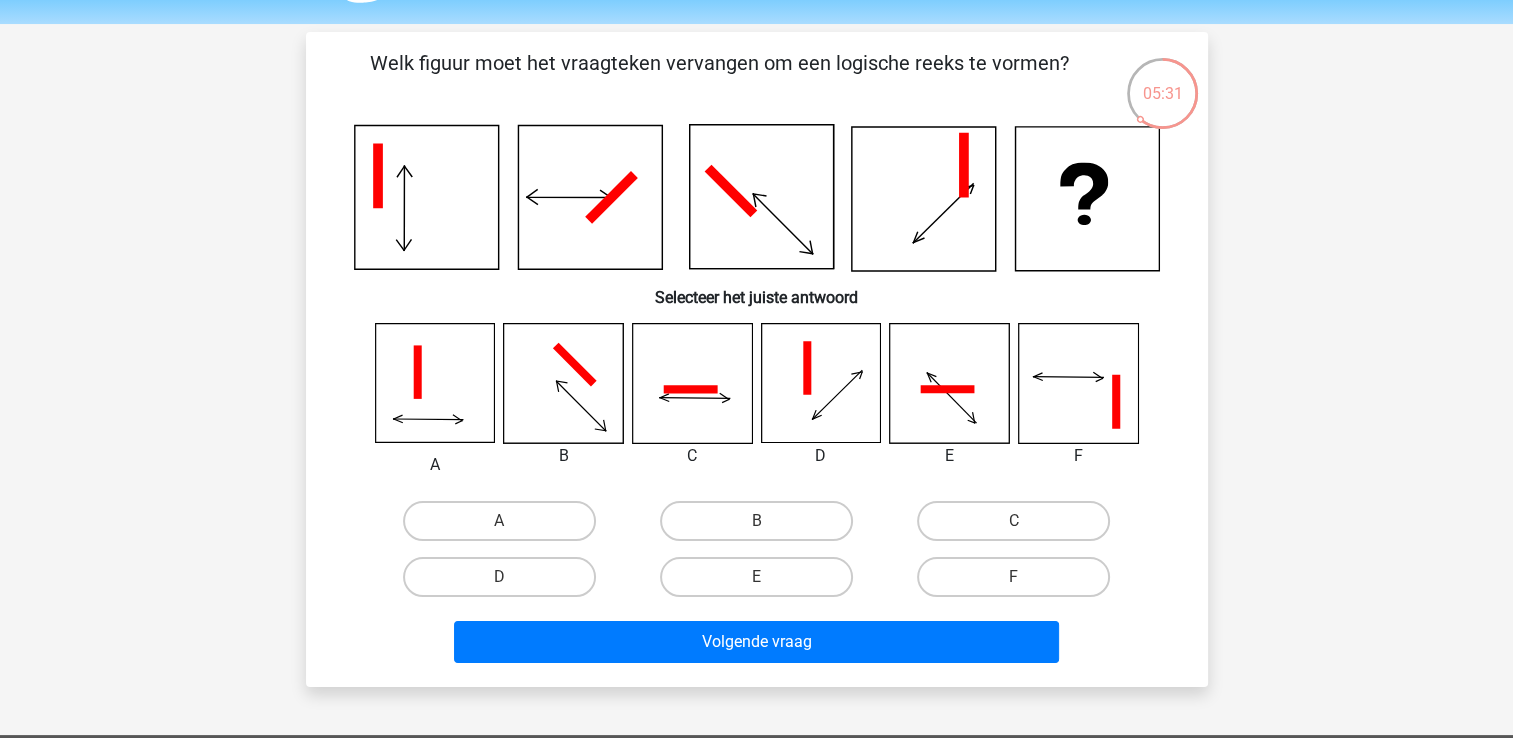 scroll, scrollTop: 62, scrollLeft: 0, axis: vertical 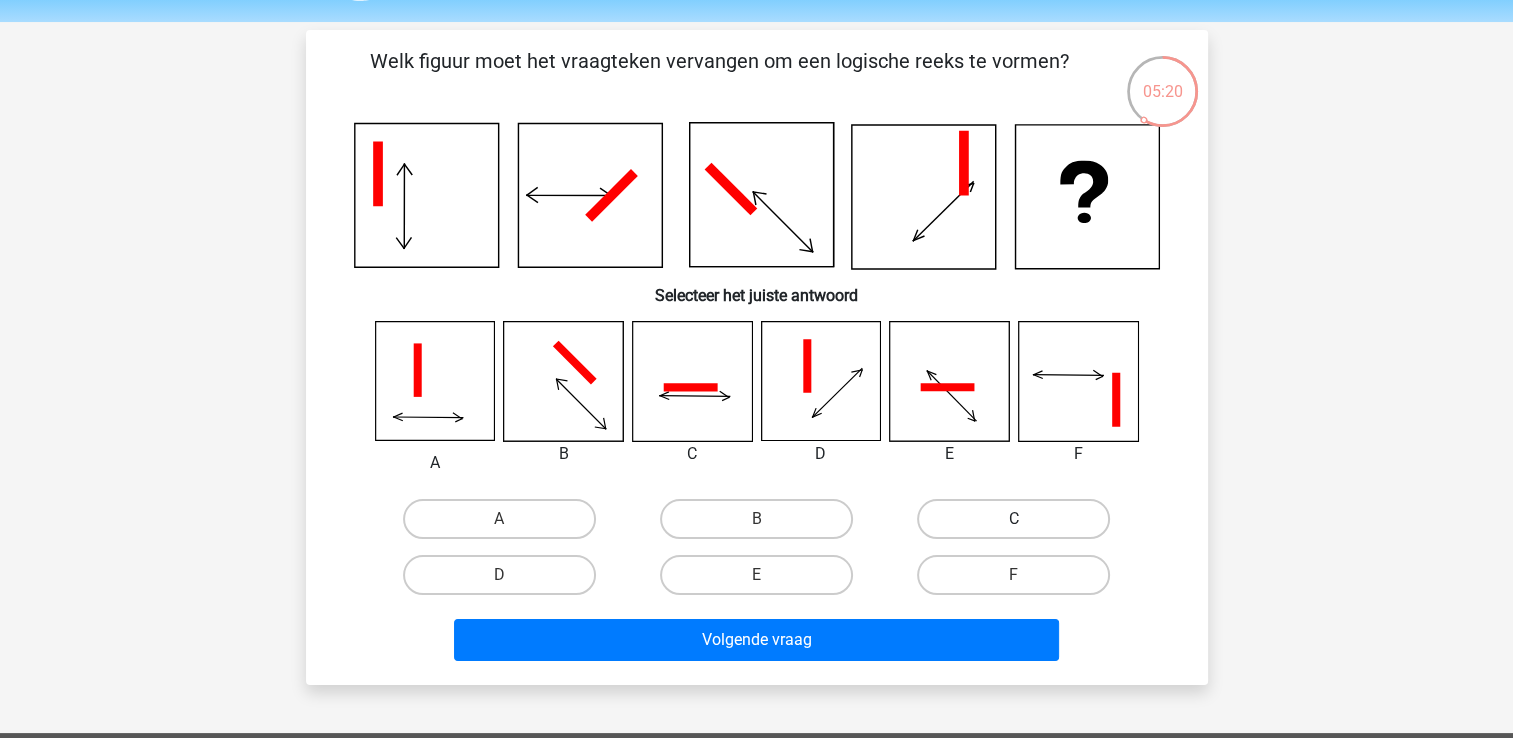 click on "C" at bounding box center [1013, 519] 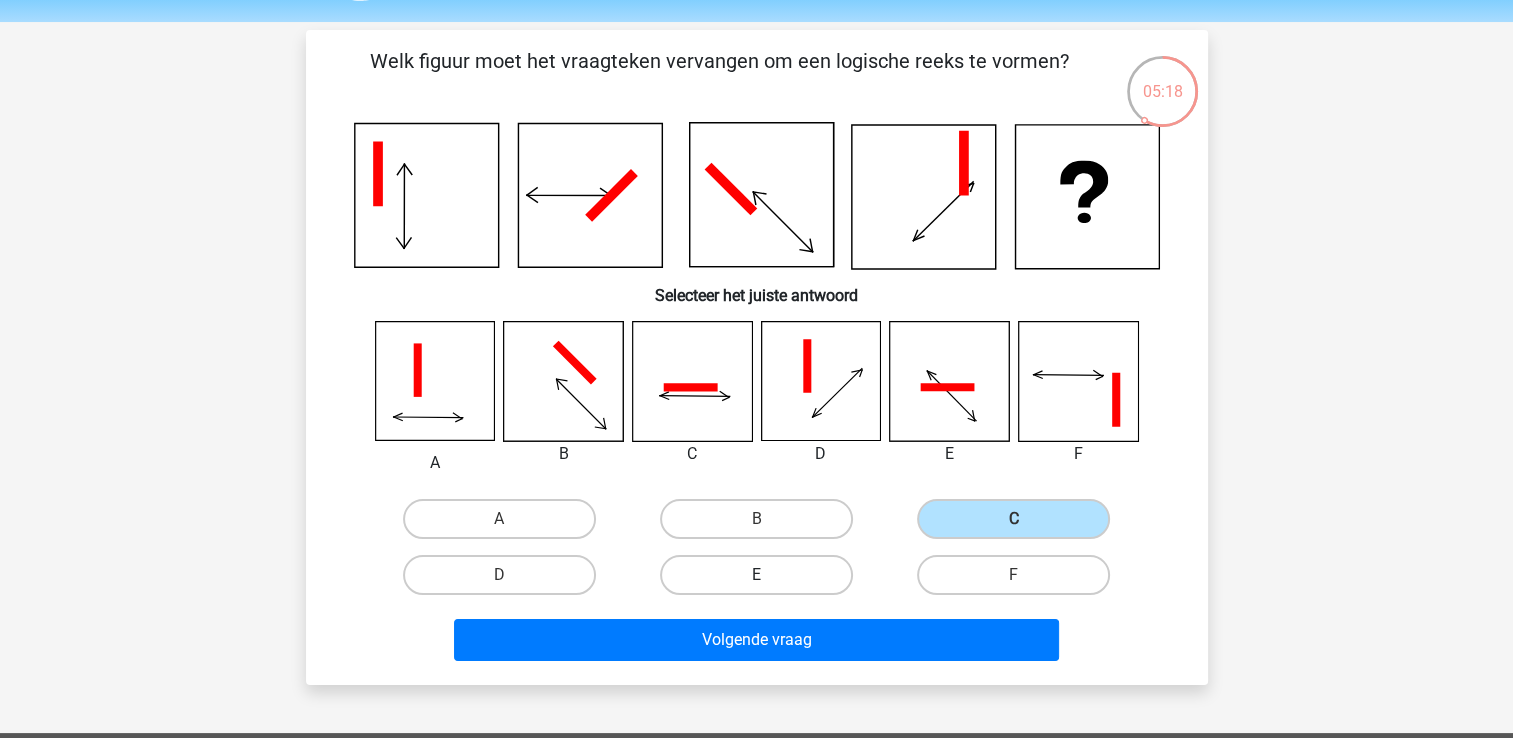 click on "E" at bounding box center [756, 575] 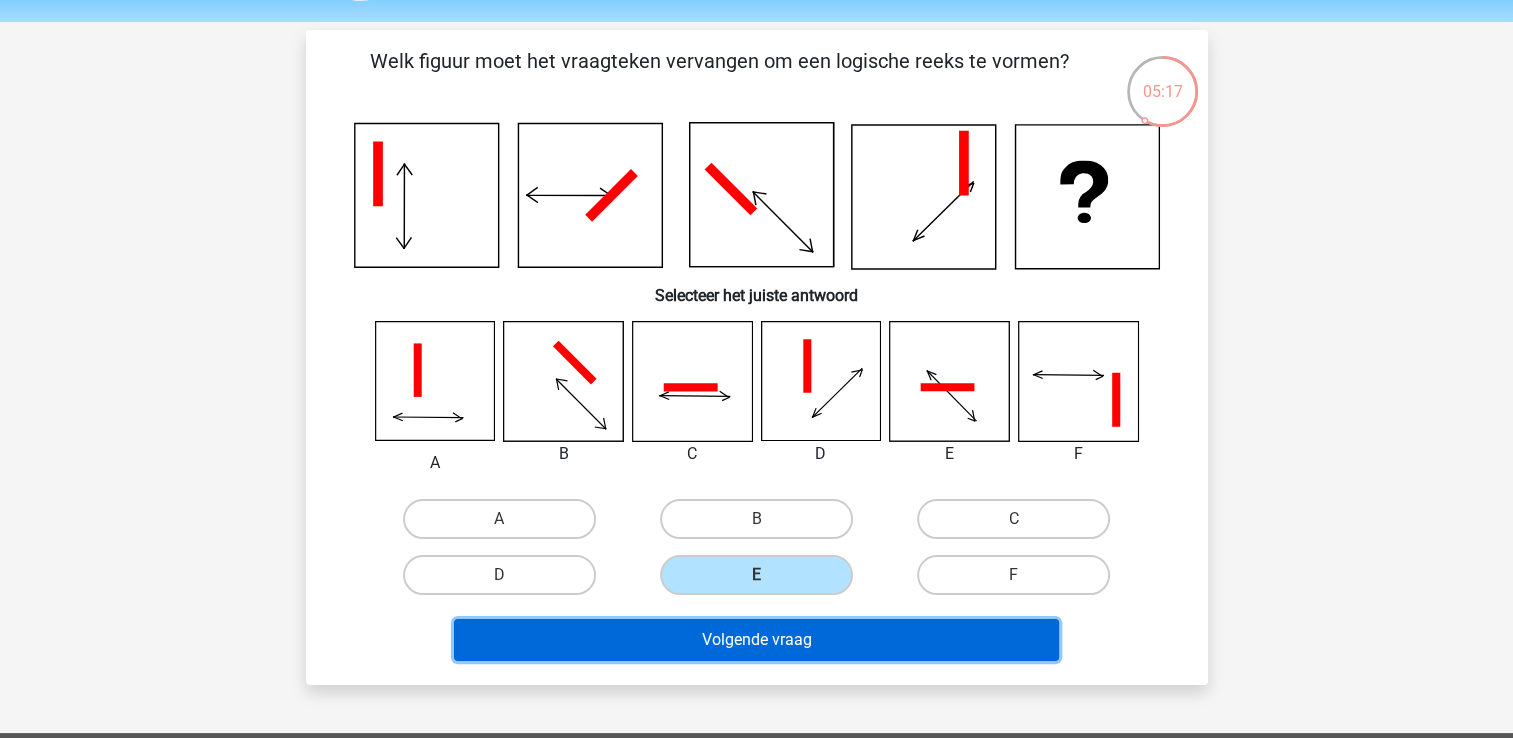 click on "Volgende vraag" at bounding box center [756, 640] 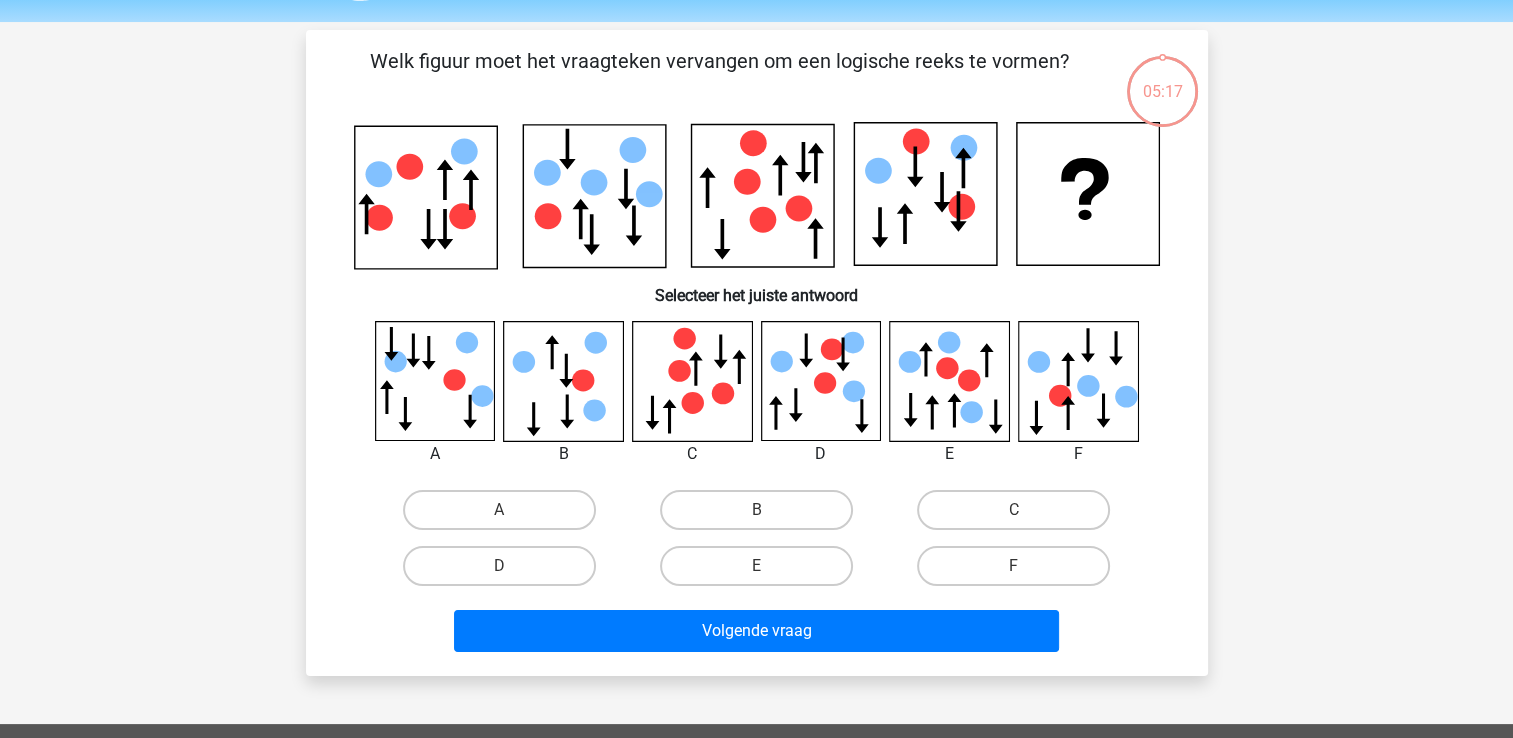 scroll, scrollTop: 92, scrollLeft: 0, axis: vertical 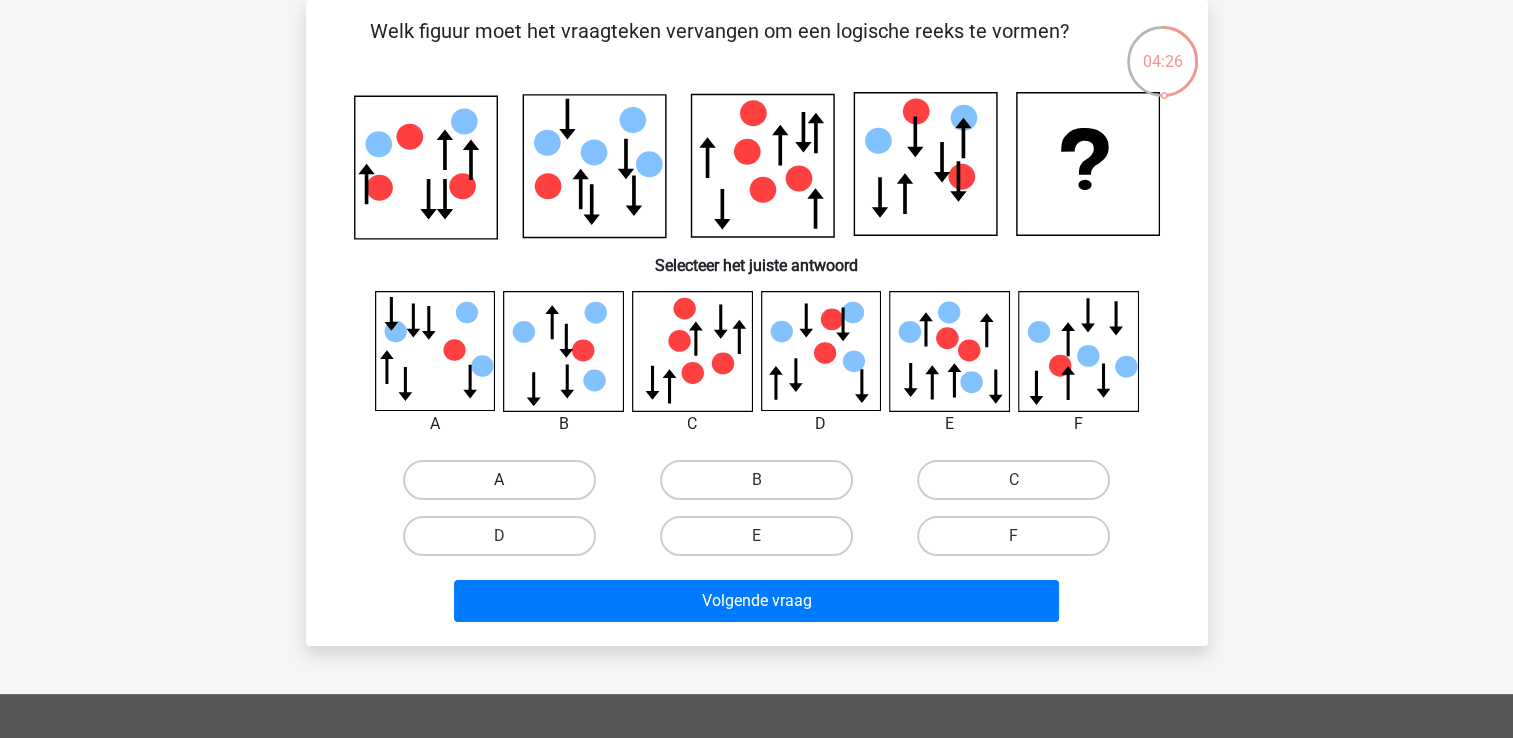 click on "A" at bounding box center [499, 480] 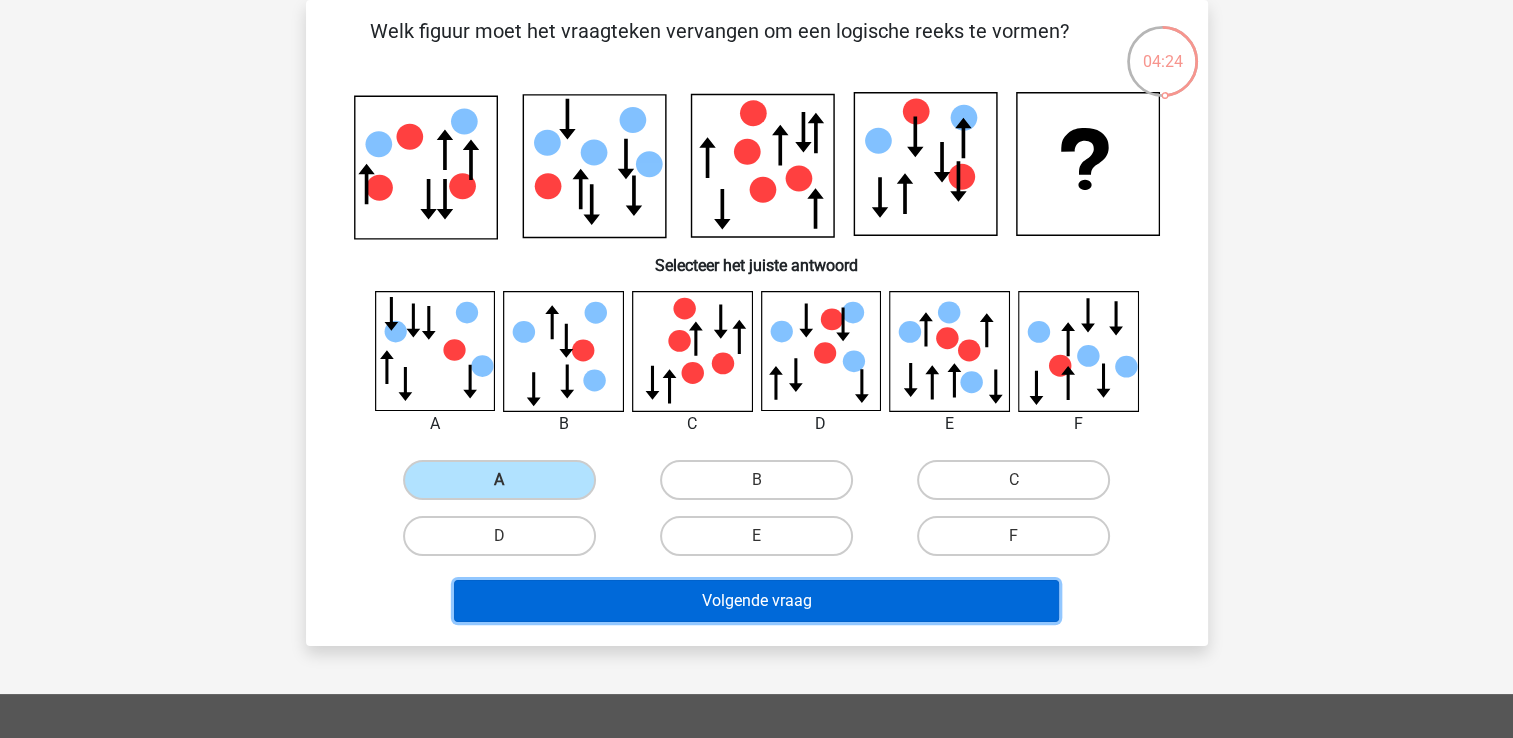 click on "Volgende vraag" at bounding box center [756, 601] 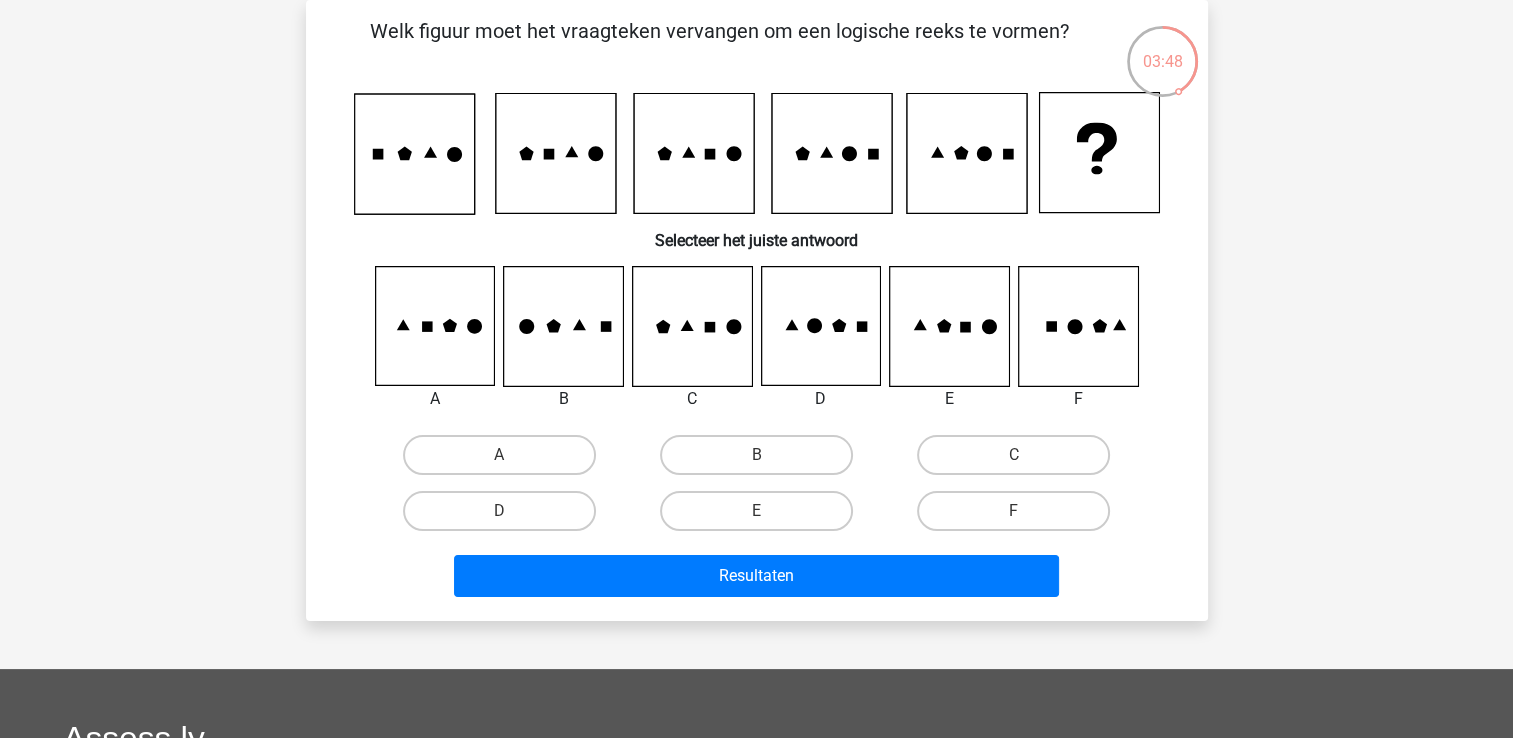 click on "F" at bounding box center (1013, 511) 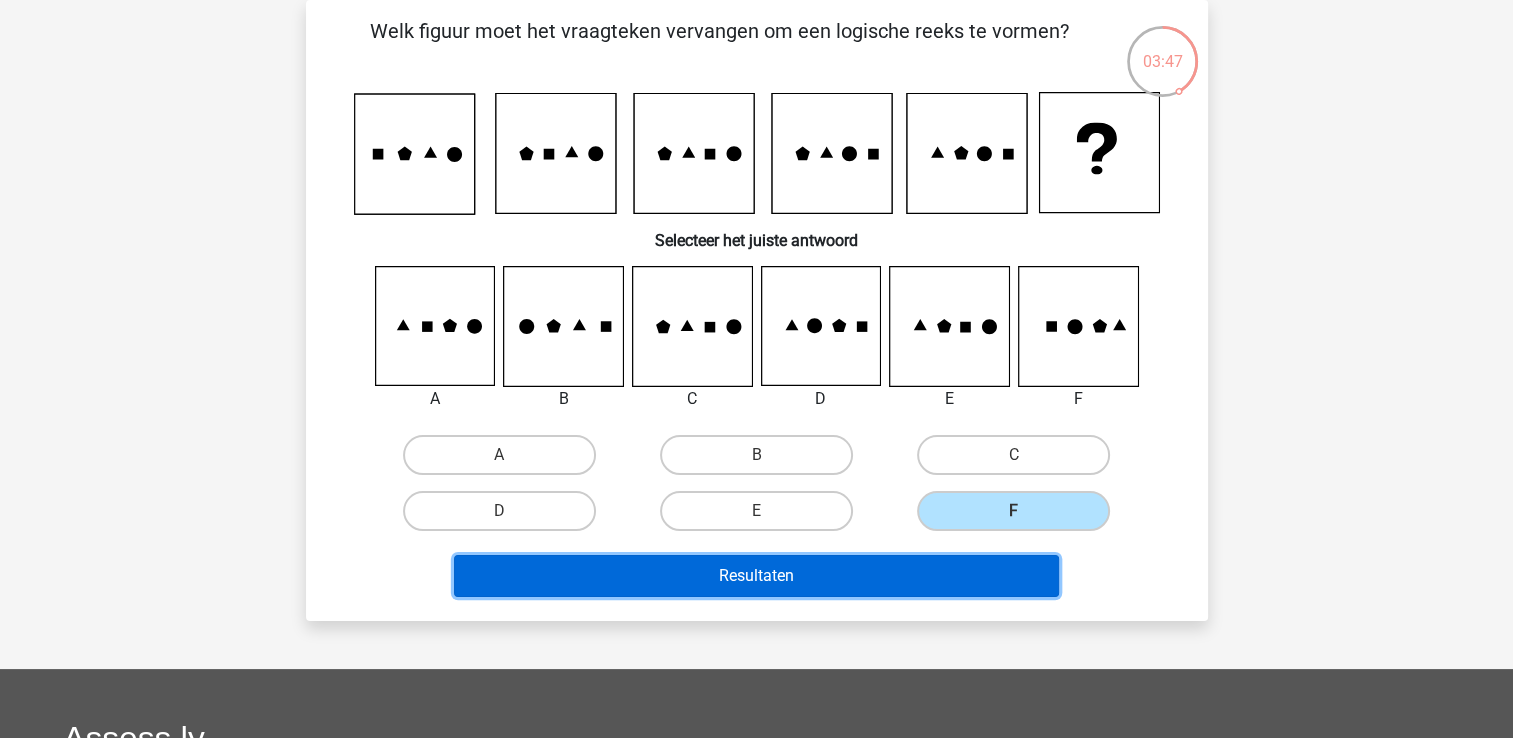 click on "Resultaten" at bounding box center (756, 576) 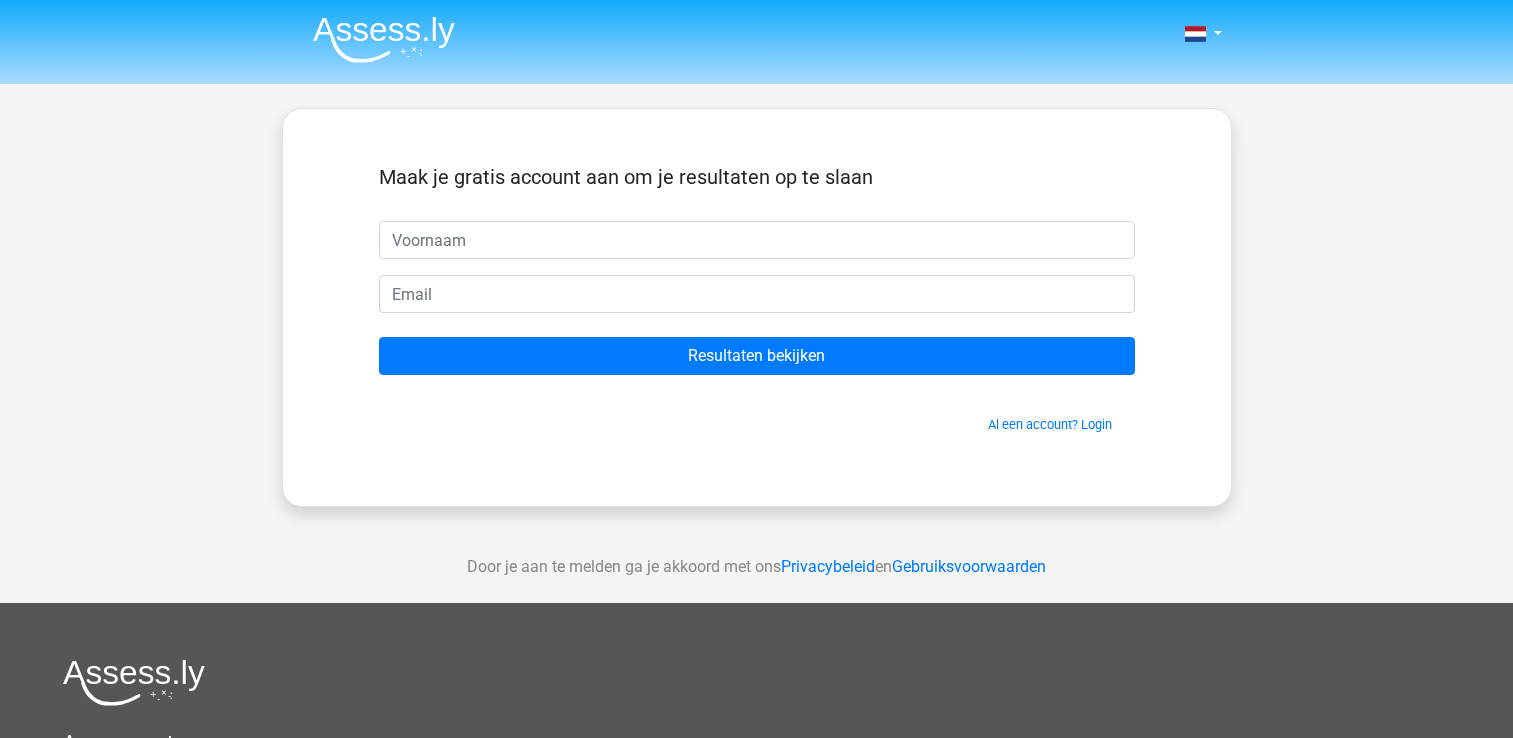 scroll, scrollTop: 0, scrollLeft: 0, axis: both 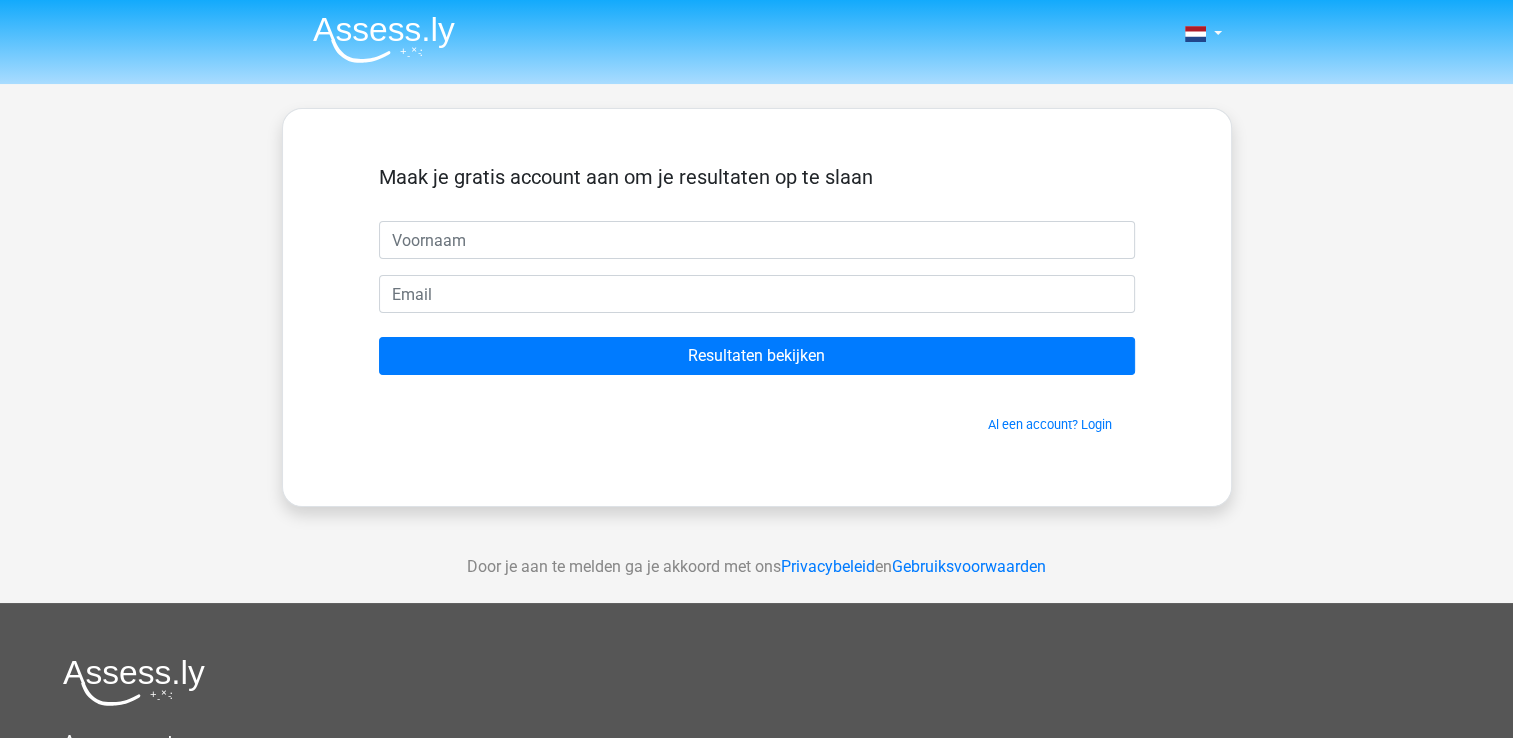 click at bounding box center [757, 240] 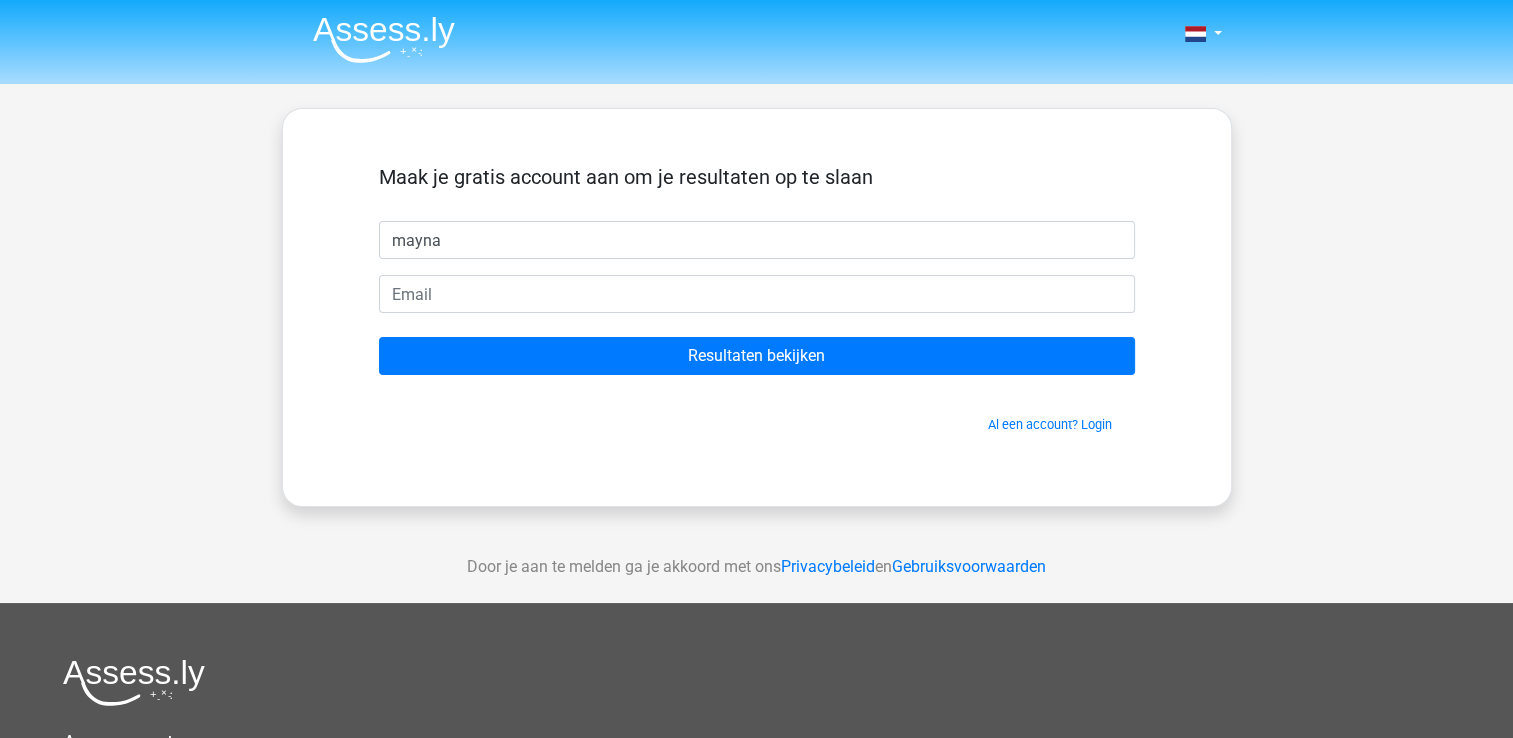 type on "mayna" 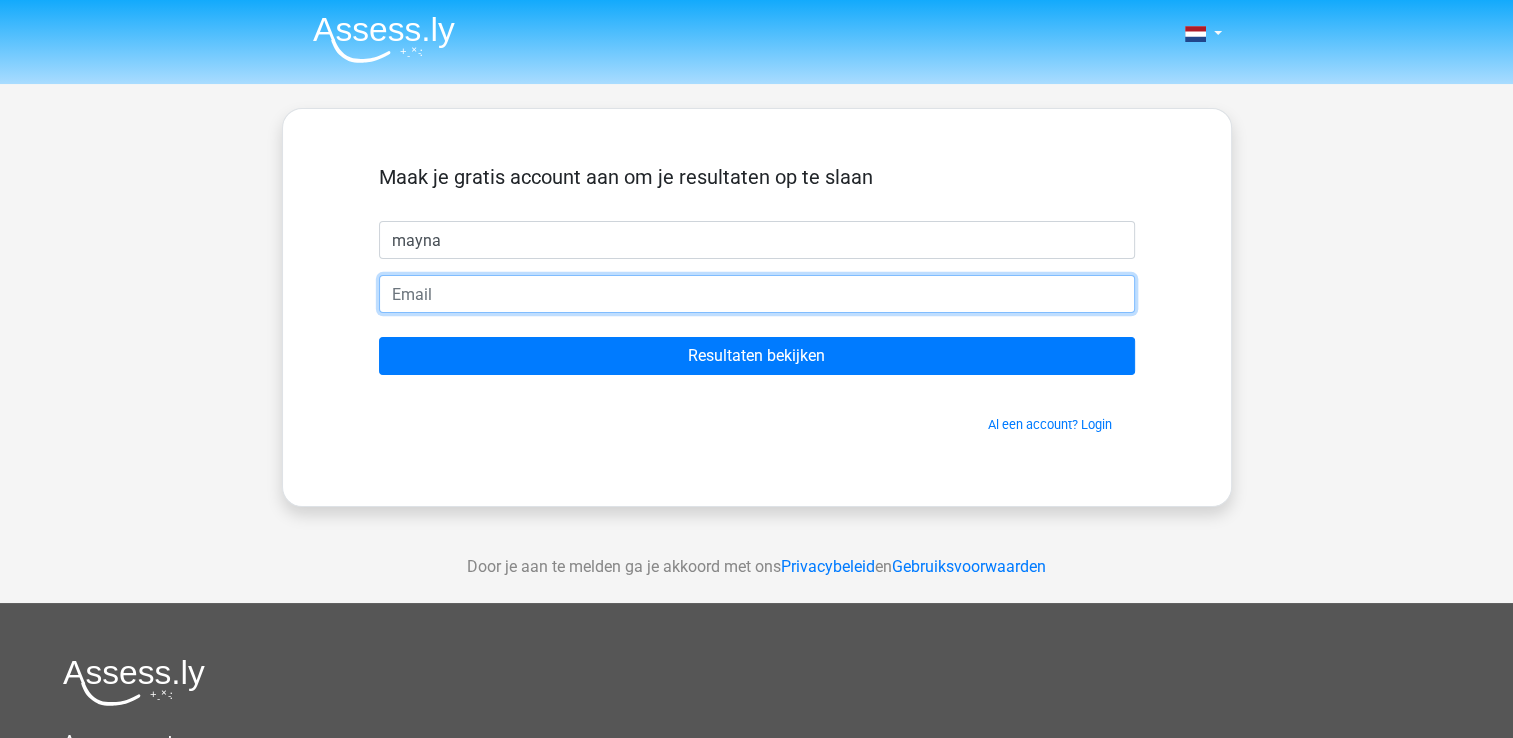 click at bounding box center [757, 294] 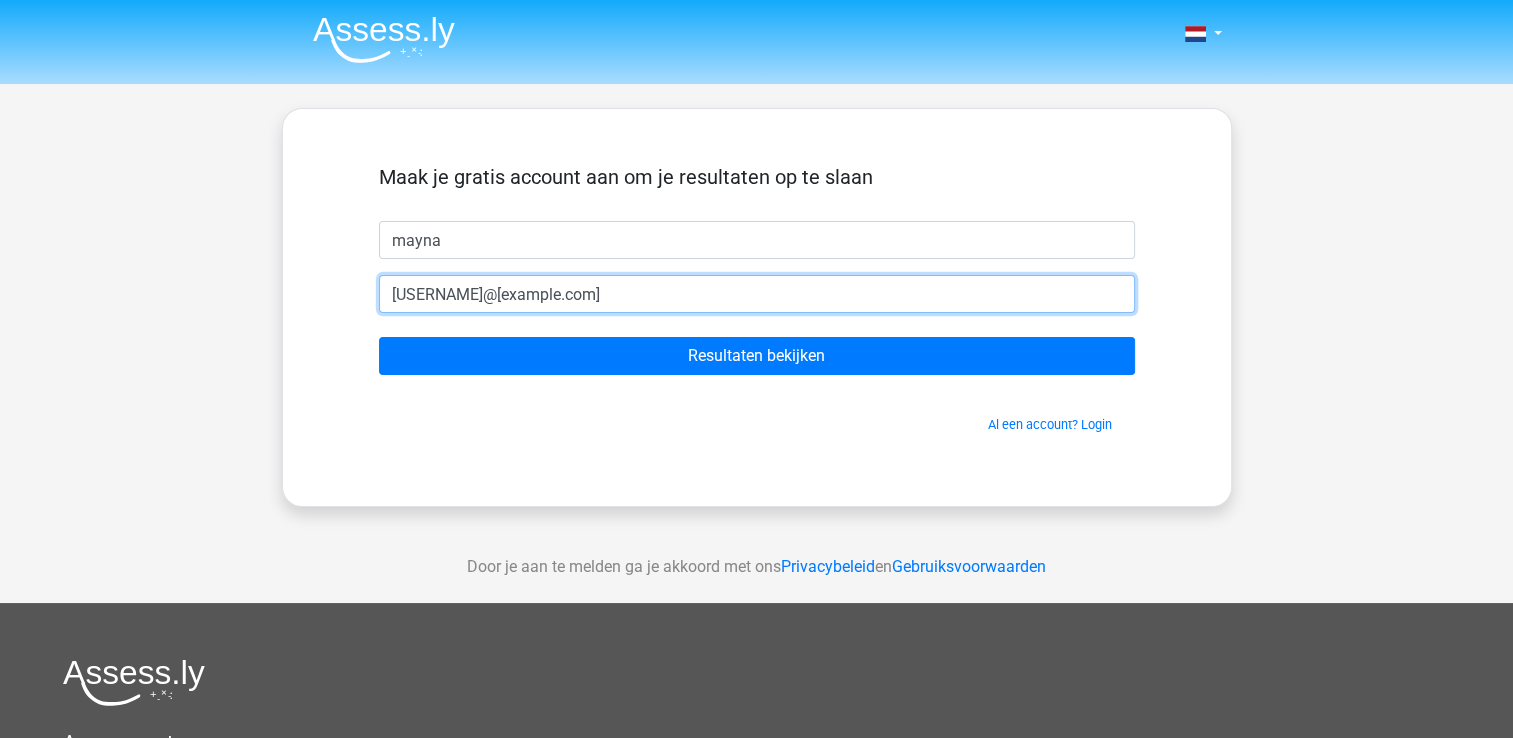 click on "inare.mn@gmail.com" at bounding box center (757, 294) 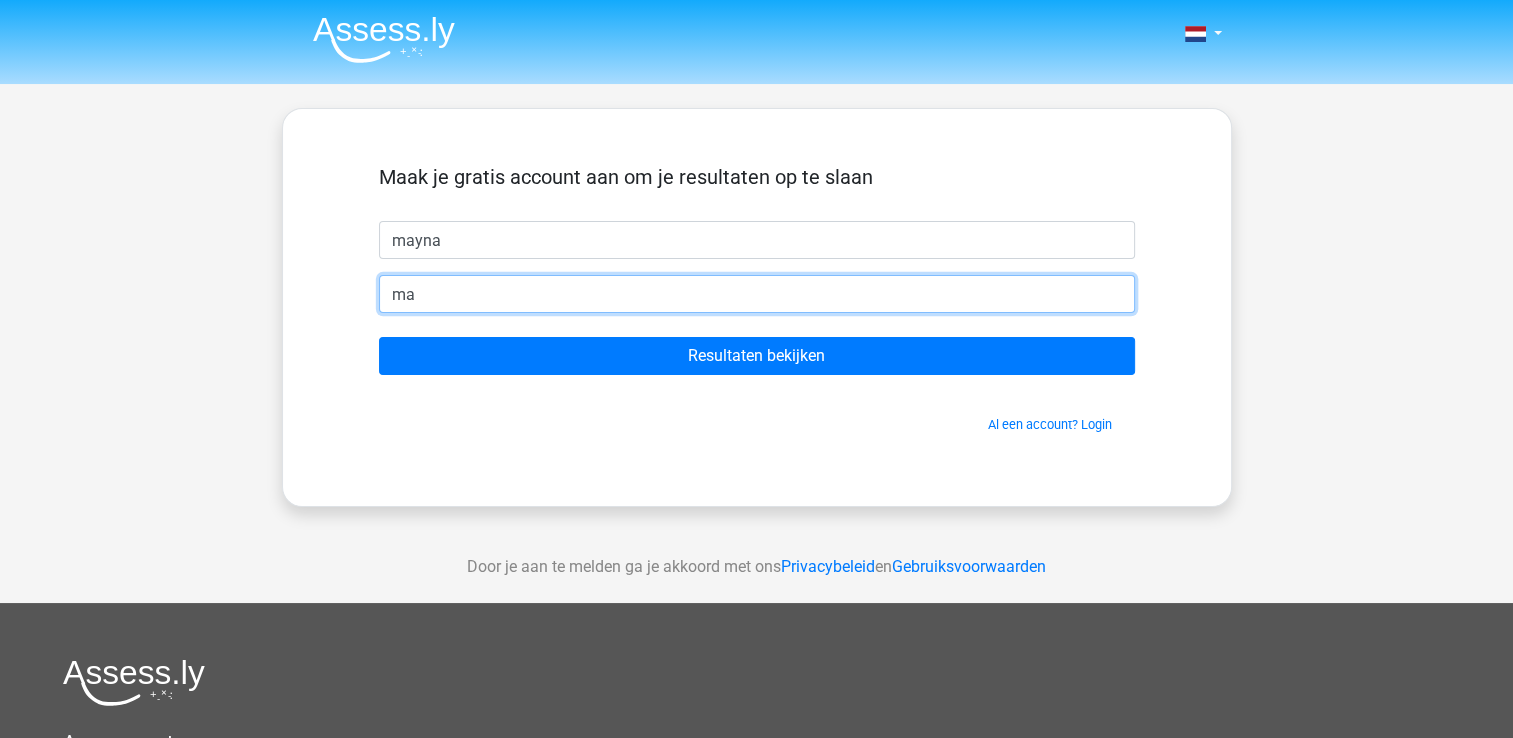 type on "[EMAIL]" 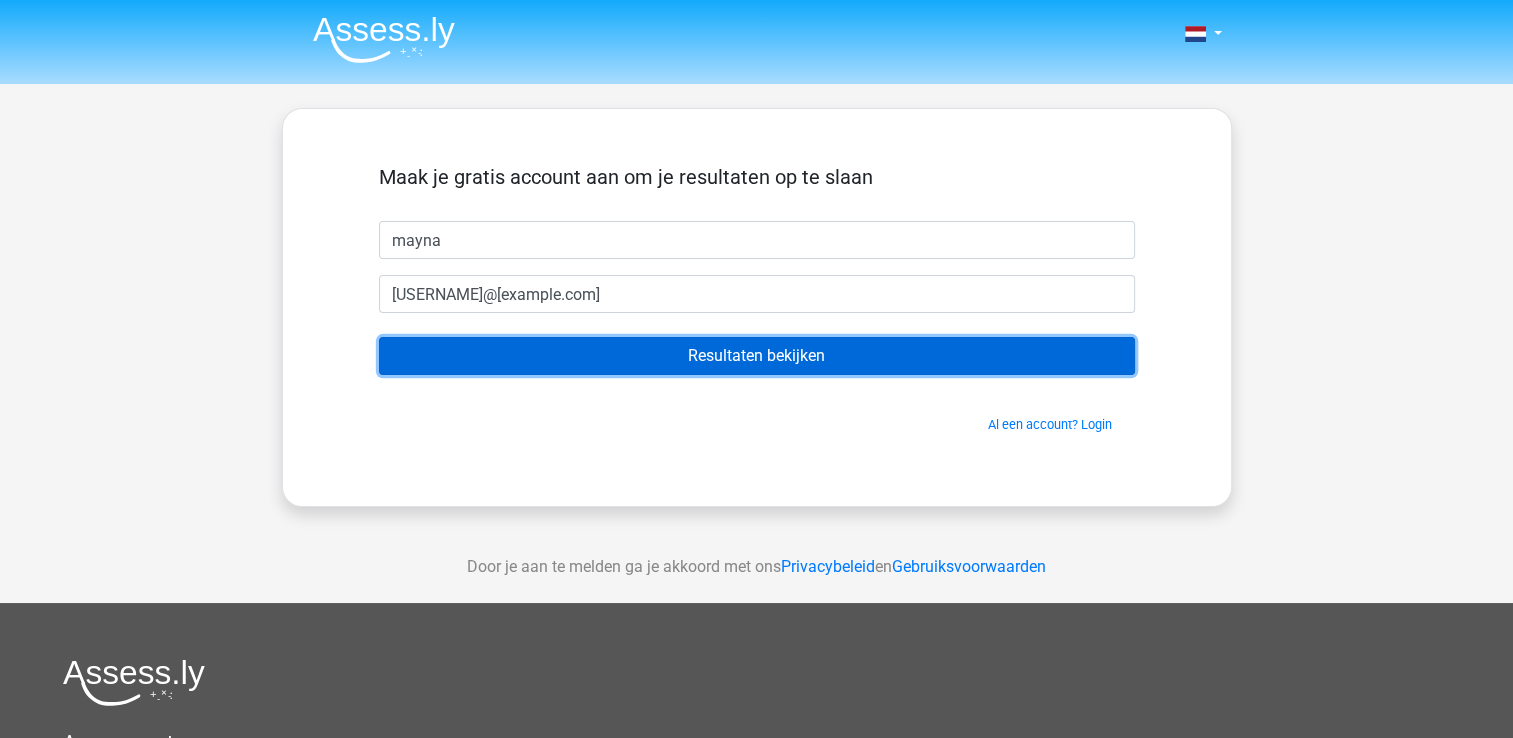 click on "Resultaten bekijken" at bounding box center (757, 356) 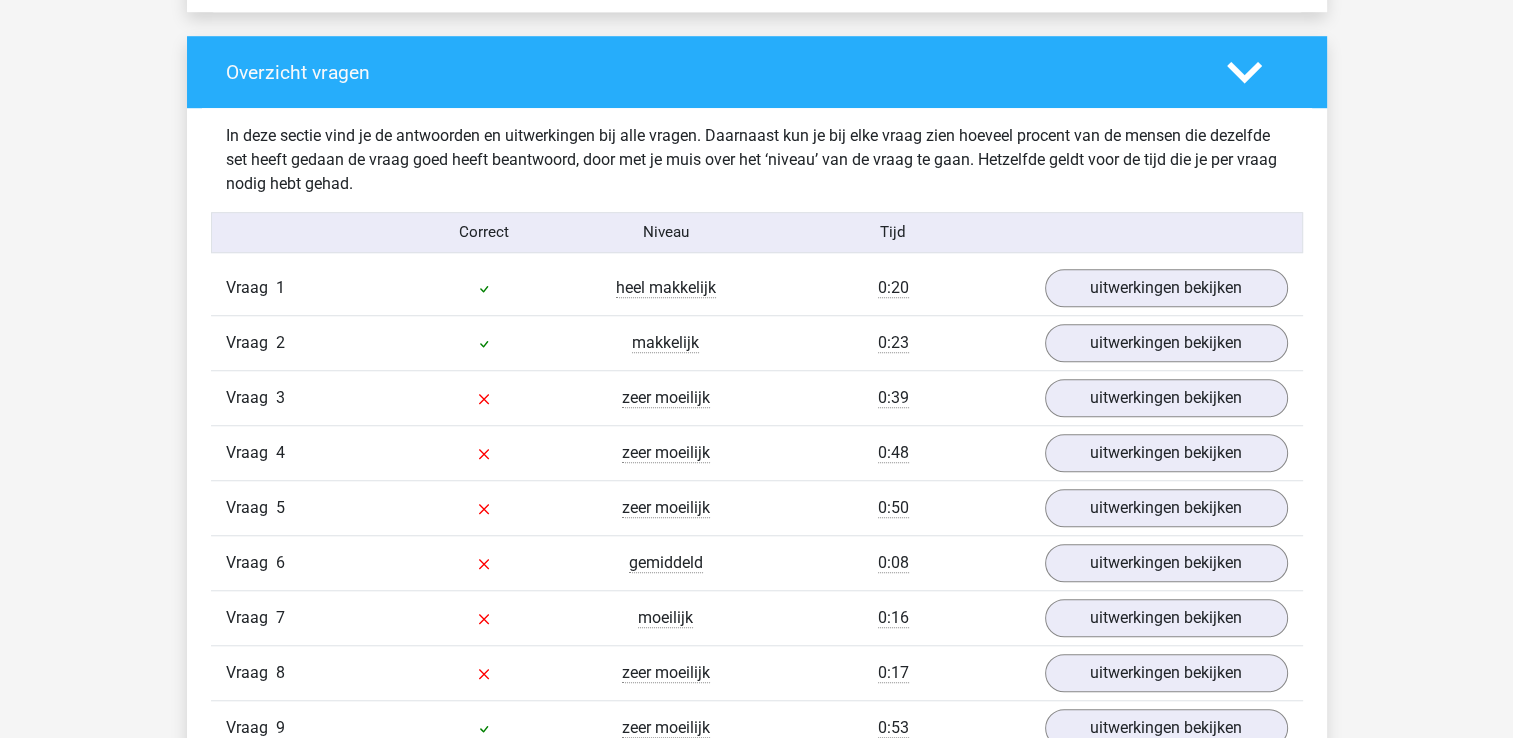scroll, scrollTop: 1466, scrollLeft: 0, axis: vertical 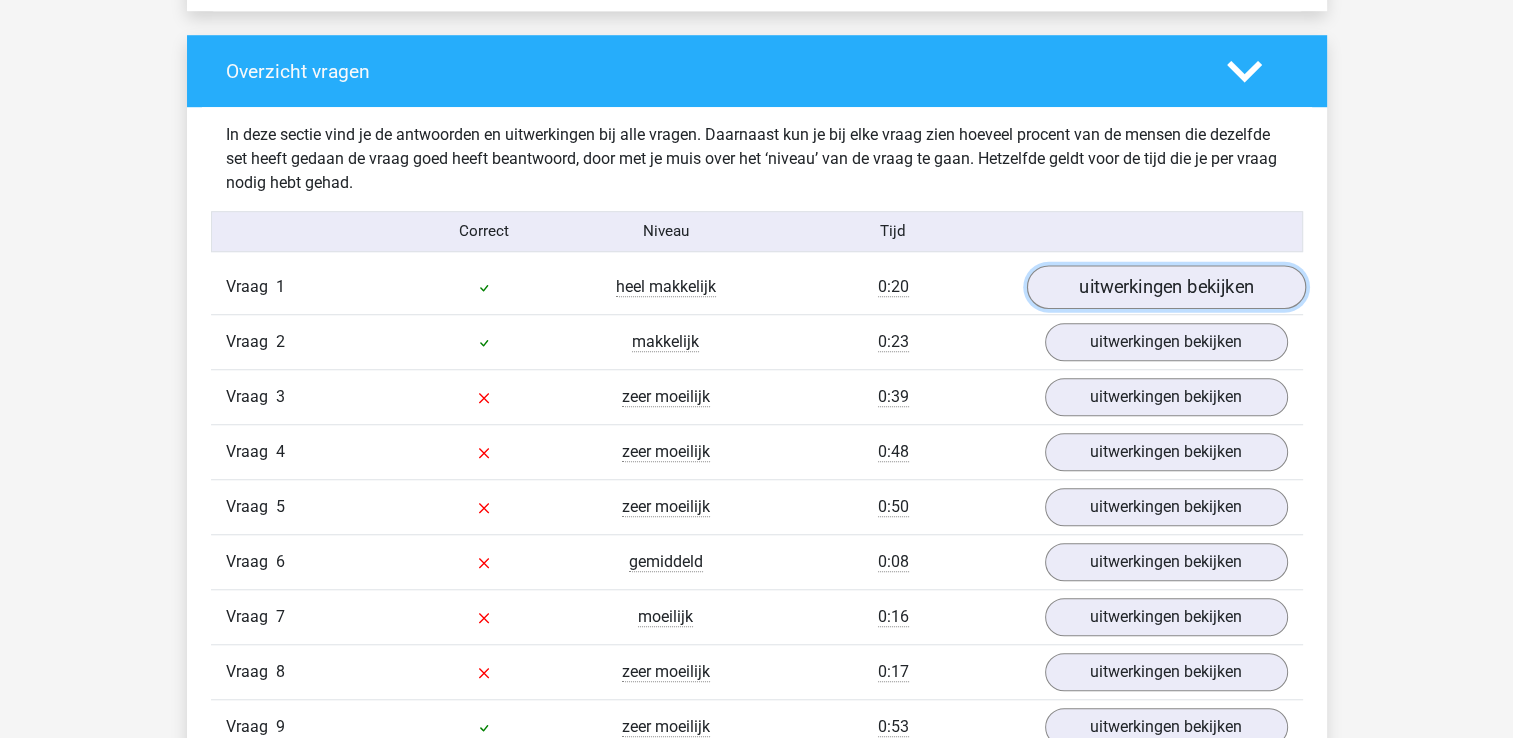 click on "uitwerkingen bekijken" at bounding box center [1165, 287] 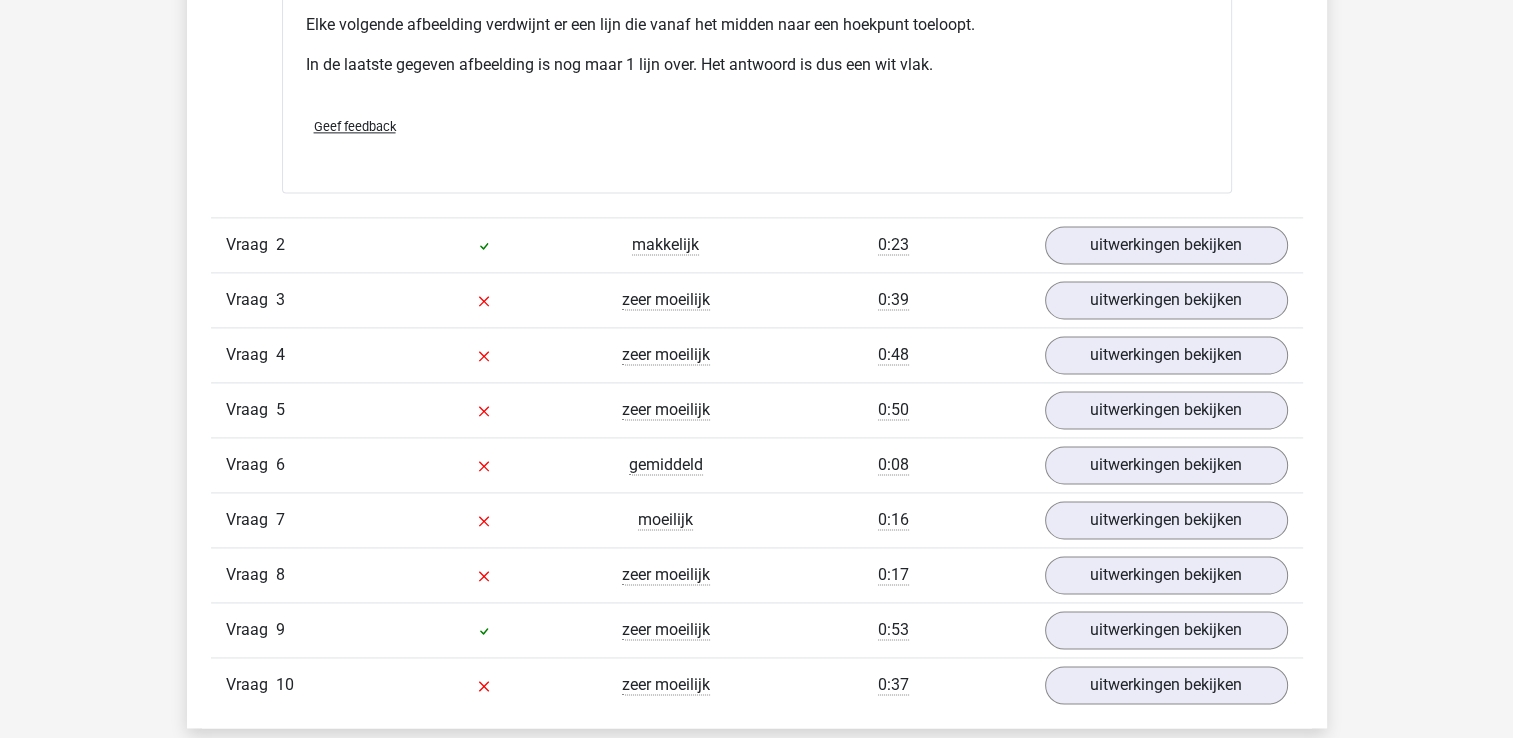 scroll, scrollTop: 2730, scrollLeft: 0, axis: vertical 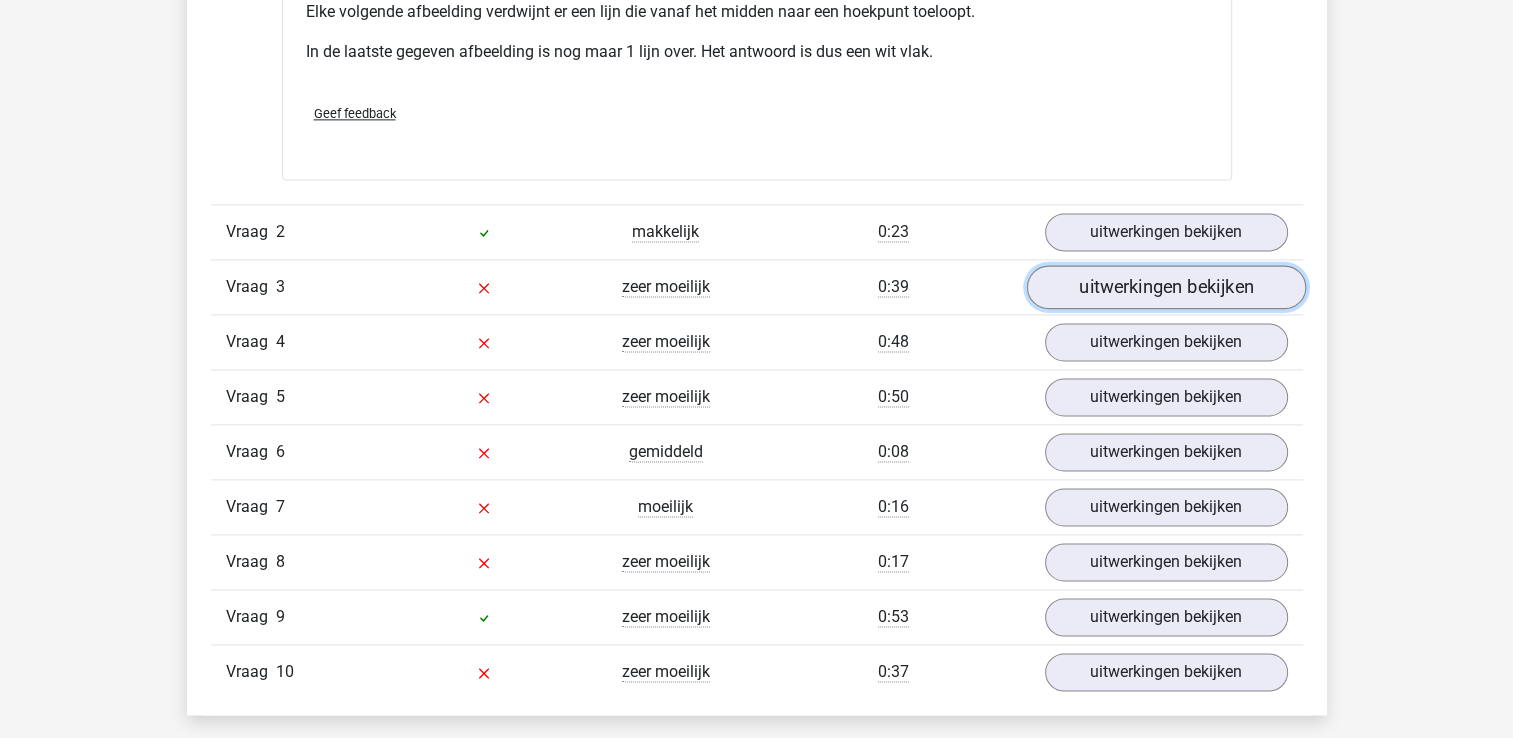 click on "uitwerkingen bekijken" at bounding box center [1165, 287] 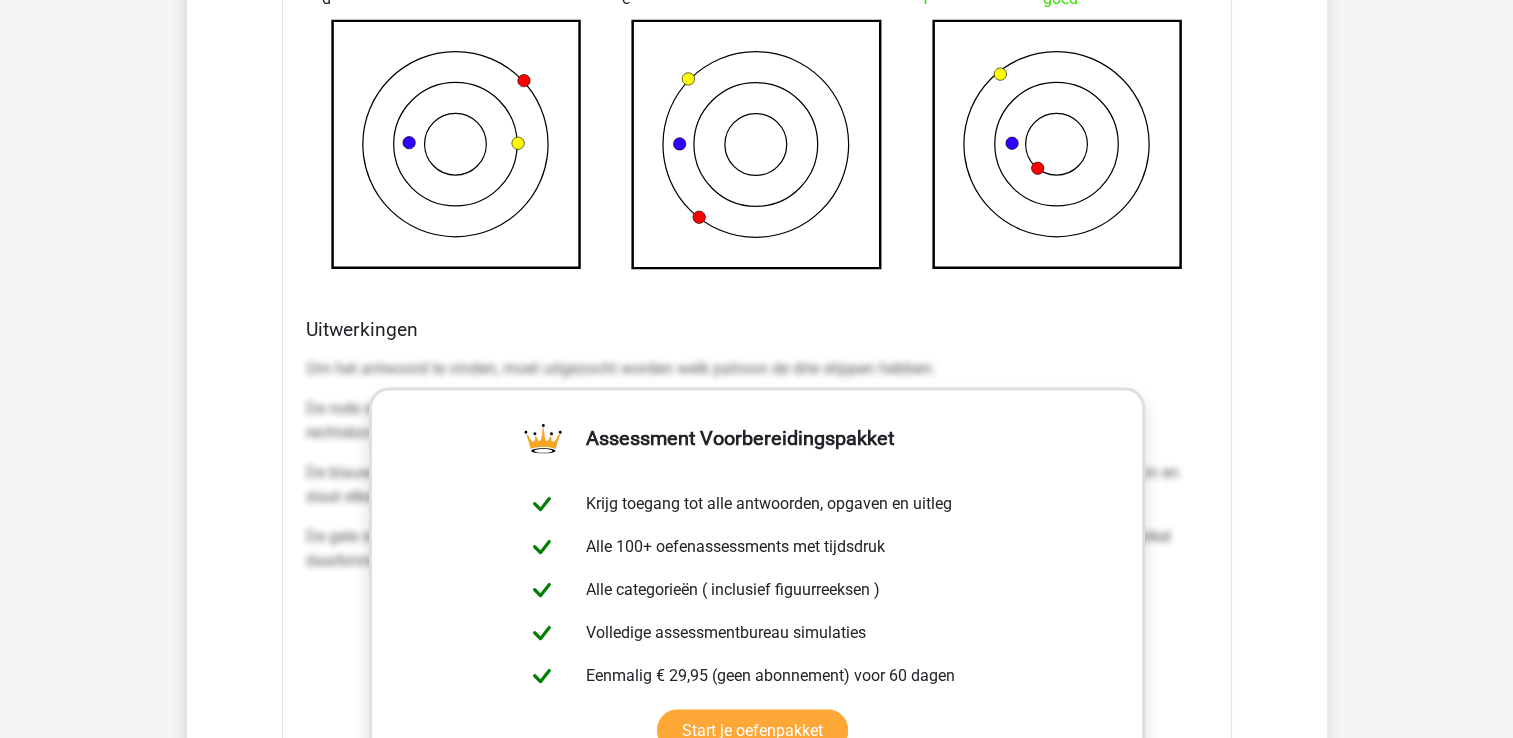 scroll, scrollTop: 3656, scrollLeft: 0, axis: vertical 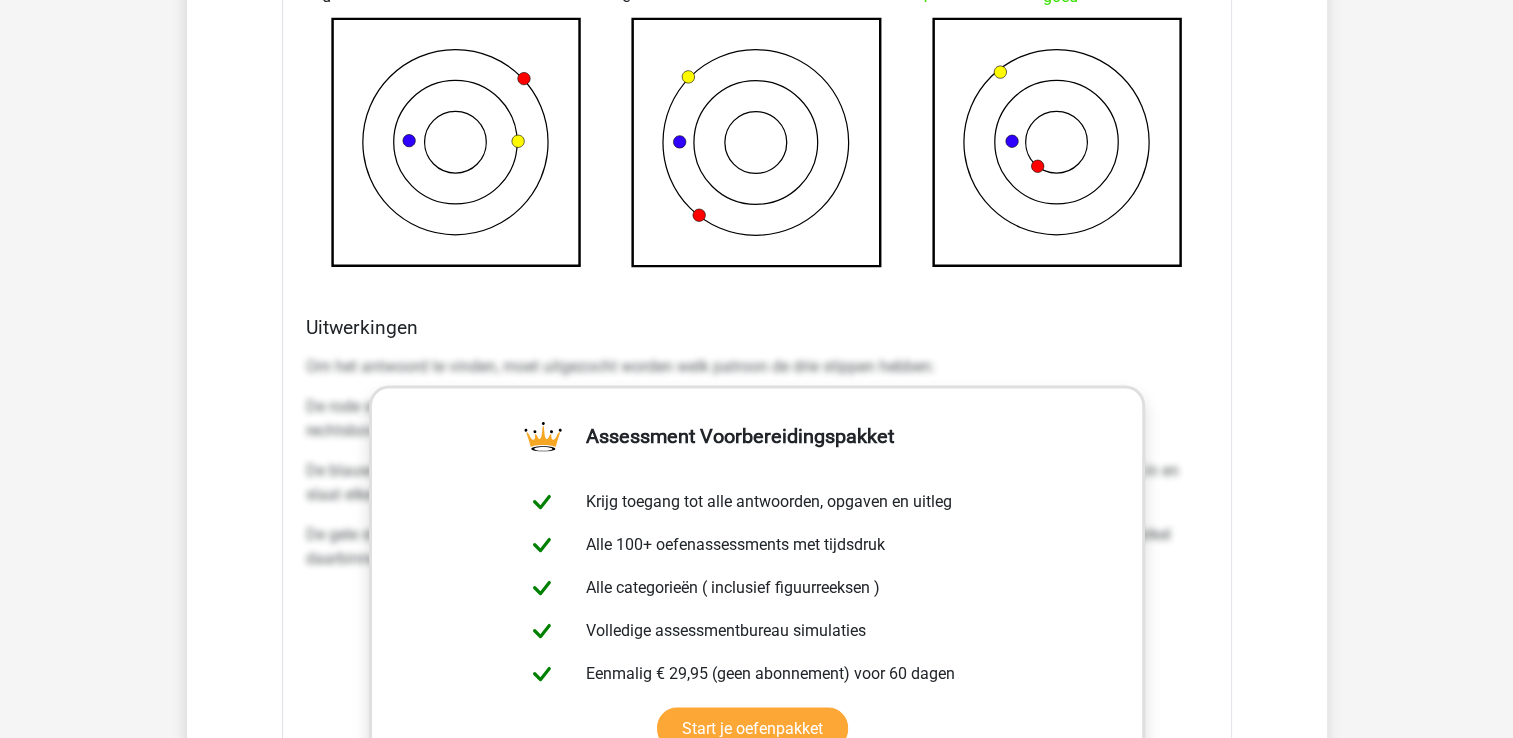 click on "Om het antwoord te vinden, moet uitgezocht worden welk patroon de drie stippen hebben:" at bounding box center (757, 366) 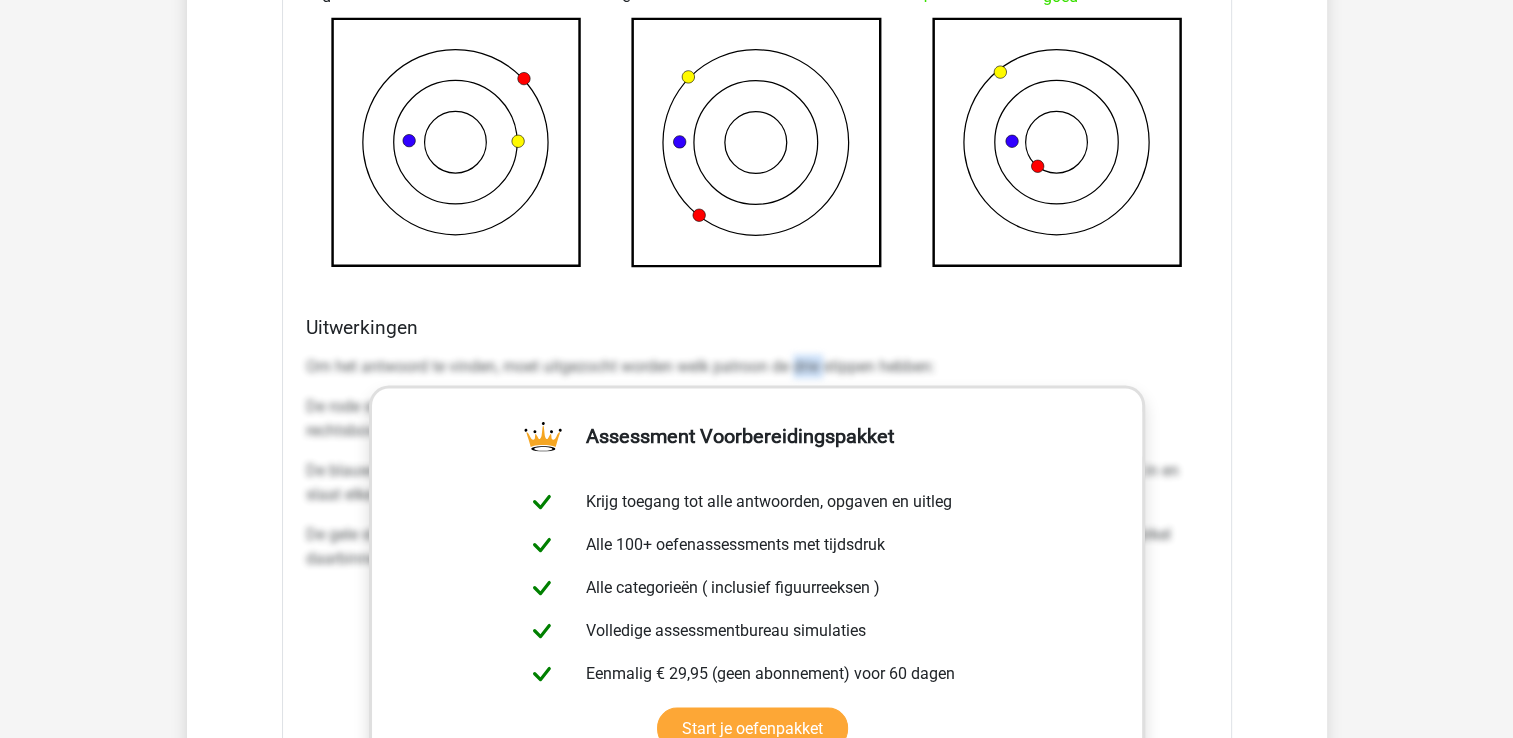 click on "Om het antwoord te vinden, moet uitgezocht worden welk patroon de drie stippen hebben:" at bounding box center (757, 366) 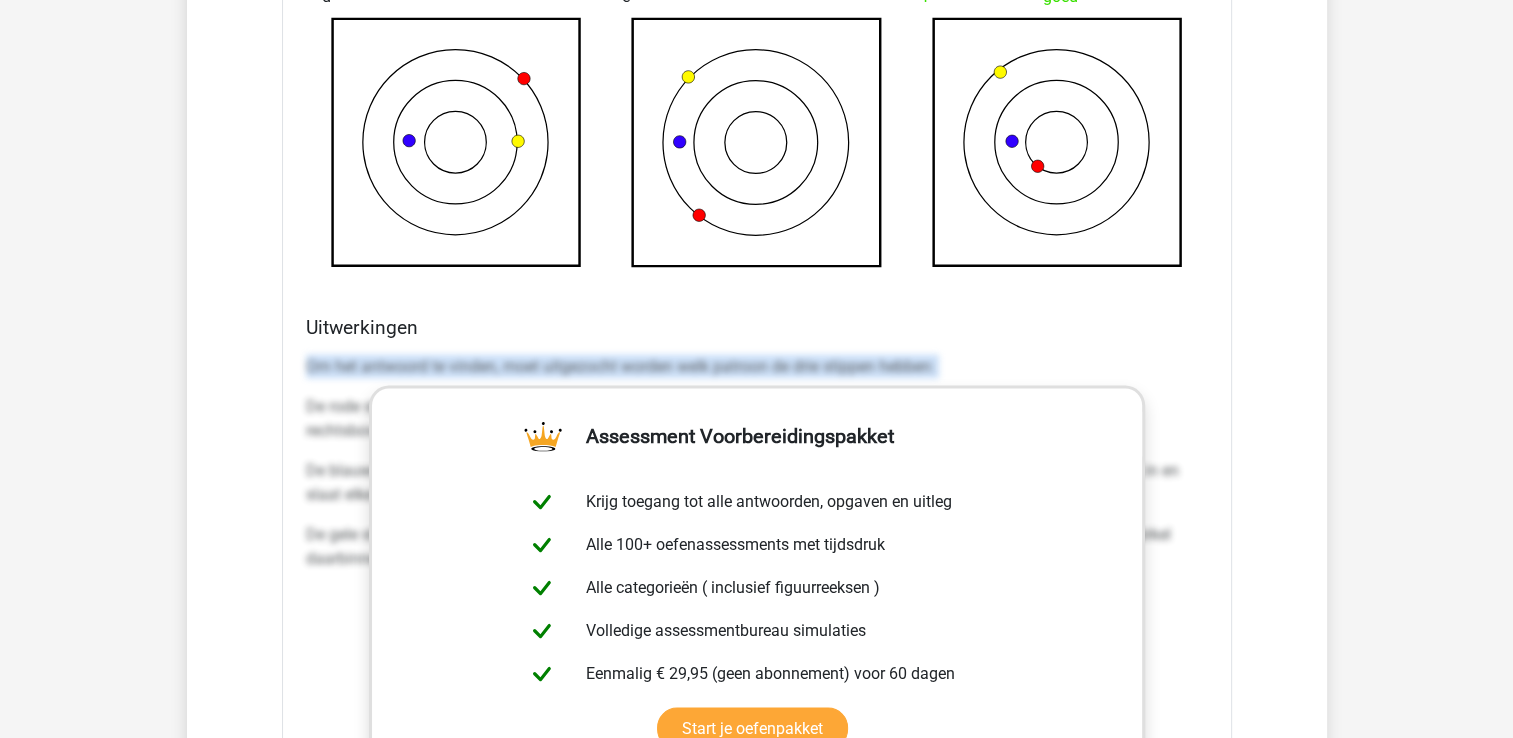 click on "Om het antwoord te vinden, moet uitgezocht worden welk patroon de drie stippen hebben:
De rode stip beweegt diagonaal naar rechtsboven in de figuur, steeds op de lijnen van de cirkels. Als de stip helemaal rechtsboven is, begint hij in het volgende plaatje weer linksonder.
De blauwe stip beweegt naar links toe in het horizontale vlak. De stip bevindt zich steeds tussen de lijnen van de cirkels in en slaat elke stap een vlak over. Als de stip helemaal links in de figuur is, gaat hij rechts verder.
De gele stip beweegt elke keer een kwart slag tegen de klok in en bevindt zich afwisselend op de buitenste cirkel en de cirkel daarbinnen." at bounding box center [757, 470] 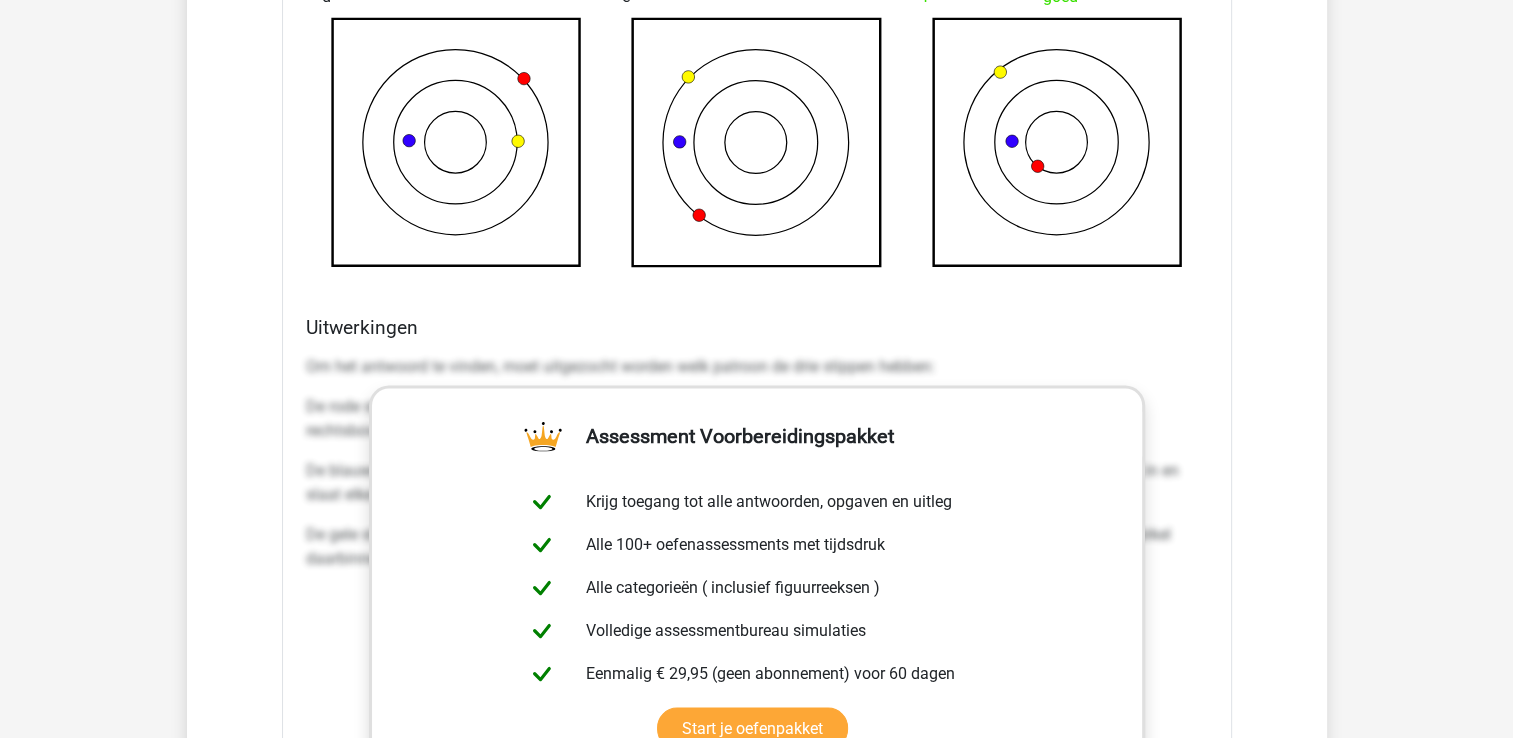 click on "Om het antwoord te vinden, moet uitgezocht worden welk patroon de drie stippen hebben:
De rode stip beweegt diagonaal naar rechtsboven in de figuur, steeds op de lijnen van de cirkels. Als de stip helemaal rechtsboven is, begint hij in het volgende plaatje weer linksonder.
De blauwe stip beweegt naar links toe in het horizontale vlak. De stip bevindt zich steeds tussen de lijnen van de cirkels in en slaat elke stap een vlak over. Als de stip helemaal links in de figuur is, gaat hij rechts verder.
De gele stip beweegt elke keer een kwart slag tegen de klok in en bevindt zich afwisselend op de buitenste cirkel en de cirkel daarbinnen." at bounding box center [757, 470] 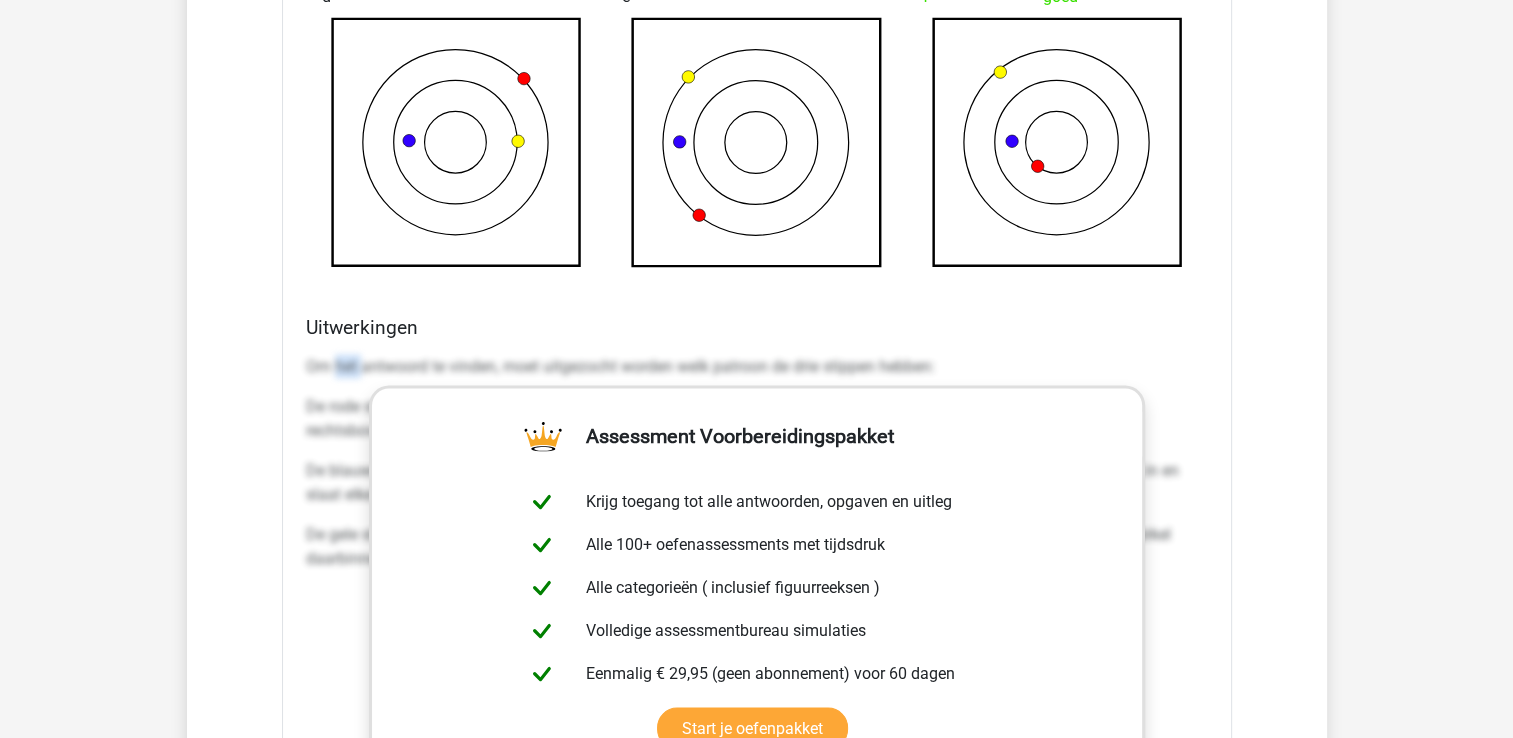 click on "Om het antwoord te vinden, moet uitgezocht worden welk patroon de drie stippen hebben:
De rode stip beweegt diagonaal naar rechtsboven in de figuur, steeds op de lijnen van de cirkels. Als de stip helemaal rechtsboven is, begint hij in het volgende plaatje weer linksonder.
De blauwe stip beweegt naar links toe in het horizontale vlak. De stip bevindt zich steeds tussen de lijnen van de cirkels in en slaat elke stap een vlak over. Als de stip helemaal links in de figuur is, gaat hij rechts verder.
De gele stip beweegt elke keer een kwart slag tegen de klok in en bevindt zich afwisselend op de buitenste cirkel en de cirkel daarbinnen." at bounding box center (757, 470) 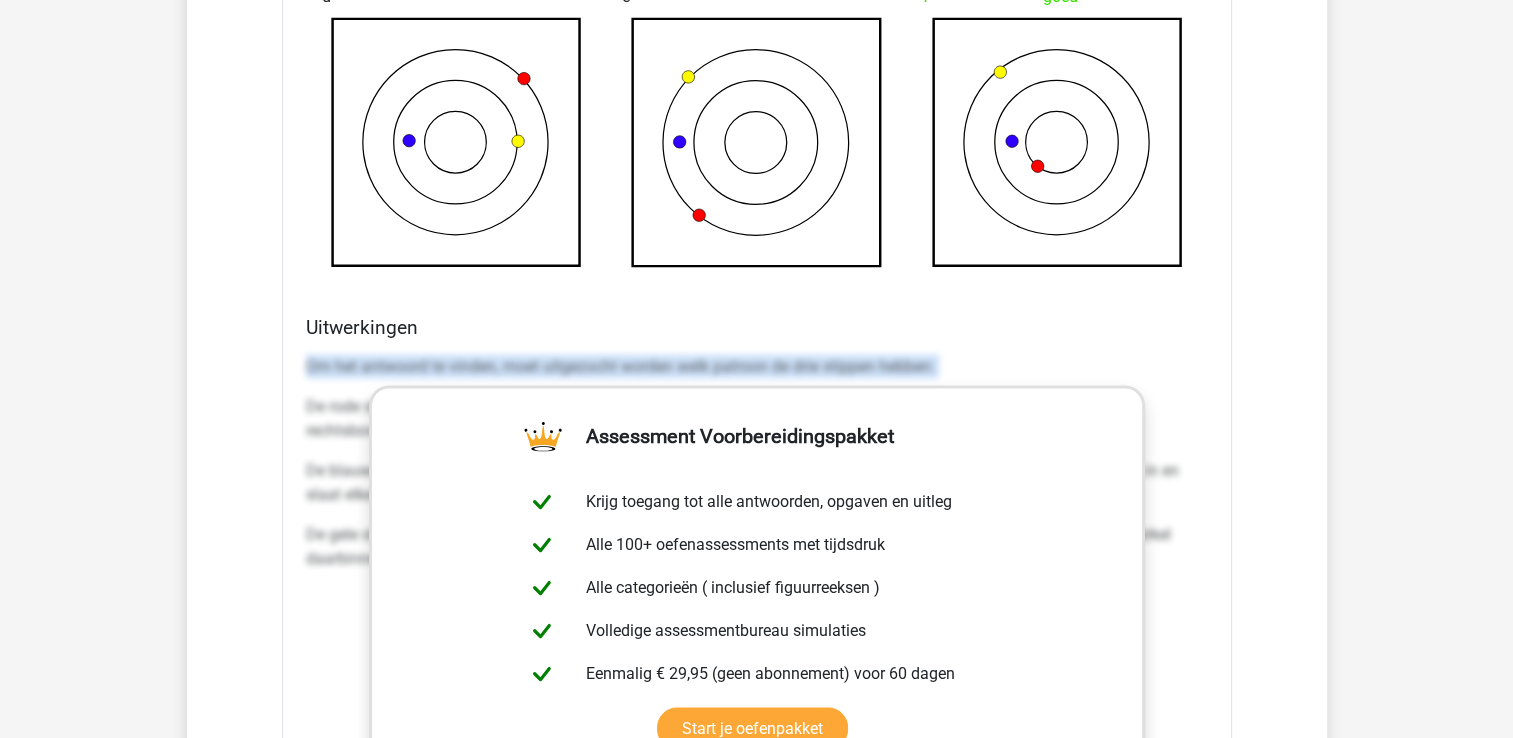 click on "Om het antwoord te vinden, moet uitgezocht worden welk patroon de drie stippen hebben:
De rode stip beweegt diagonaal naar rechtsboven in de figuur, steeds op de lijnen van de cirkels. Als de stip helemaal rechtsboven is, begint hij in het volgende plaatje weer linksonder.
De blauwe stip beweegt naar links toe in het horizontale vlak. De stip bevindt zich steeds tussen de lijnen van de cirkels in en slaat elke stap een vlak over. Als de stip helemaal links in de figuur is, gaat hij rechts verder.
De gele stip beweegt elke keer een kwart slag tegen de klok in en bevindt zich afwisselend op de buitenste cirkel en de cirkel daarbinnen." at bounding box center [757, 470] 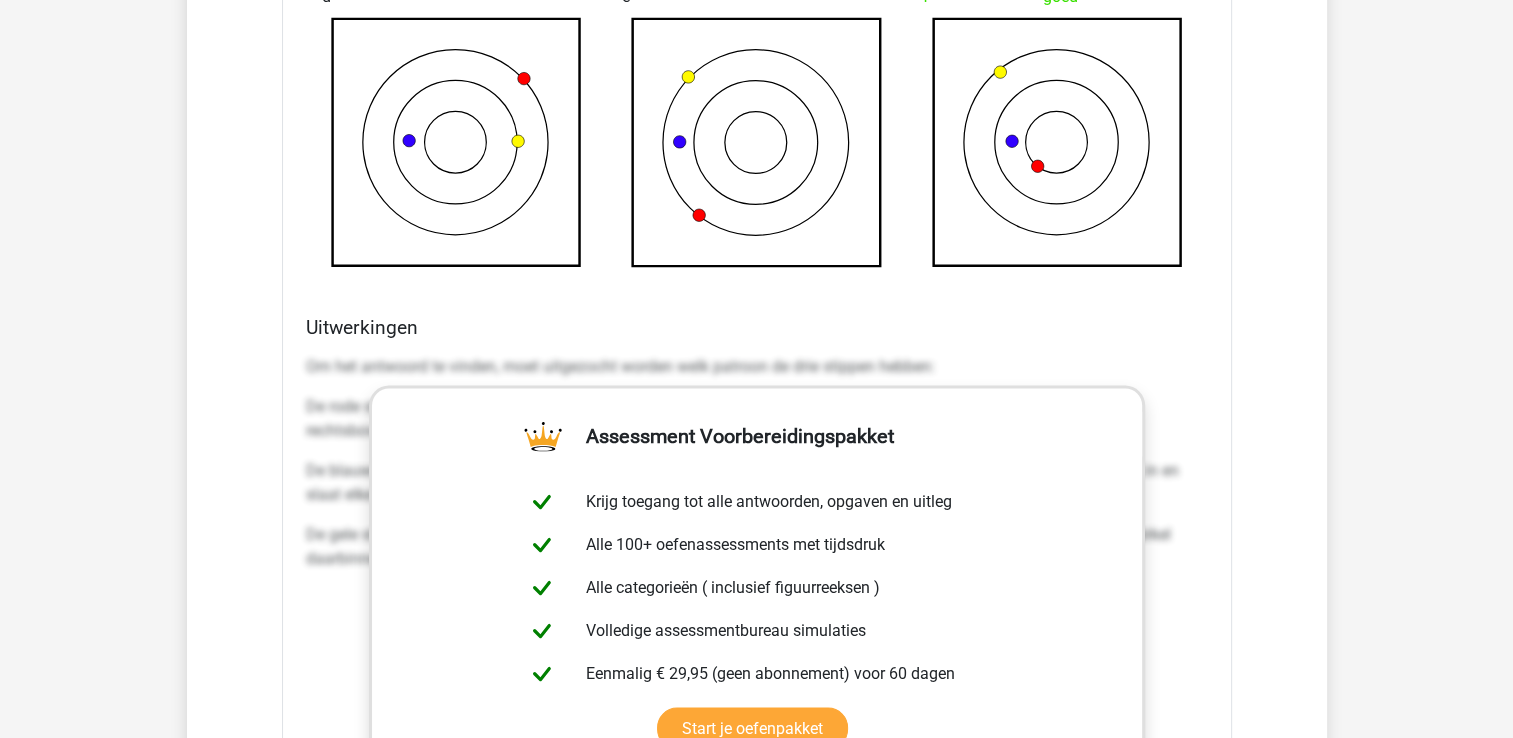 drag, startPoint x: 354, startPoint y: 350, endPoint x: 320, endPoint y: 378, distance: 44.04543 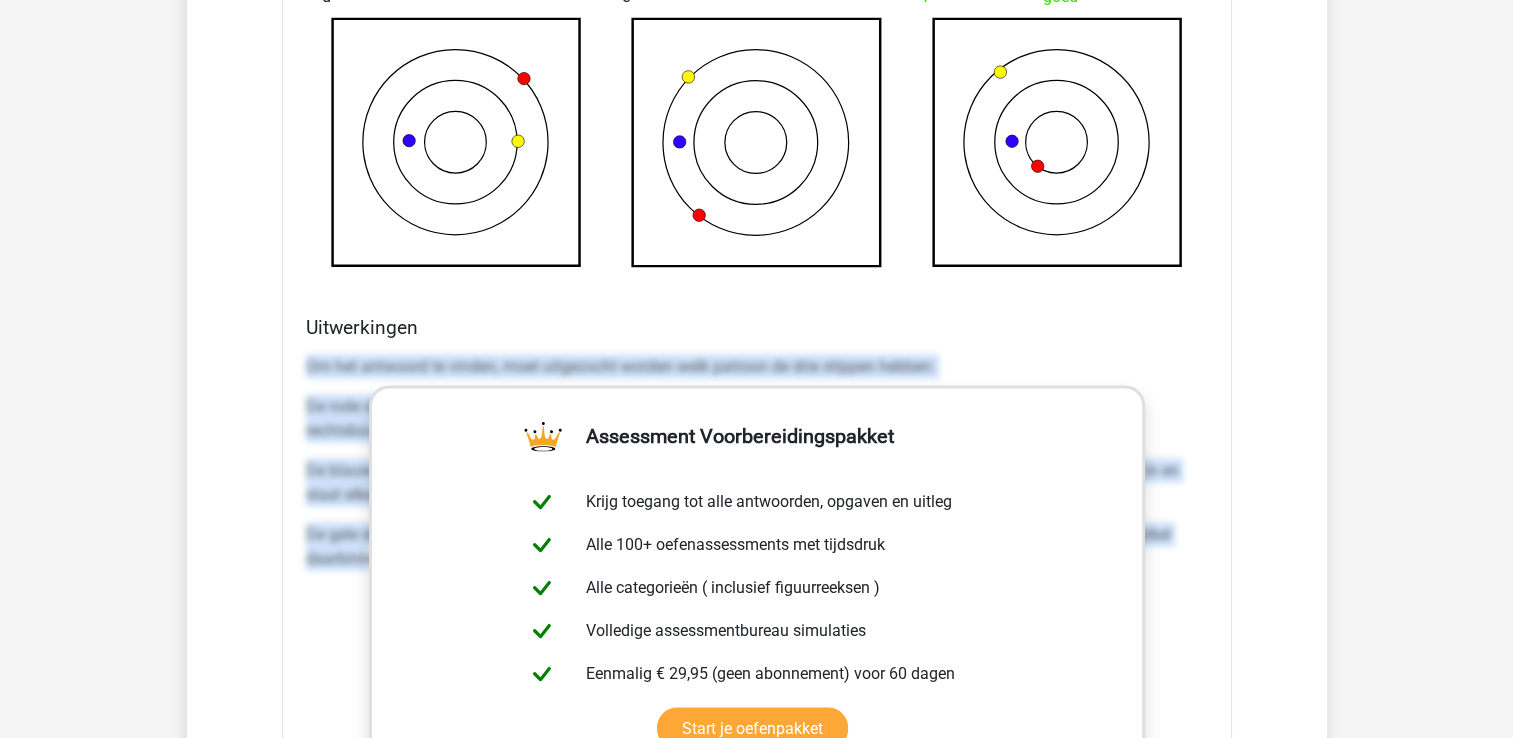 drag, startPoint x: 306, startPoint y: 366, endPoint x: 365, endPoint y: 556, distance: 198.94974 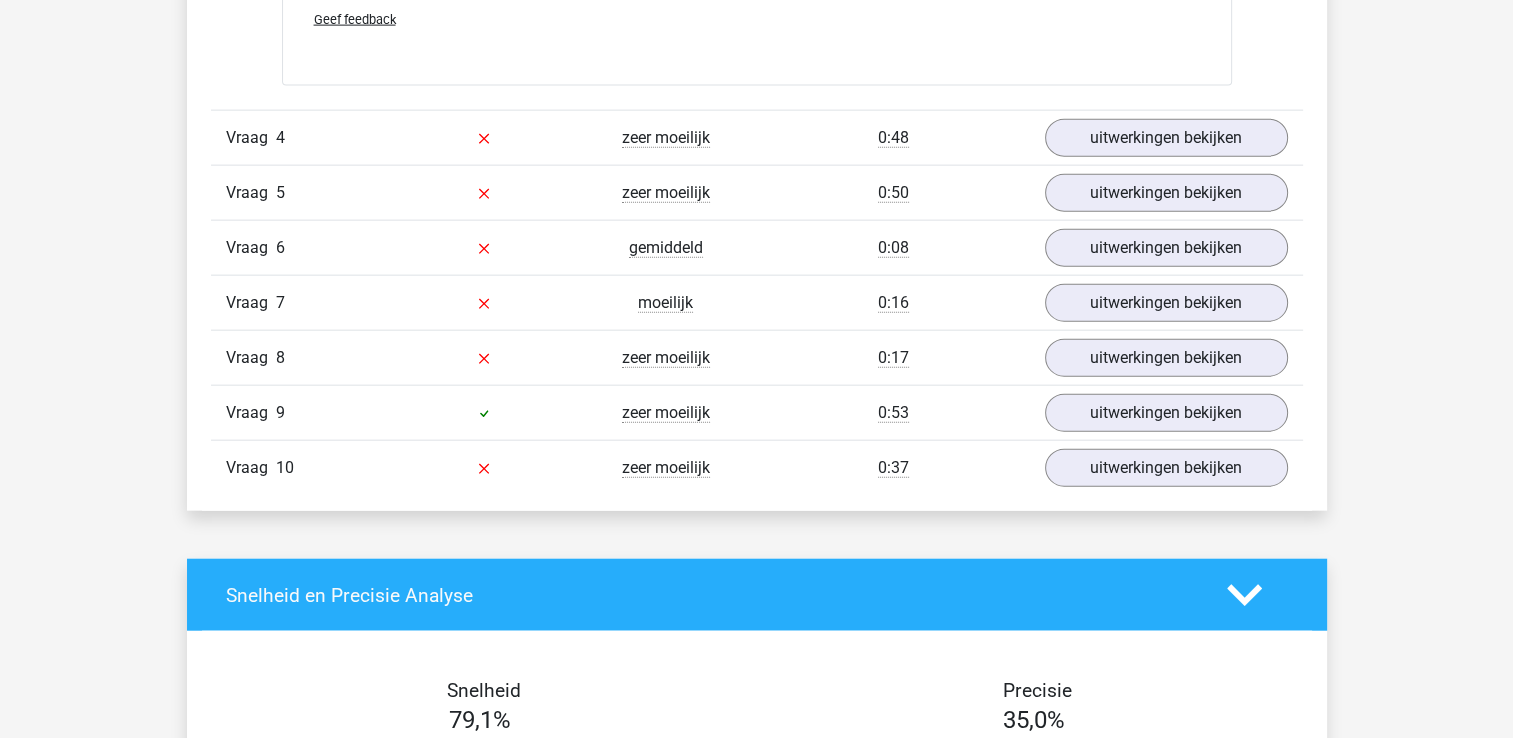 scroll, scrollTop: 4606, scrollLeft: 0, axis: vertical 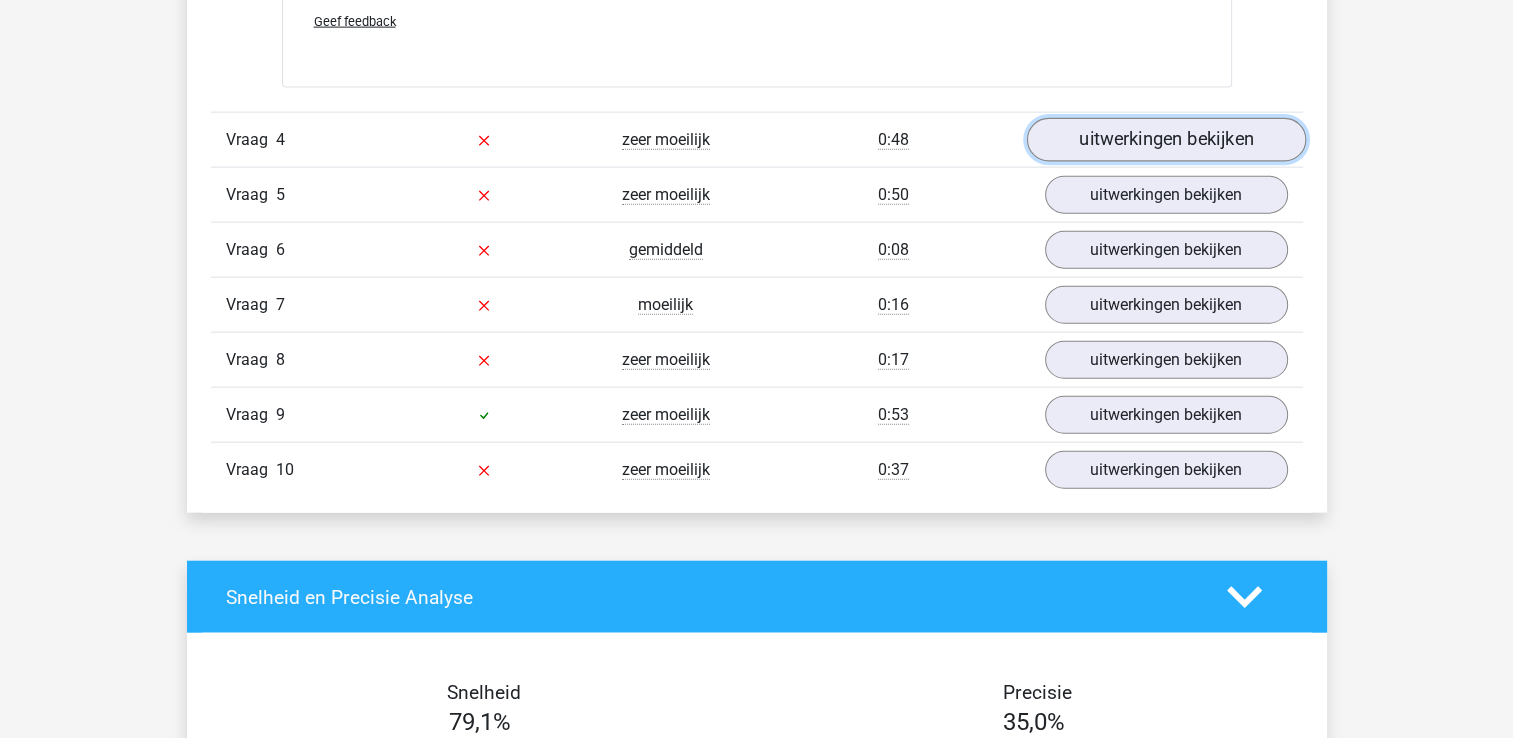 click on "uitwerkingen bekijken" at bounding box center (1165, 140) 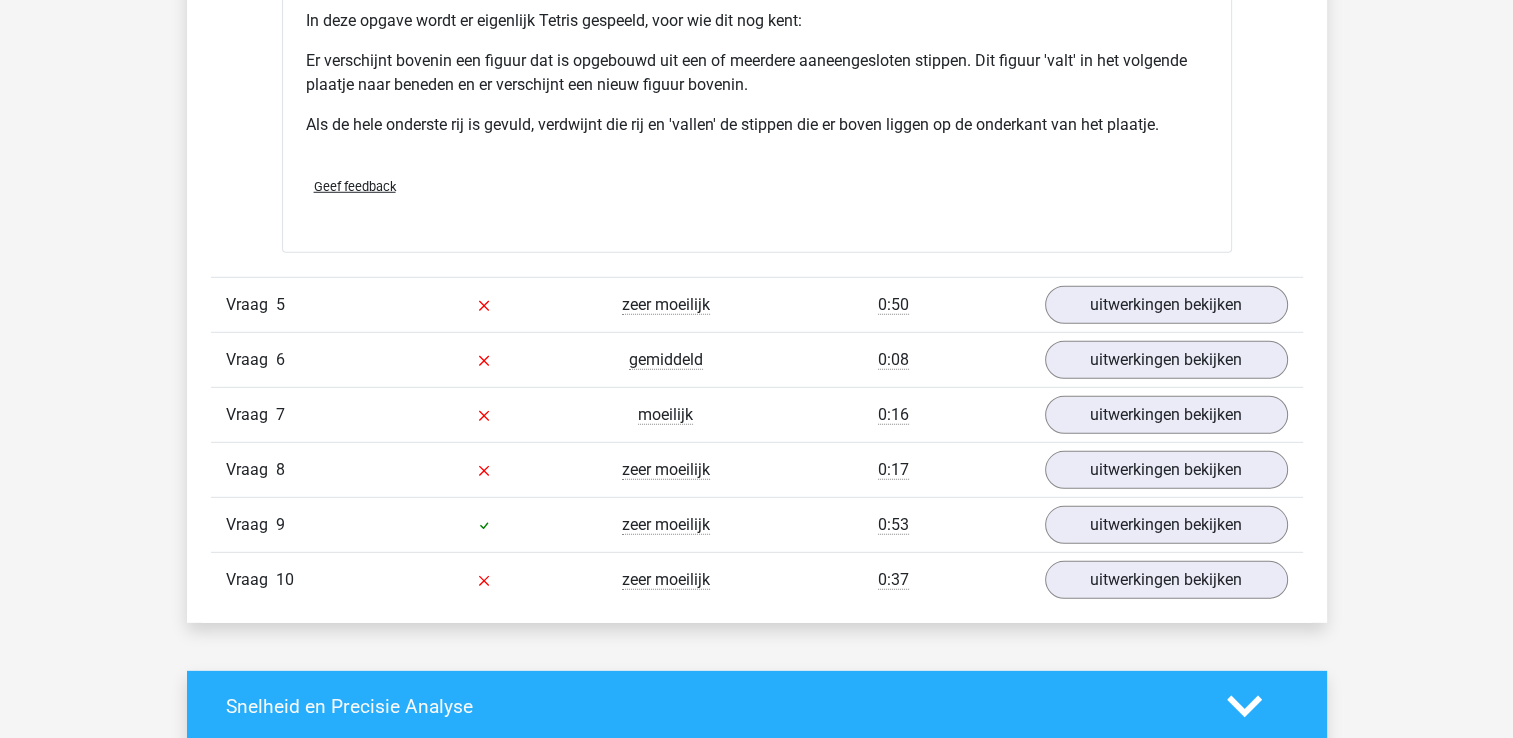 scroll, scrollTop: 5687, scrollLeft: 0, axis: vertical 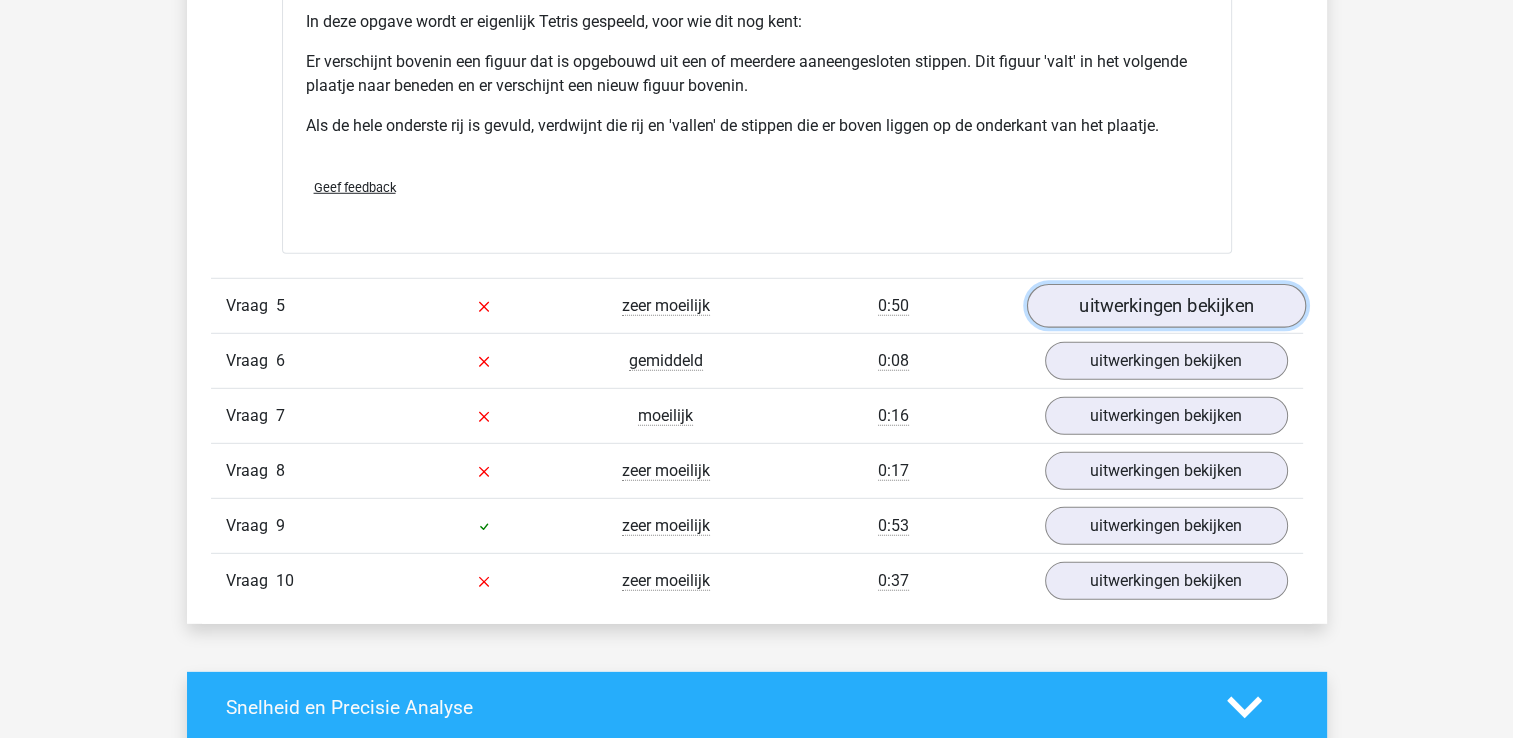 click on "uitwerkingen bekijken" at bounding box center [1165, 306] 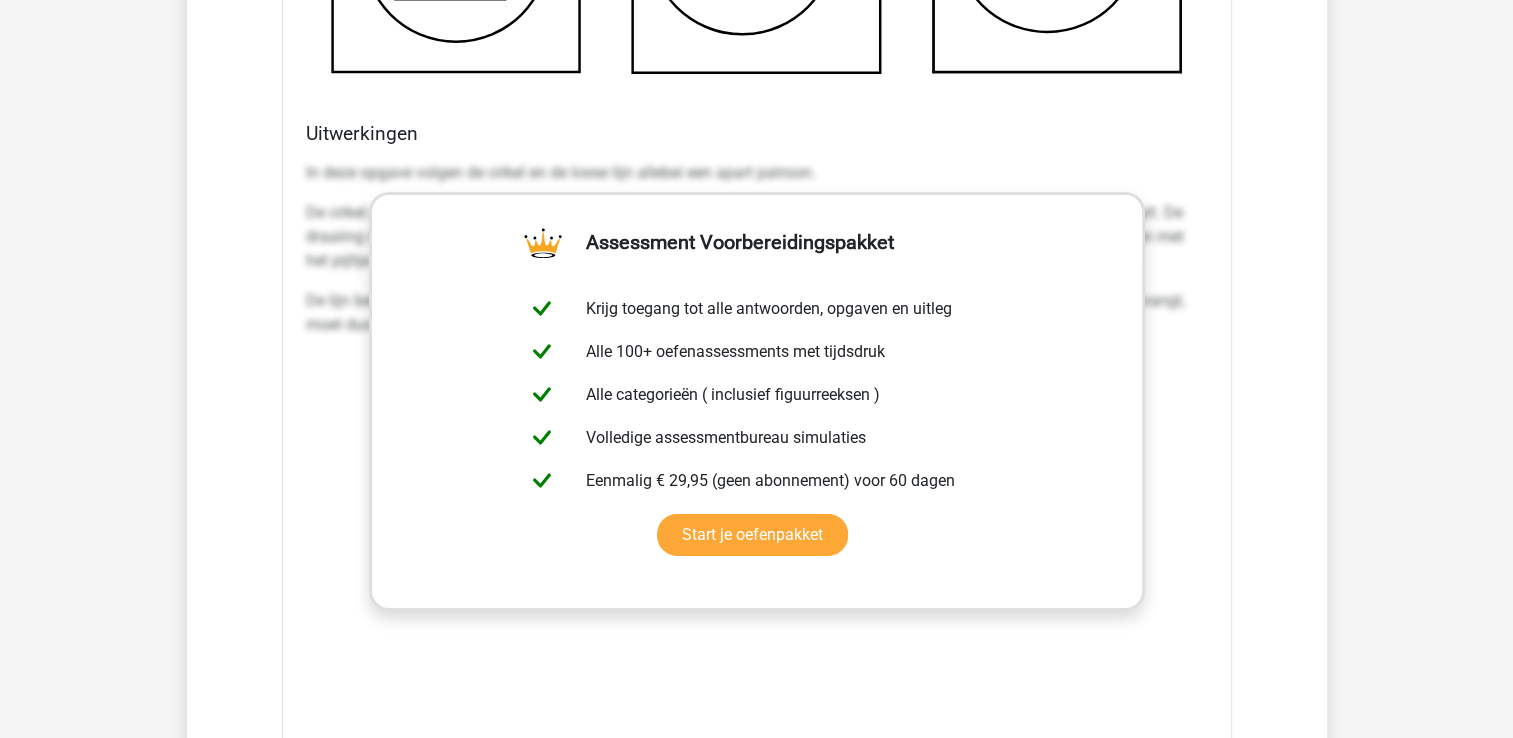 scroll, scrollTop: 6824, scrollLeft: 0, axis: vertical 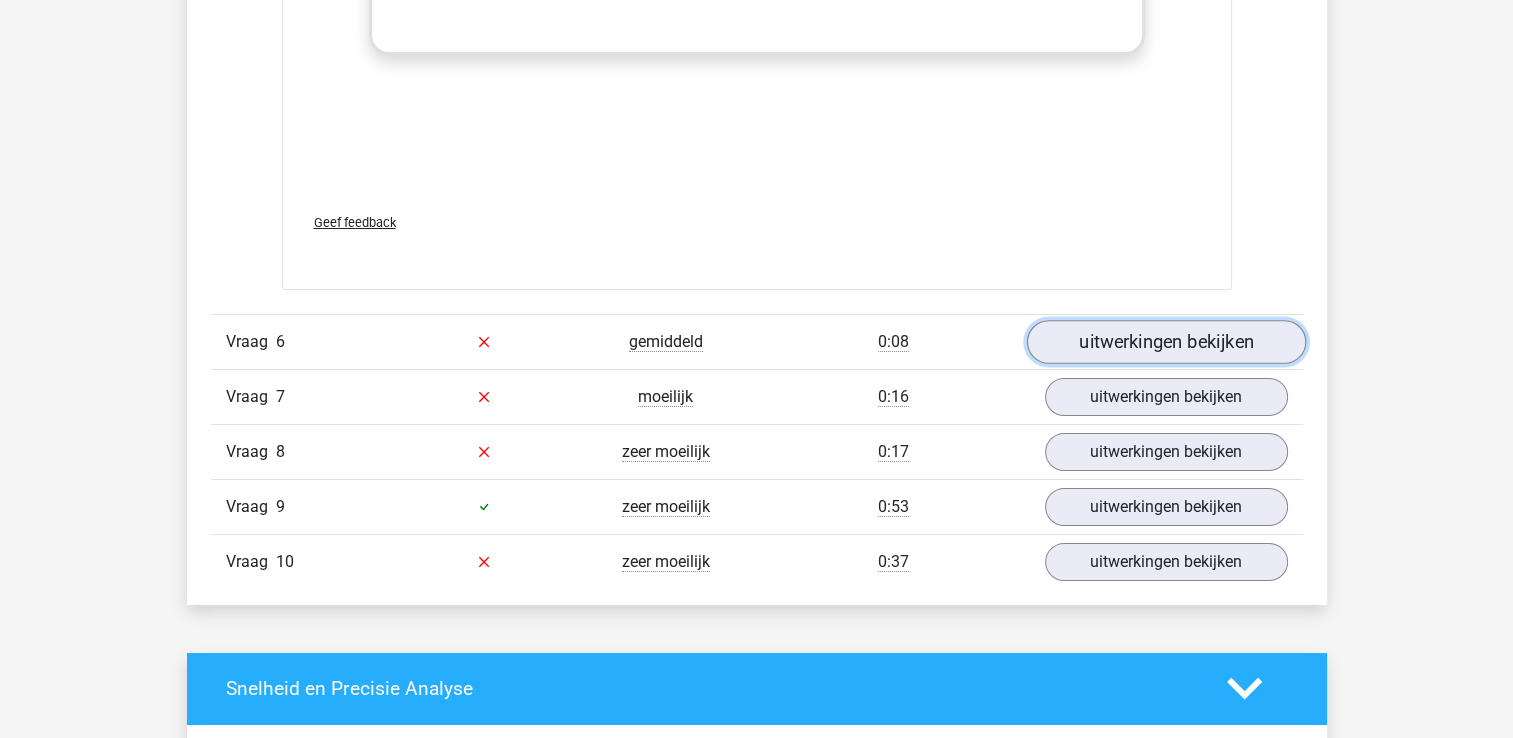 click on "uitwerkingen bekijken" at bounding box center (1165, 342) 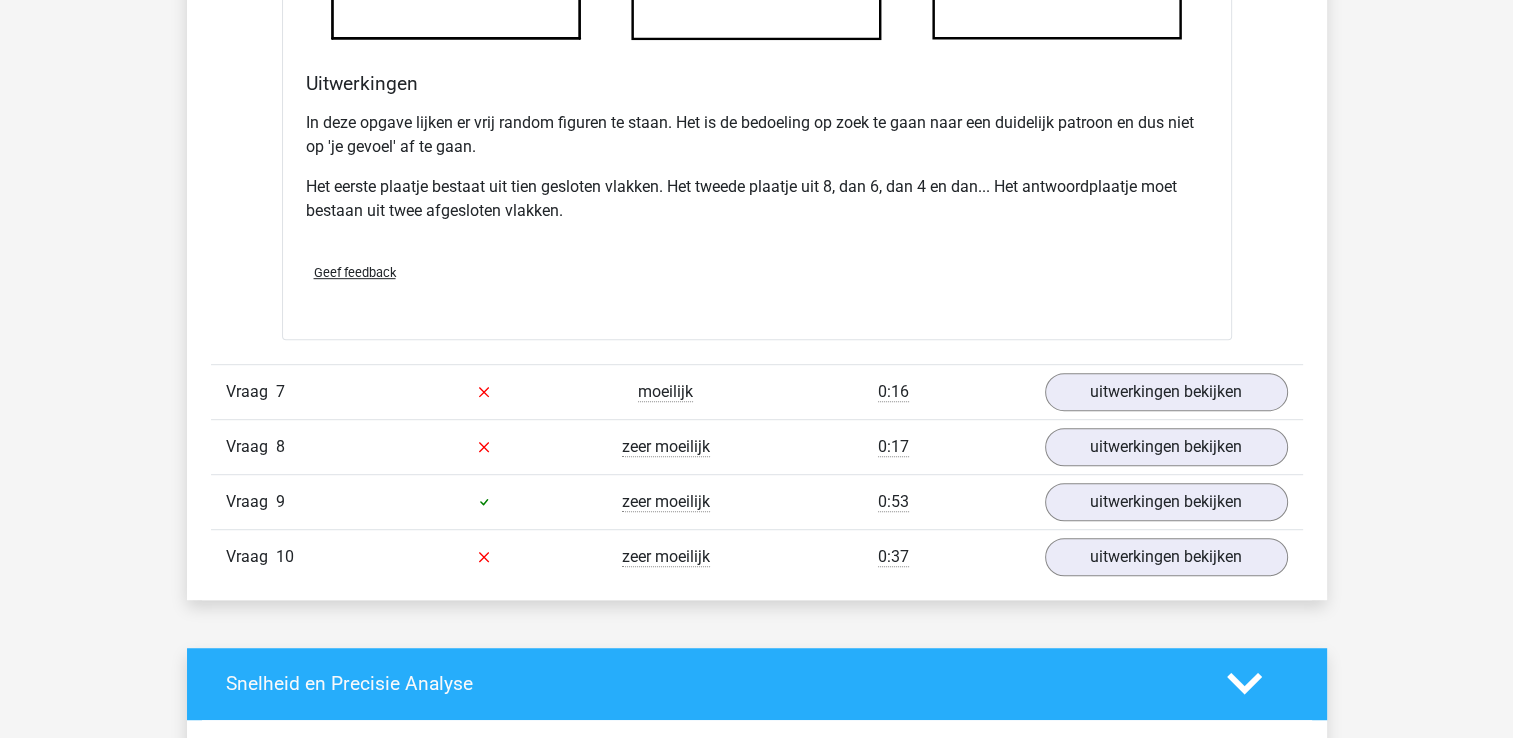 scroll, scrollTop: 8586, scrollLeft: 0, axis: vertical 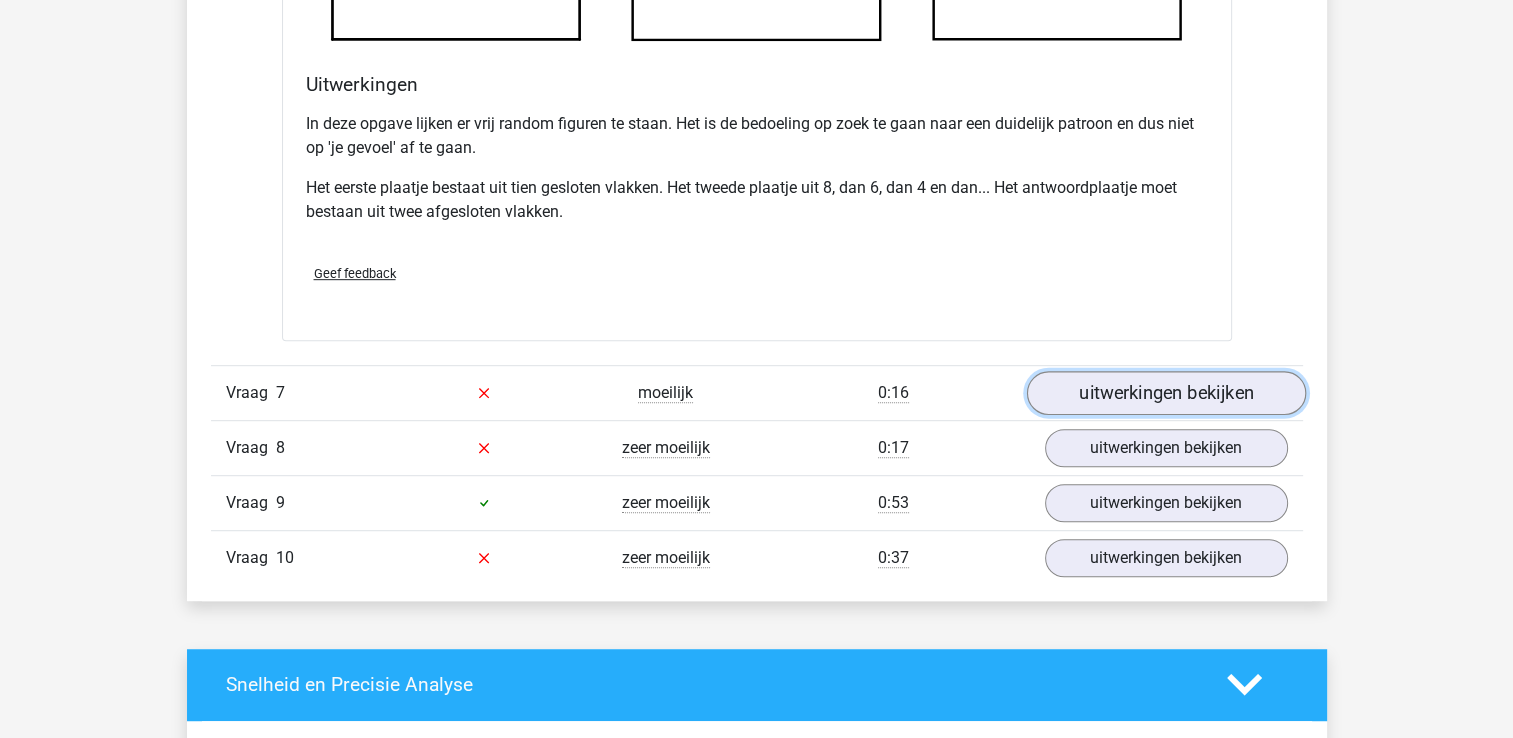 click on "uitwerkingen bekijken" at bounding box center (1165, 393) 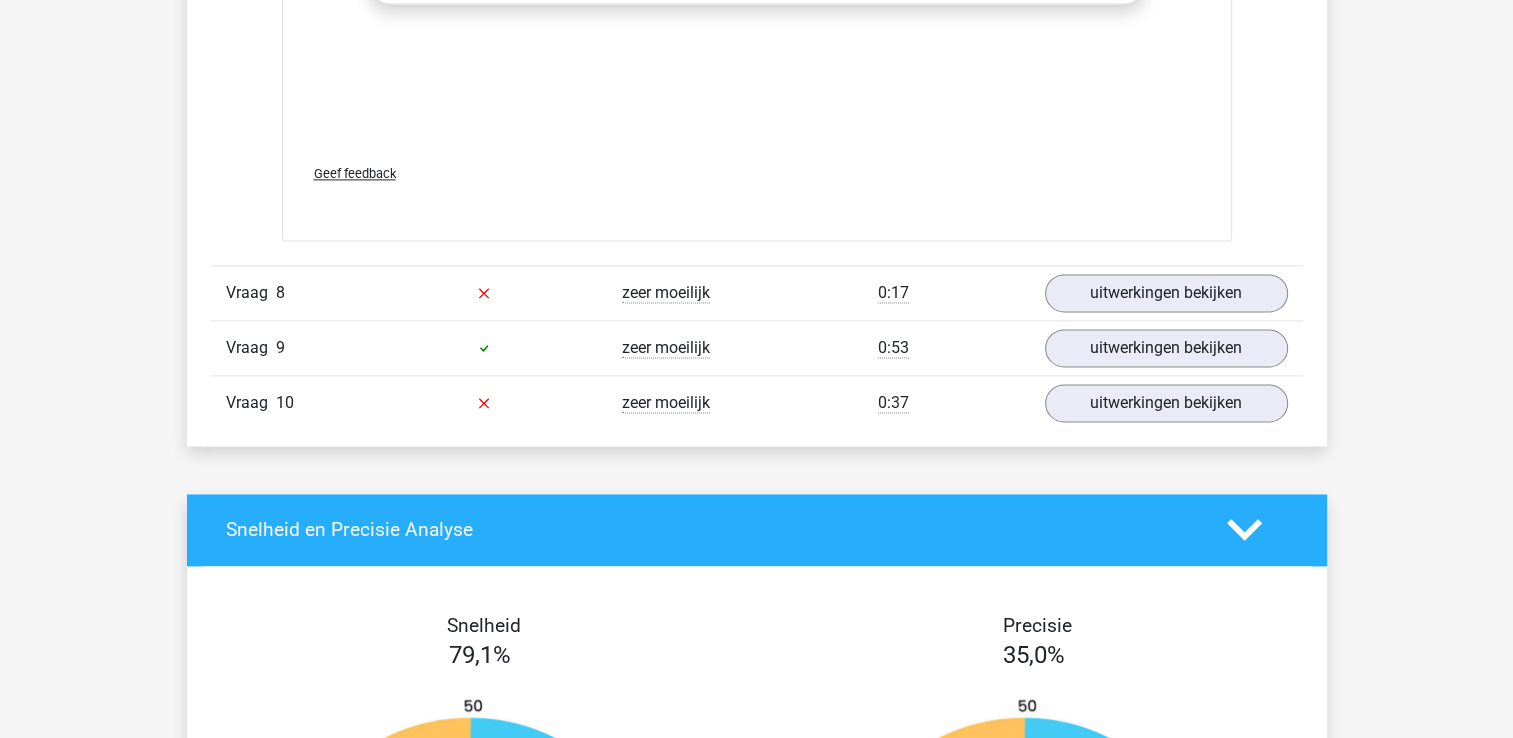 scroll, scrollTop: 10419, scrollLeft: 0, axis: vertical 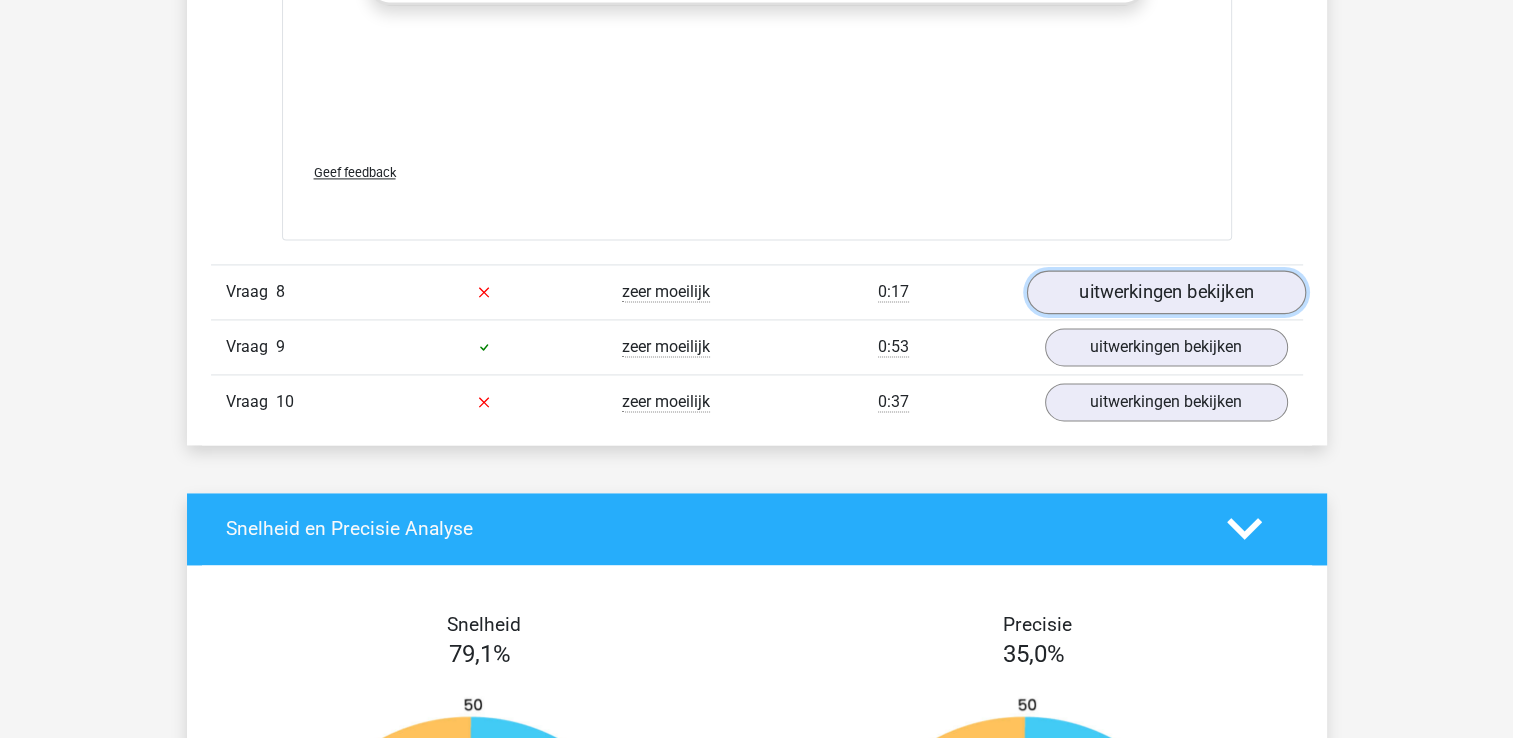 click on "uitwerkingen bekijken" at bounding box center [1165, 292] 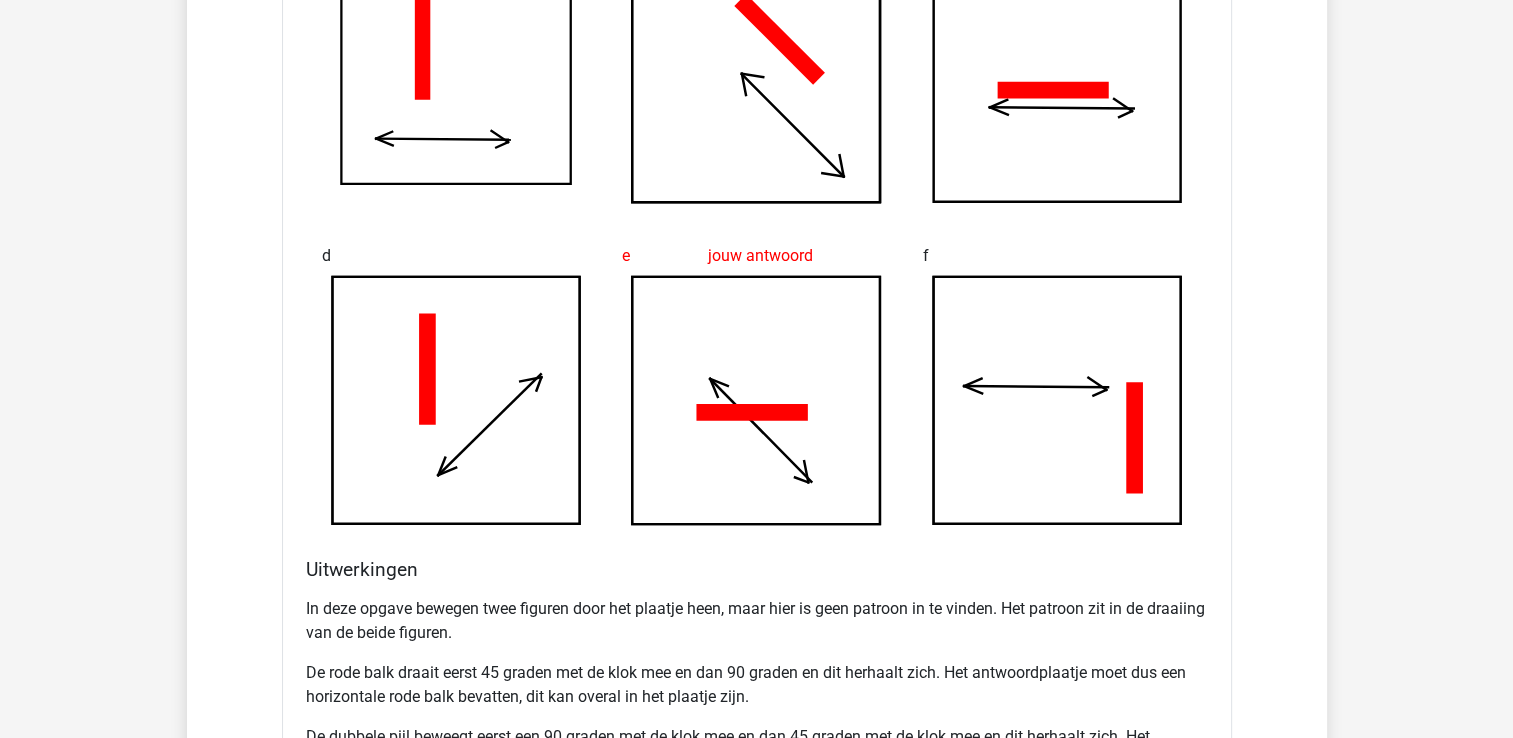 scroll, scrollTop: 11091, scrollLeft: 0, axis: vertical 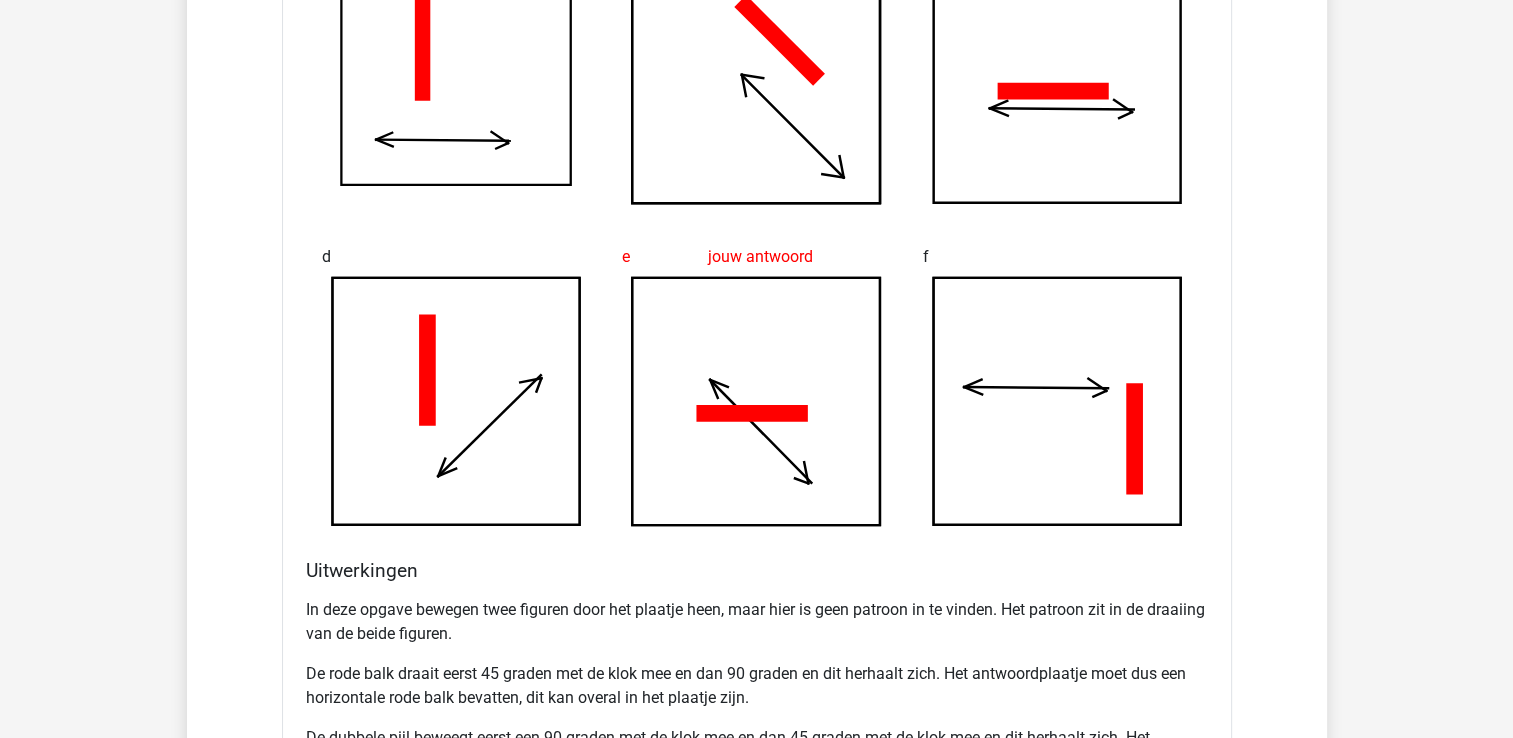 drag, startPoint x: 938, startPoint y: 474, endPoint x: 964, endPoint y: 344, distance: 132.57451 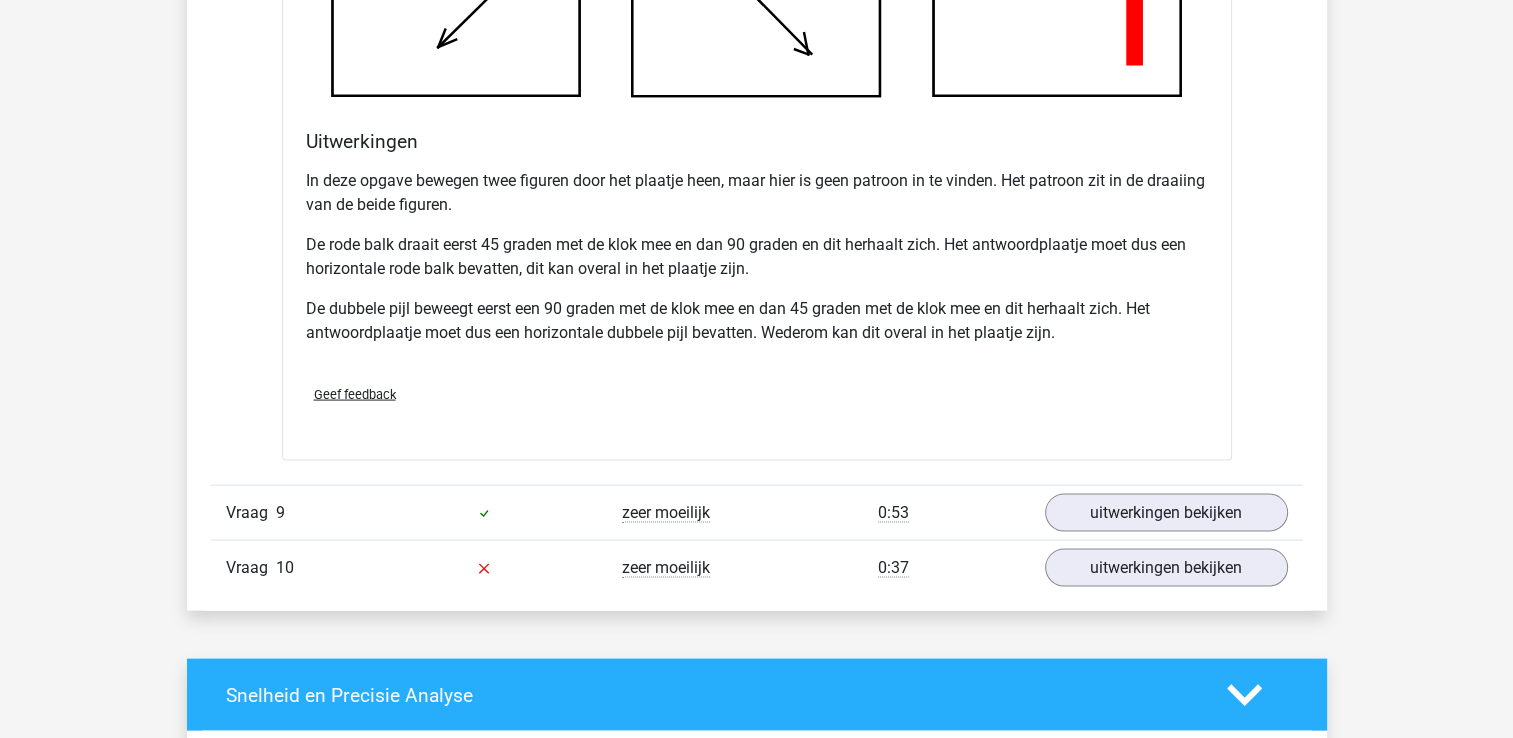 scroll, scrollTop: 11520, scrollLeft: 0, axis: vertical 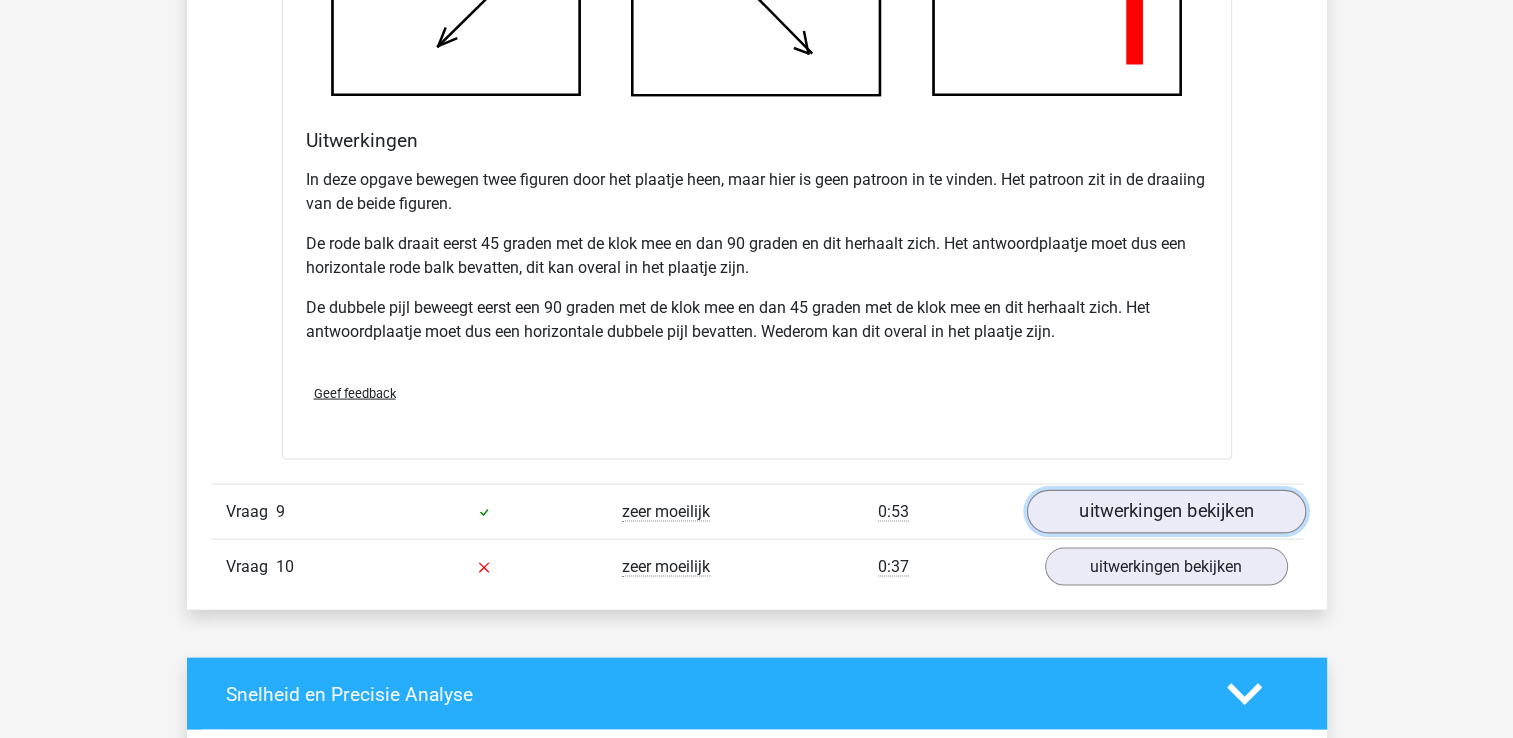 click on "uitwerkingen bekijken" at bounding box center [1165, 512] 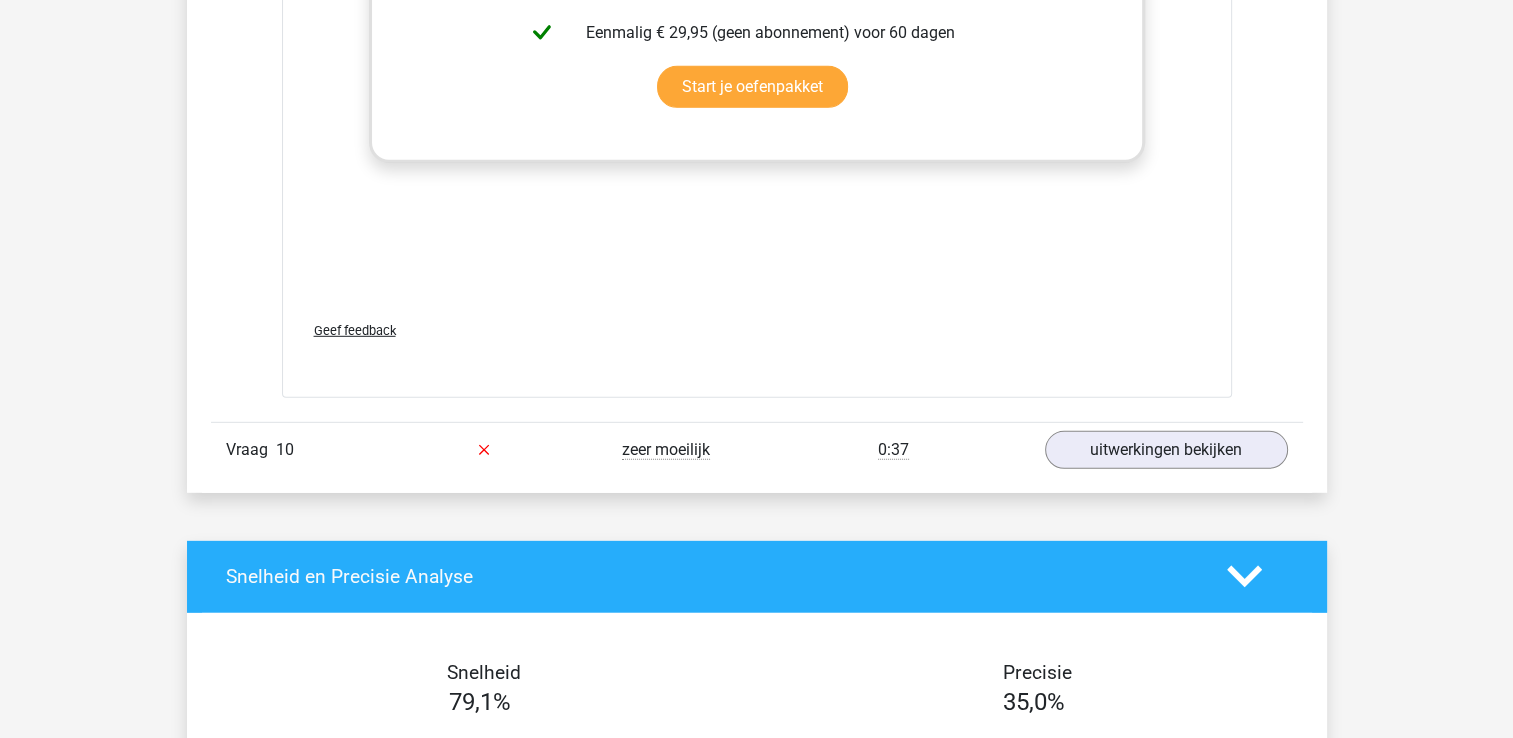 scroll, scrollTop: 13278, scrollLeft: 0, axis: vertical 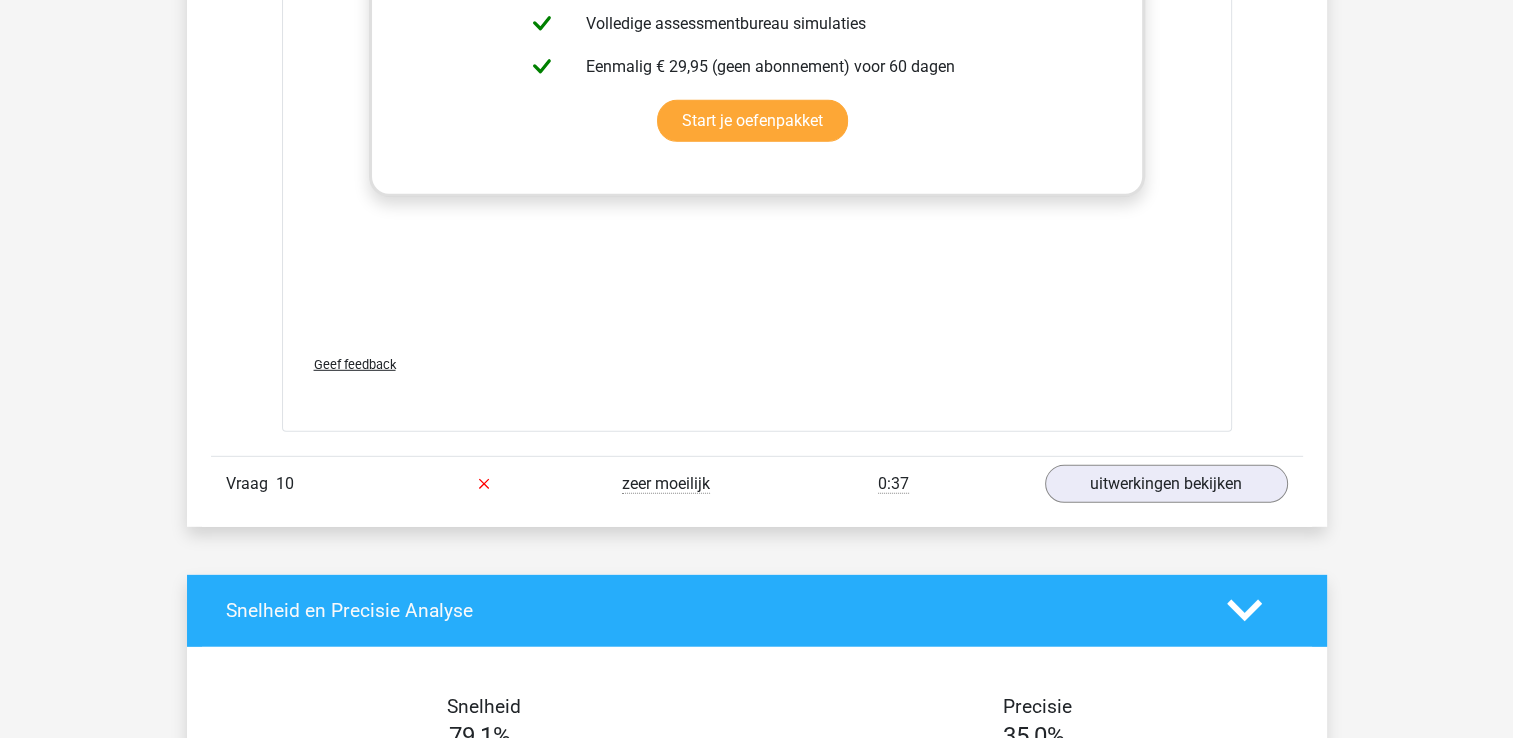 click on "Vraag
10
zeer moeilijk
0:37
uitwerkingen bekijken" at bounding box center (757, 483) 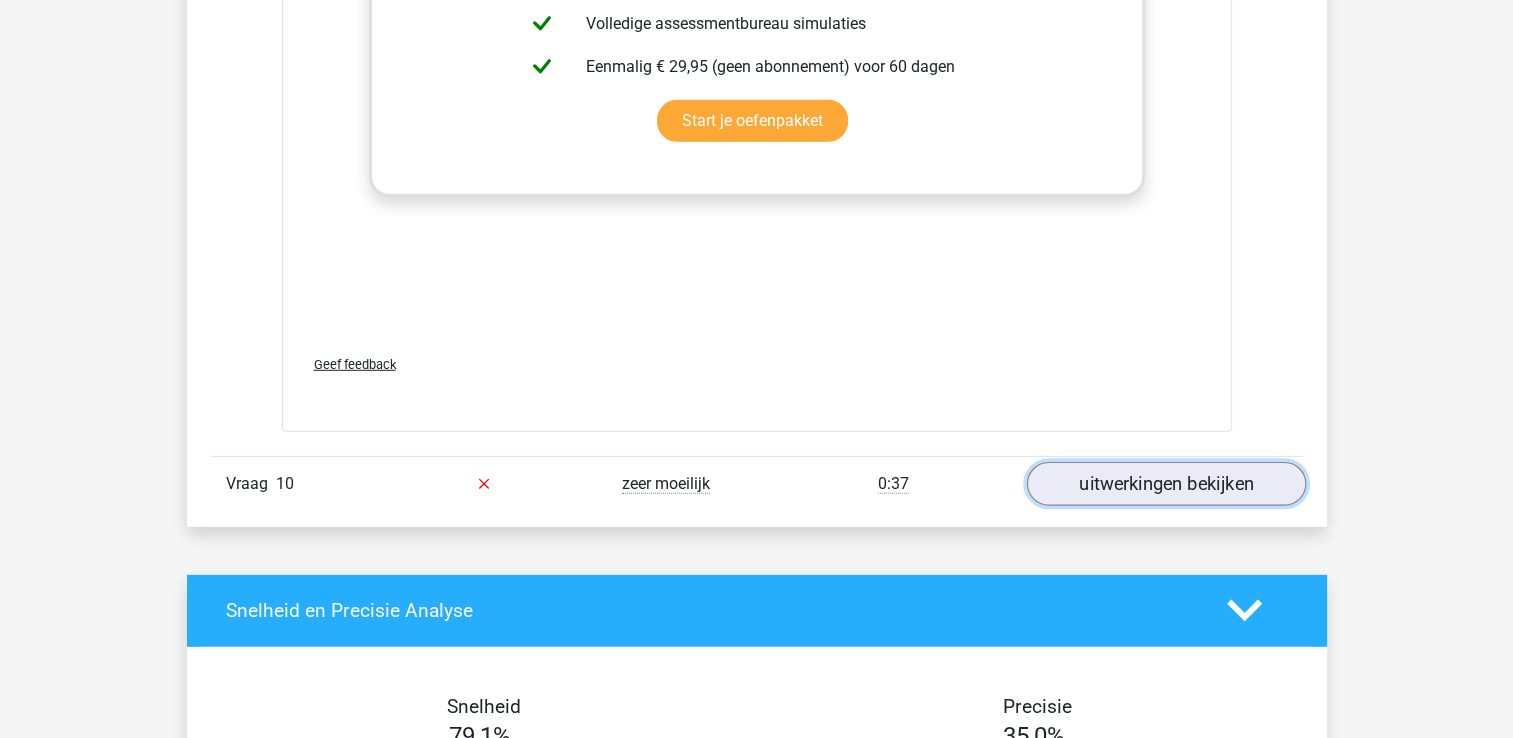 click on "uitwerkingen bekijken" at bounding box center (1165, 484) 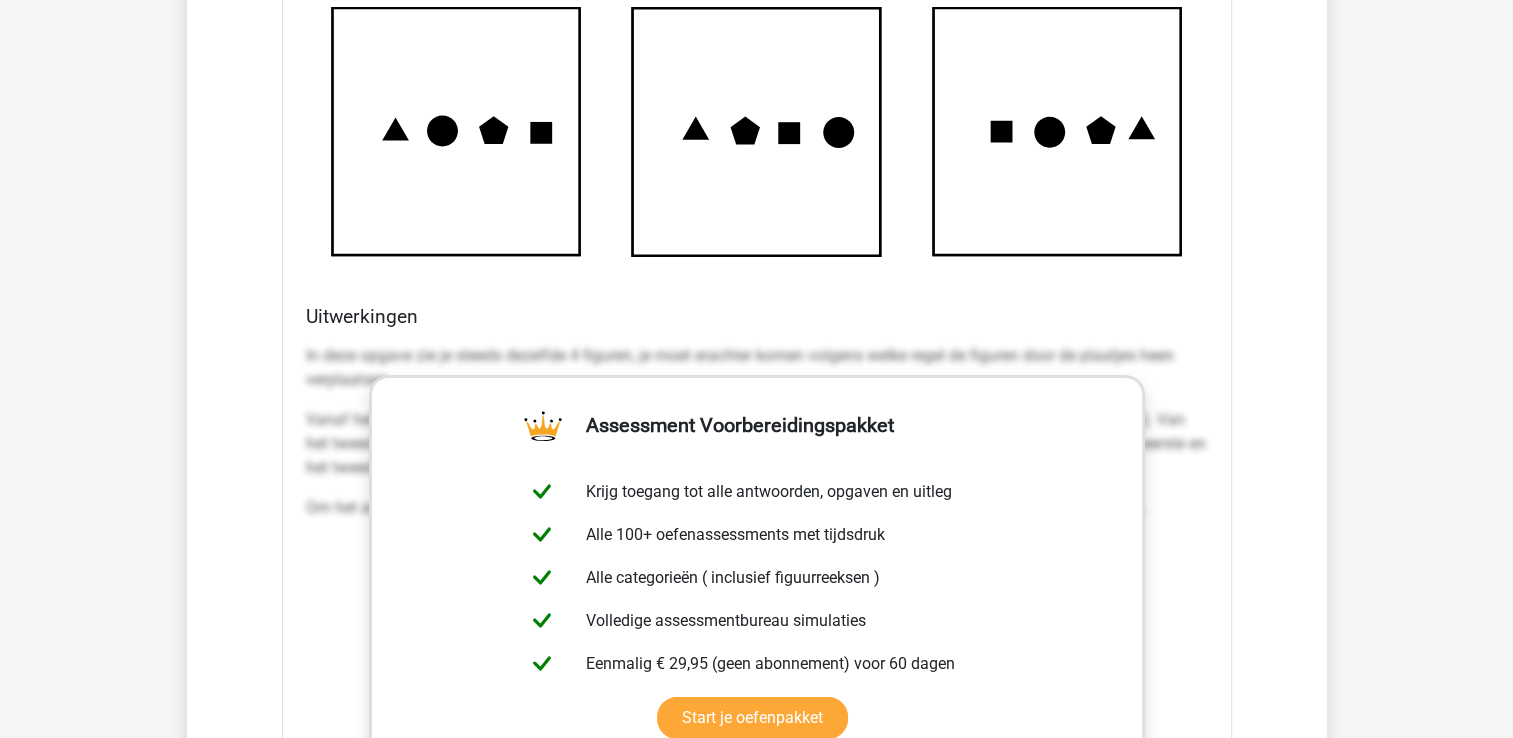 scroll, scrollTop: 14384, scrollLeft: 0, axis: vertical 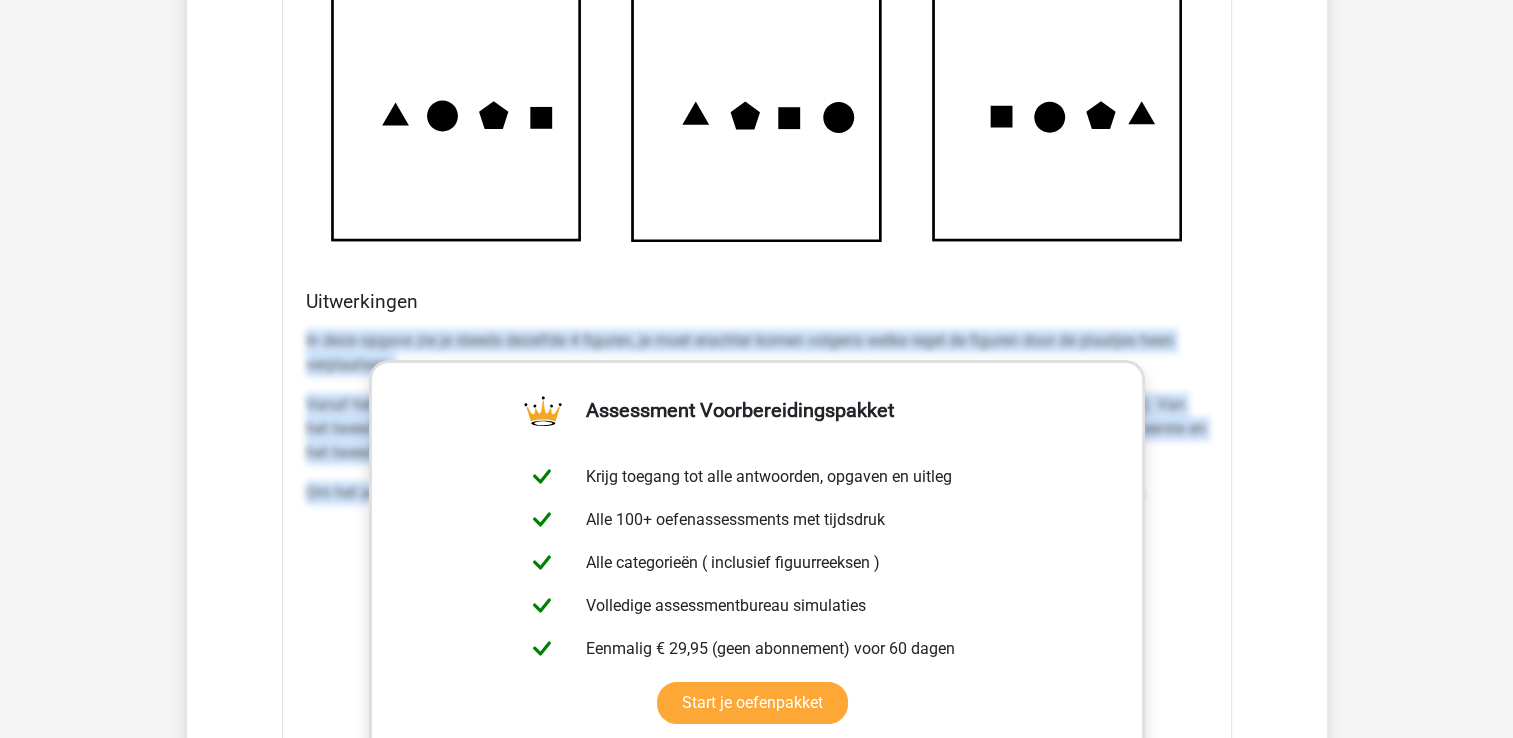drag, startPoint x: 305, startPoint y: 330, endPoint x: 367, endPoint y: 476, distance: 158.61903 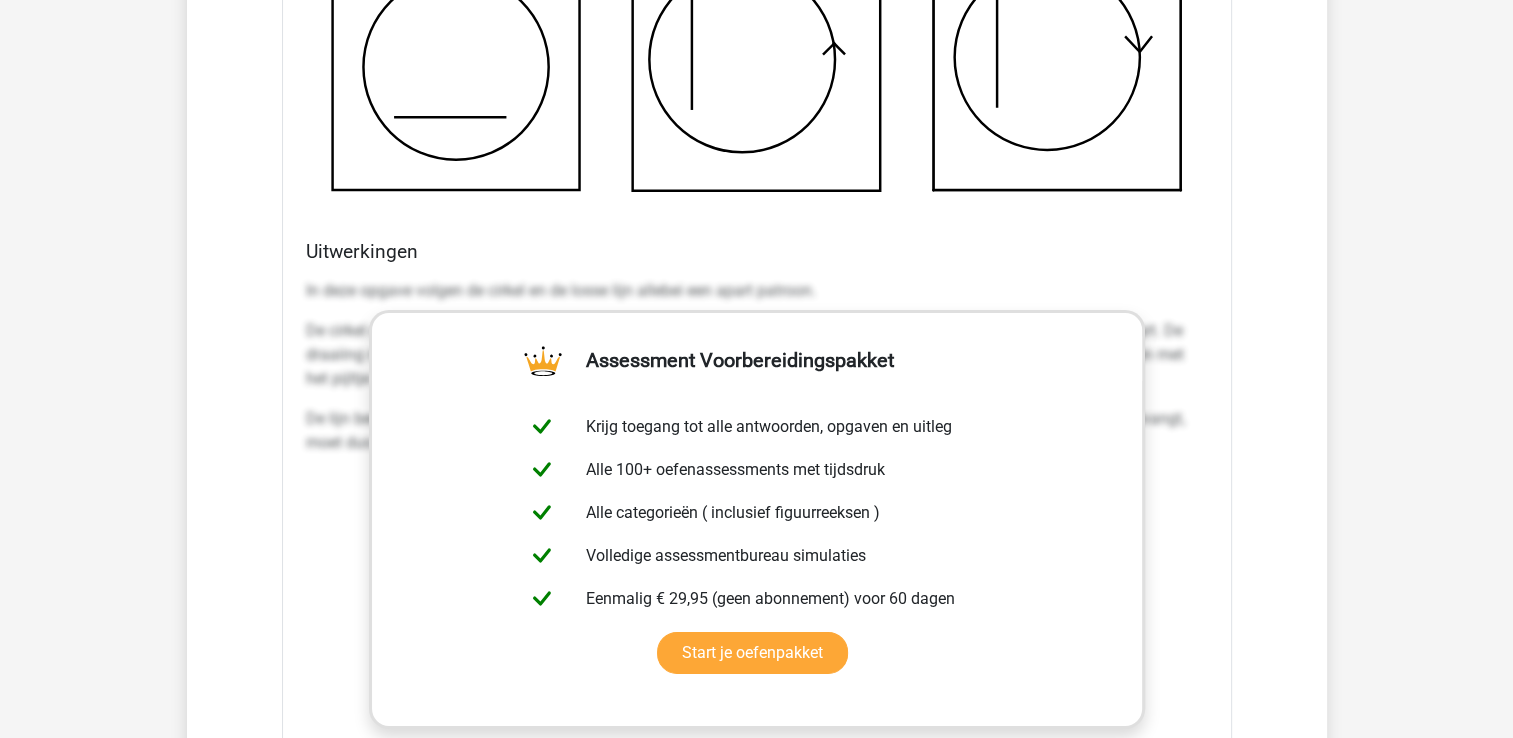 scroll, scrollTop: 6707, scrollLeft: 0, axis: vertical 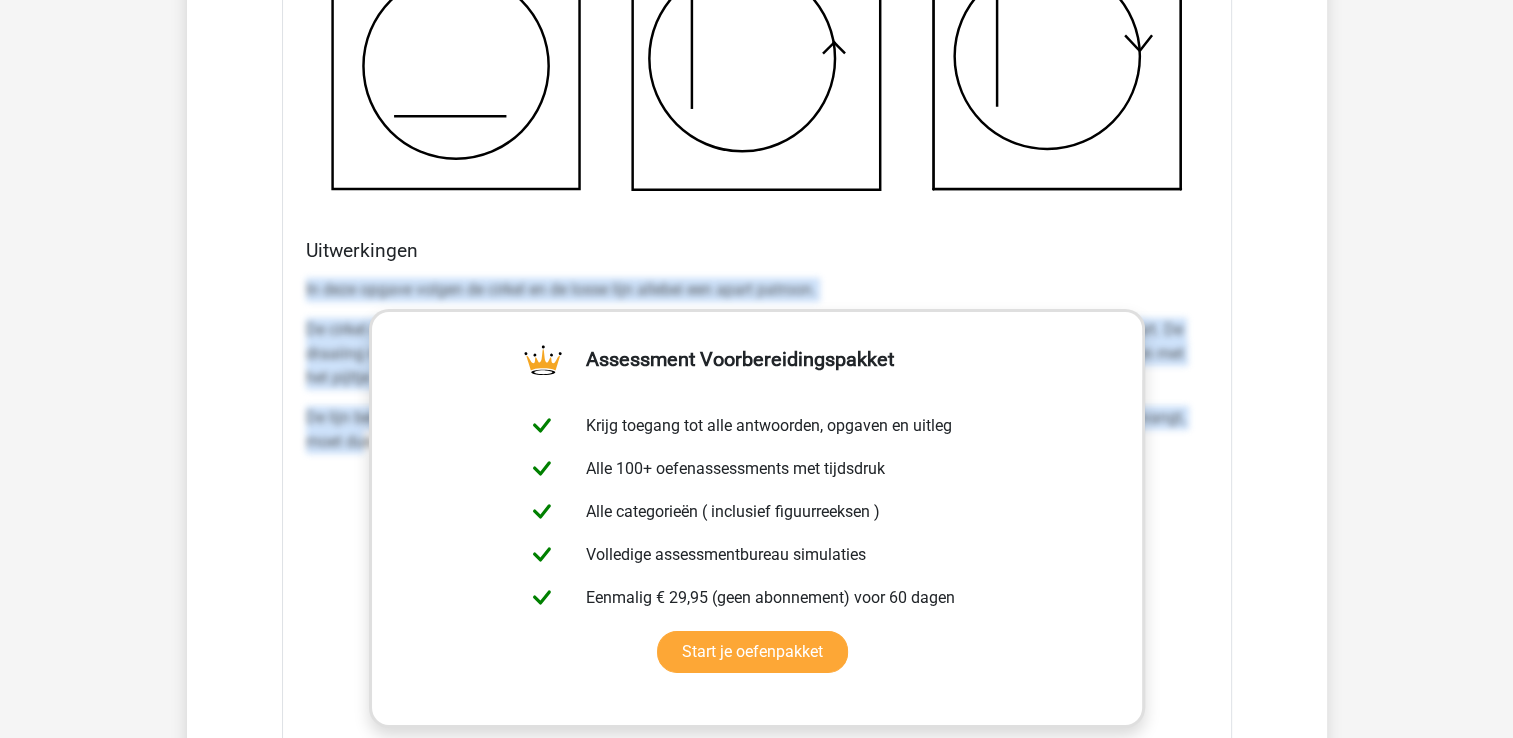 drag, startPoint x: 300, startPoint y: 285, endPoint x: 367, endPoint y: 430, distance: 159.73102 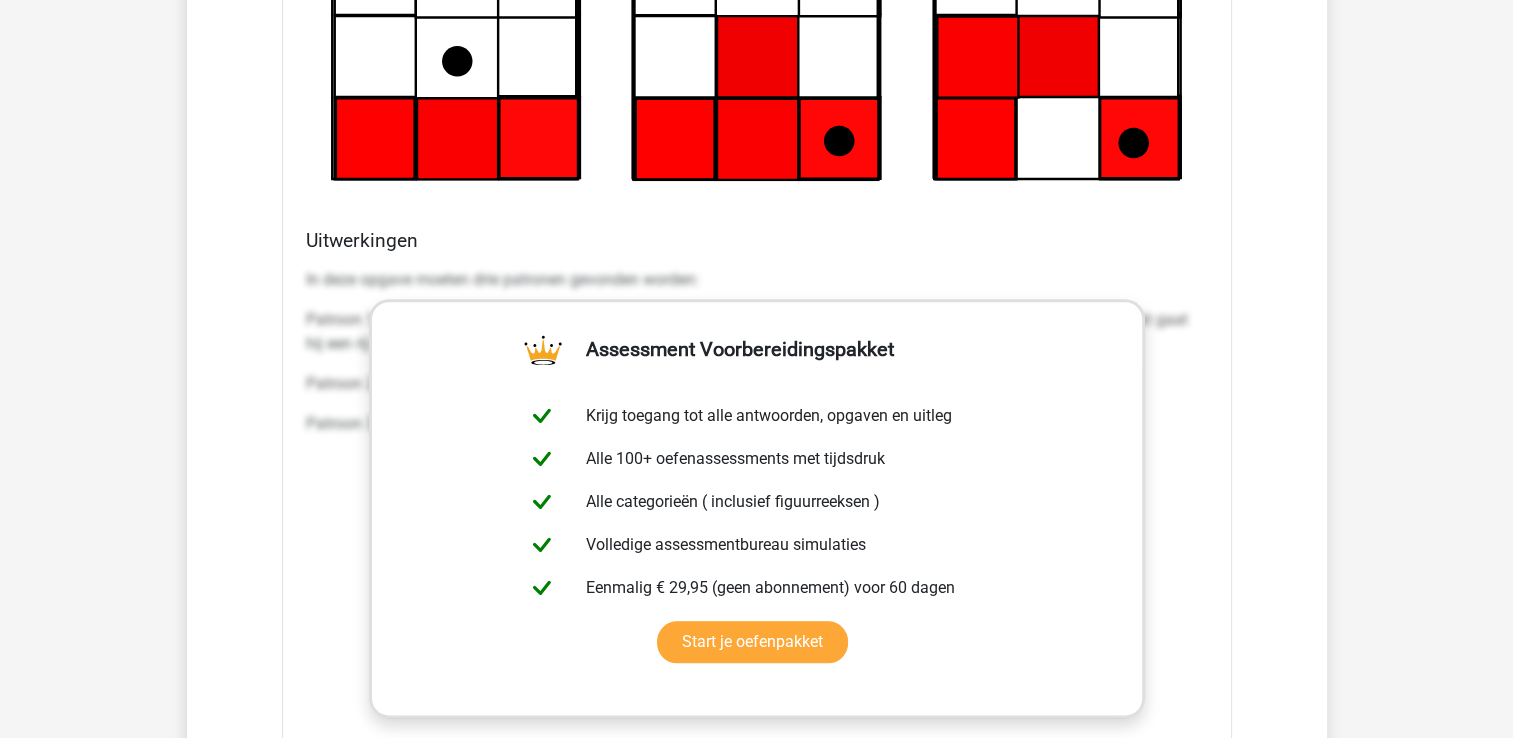 scroll, scrollTop: 9704, scrollLeft: 0, axis: vertical 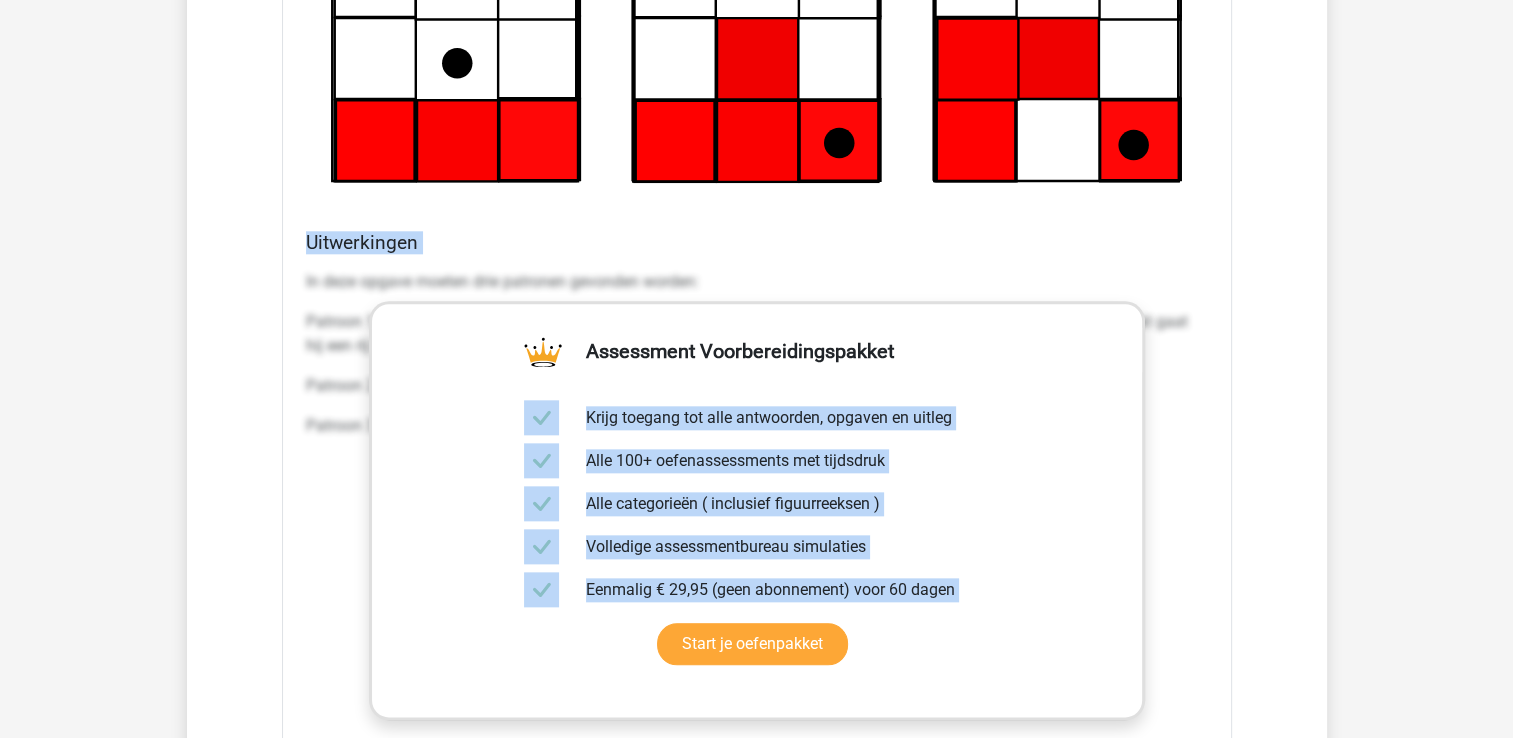 drag, startPoint x: 305, startPoint y: 268, endPoint x: 368, endPoint y: 420, distance: 164.53874 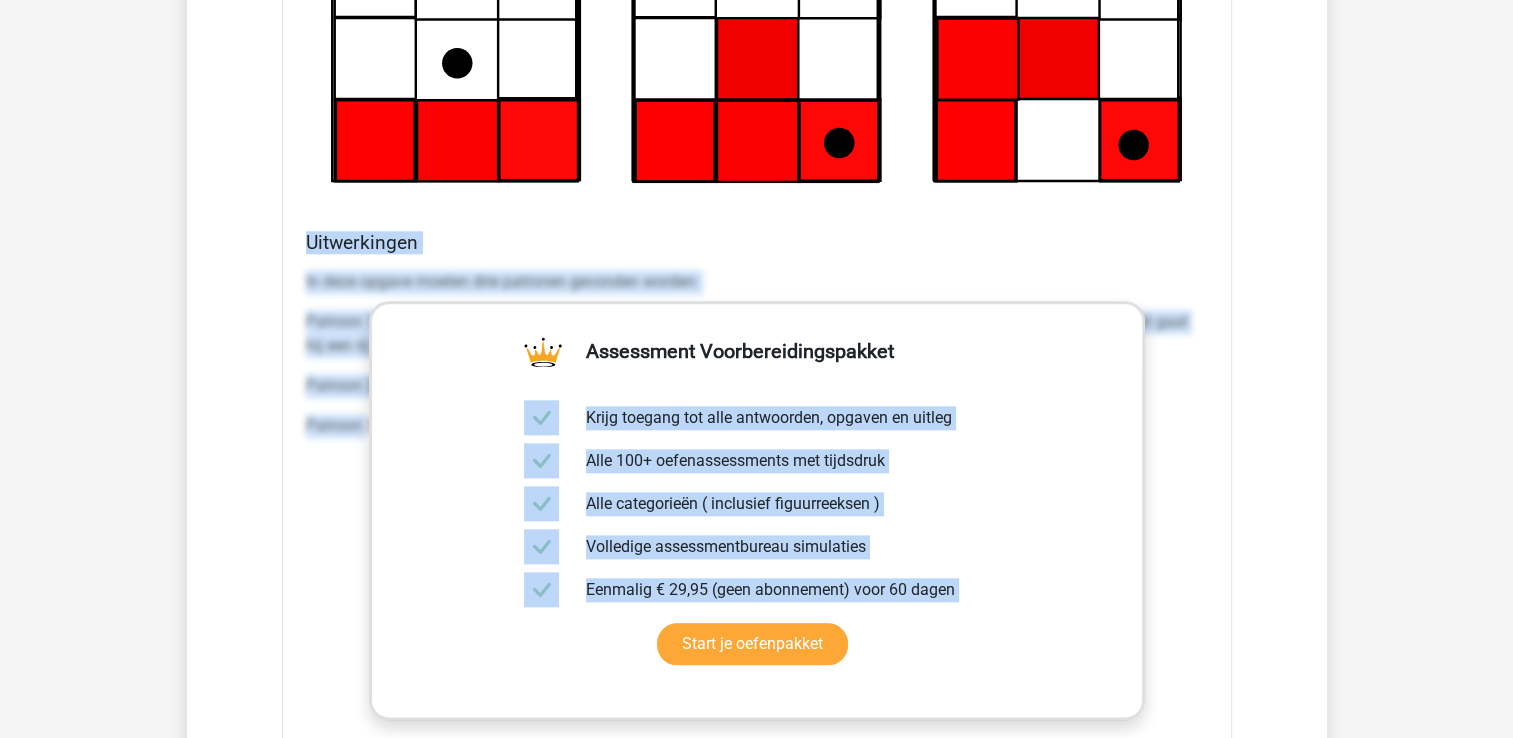 click on "Welk figuur moet het vraagteken vervangen om een logische reeks te vormen?
a
b" at bounding box center [757, 140] 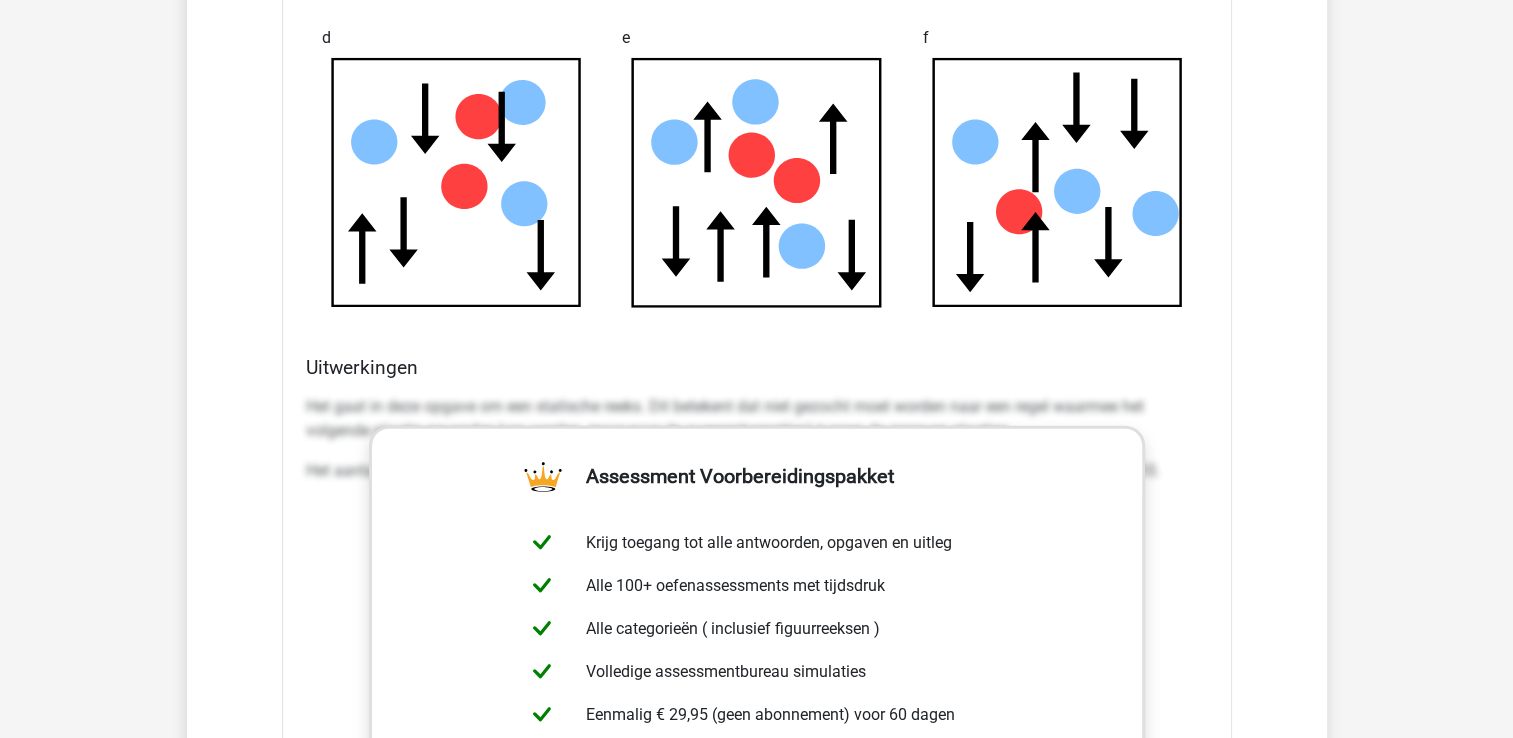 scroll, scrollTop: 12631, scrollLeft: 0, axis: vertical 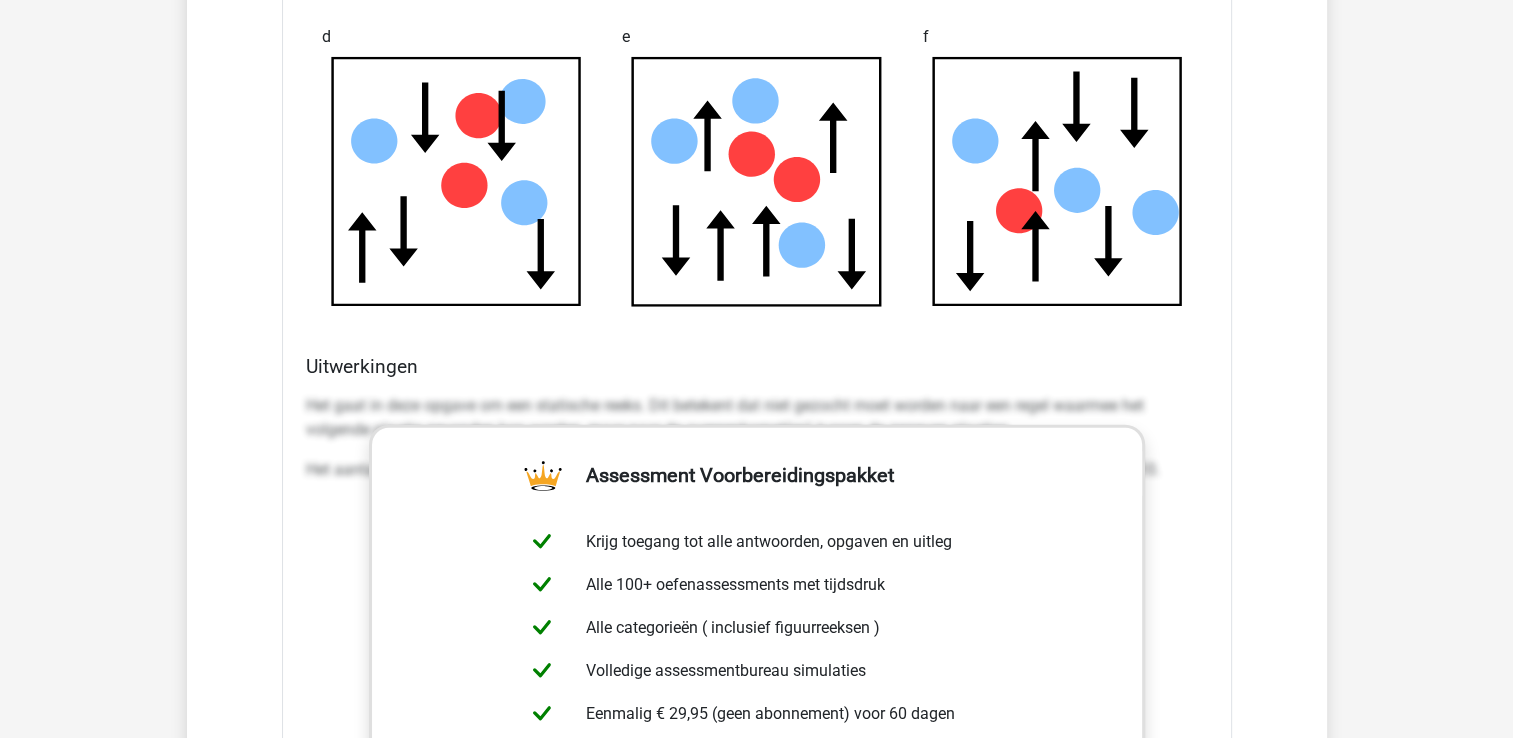 click on "Uitwerkingen
Het gaat in deze opgave om een statische reeks. Dit betekent dat niet gezocht moet worden naar een regel waarmee het volgende plaatje gevonden kan worden, maar naar de overeenkomst(en) tussen de gegeven plaatjes.
Het aantal pijlen omhoog is in elk plaatje gelijk aan het aantal rode stippen en het totaal aantal figuren is in elk plaatje 10." at bounding box center [757, 670] 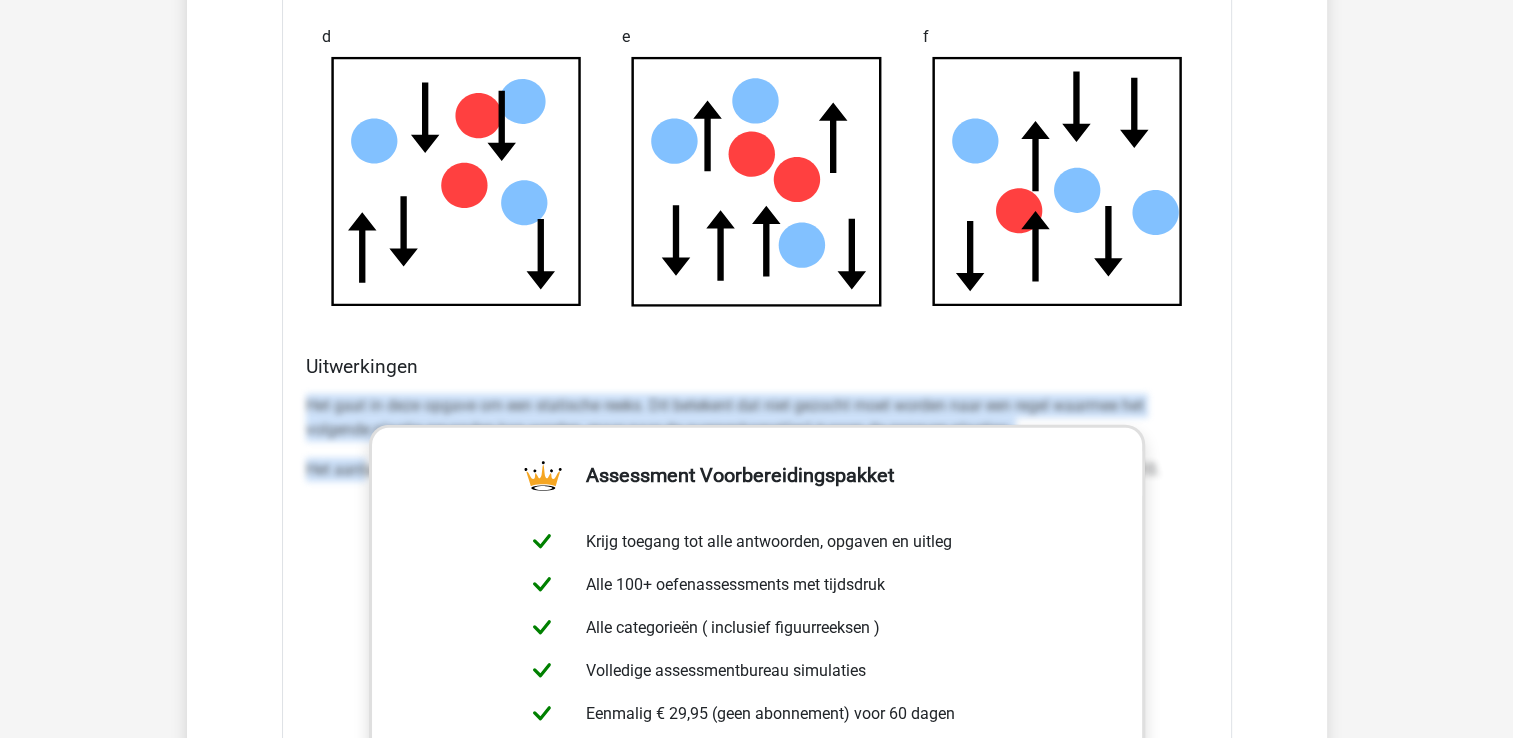 drag, startPoint x: 304, startPoint y: 397, endPoint x: 364, endPoint y: 459, distance: 86.27862 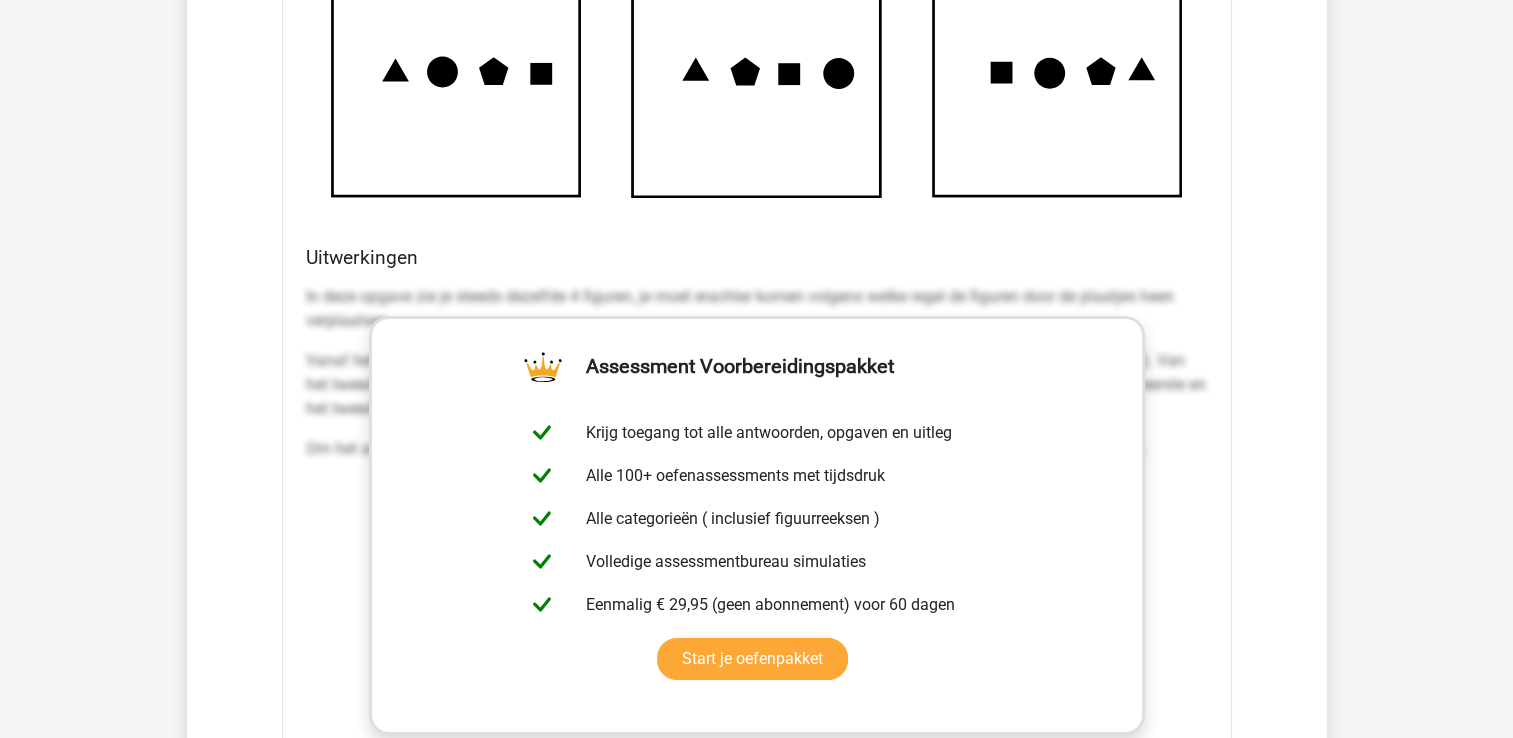 scroll, scrollTop: 14440, scrollLeft: 0, axis: vertical 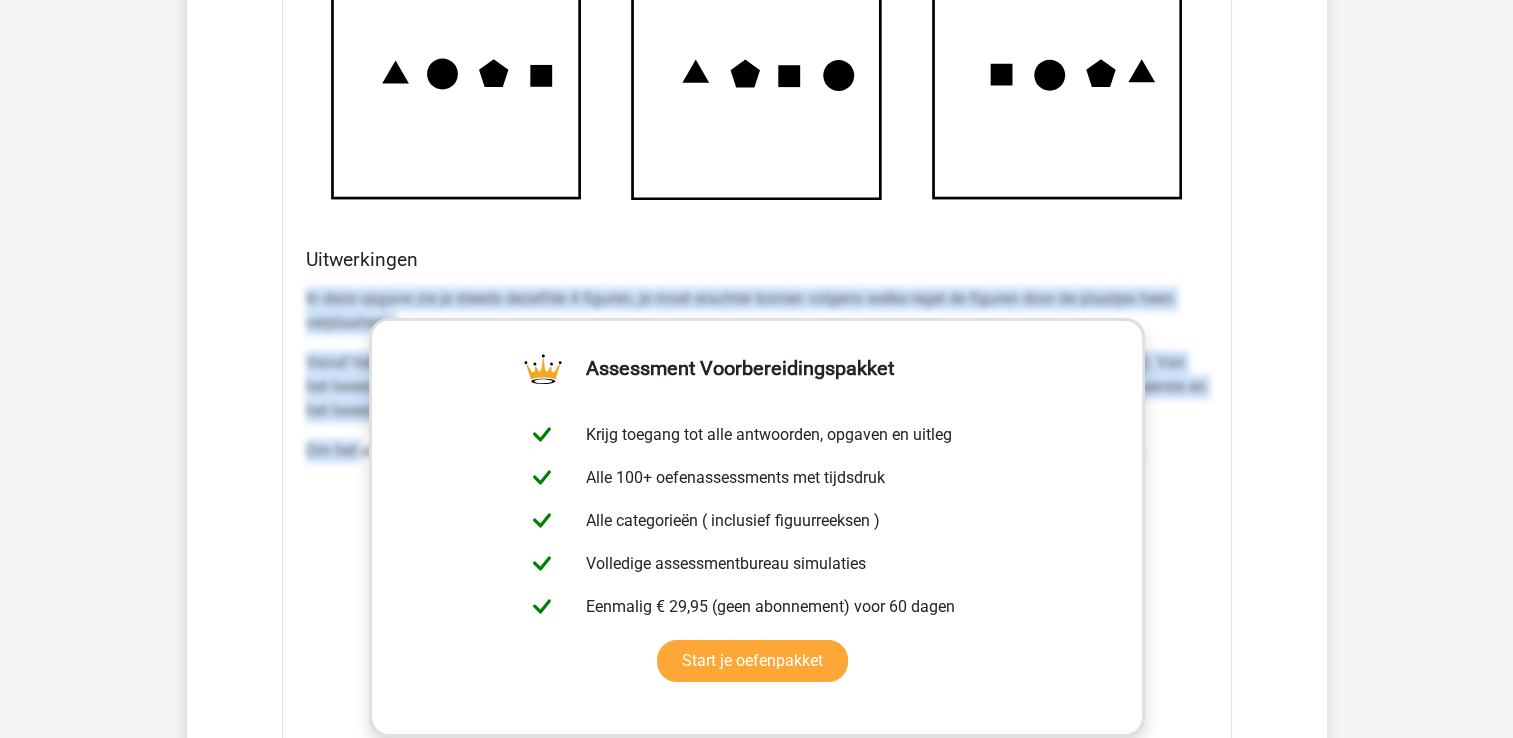 drag, startPoint x: 304, startPoint y: 285, endPoint x: 364, endPoint y: 441, distance: 167.14066 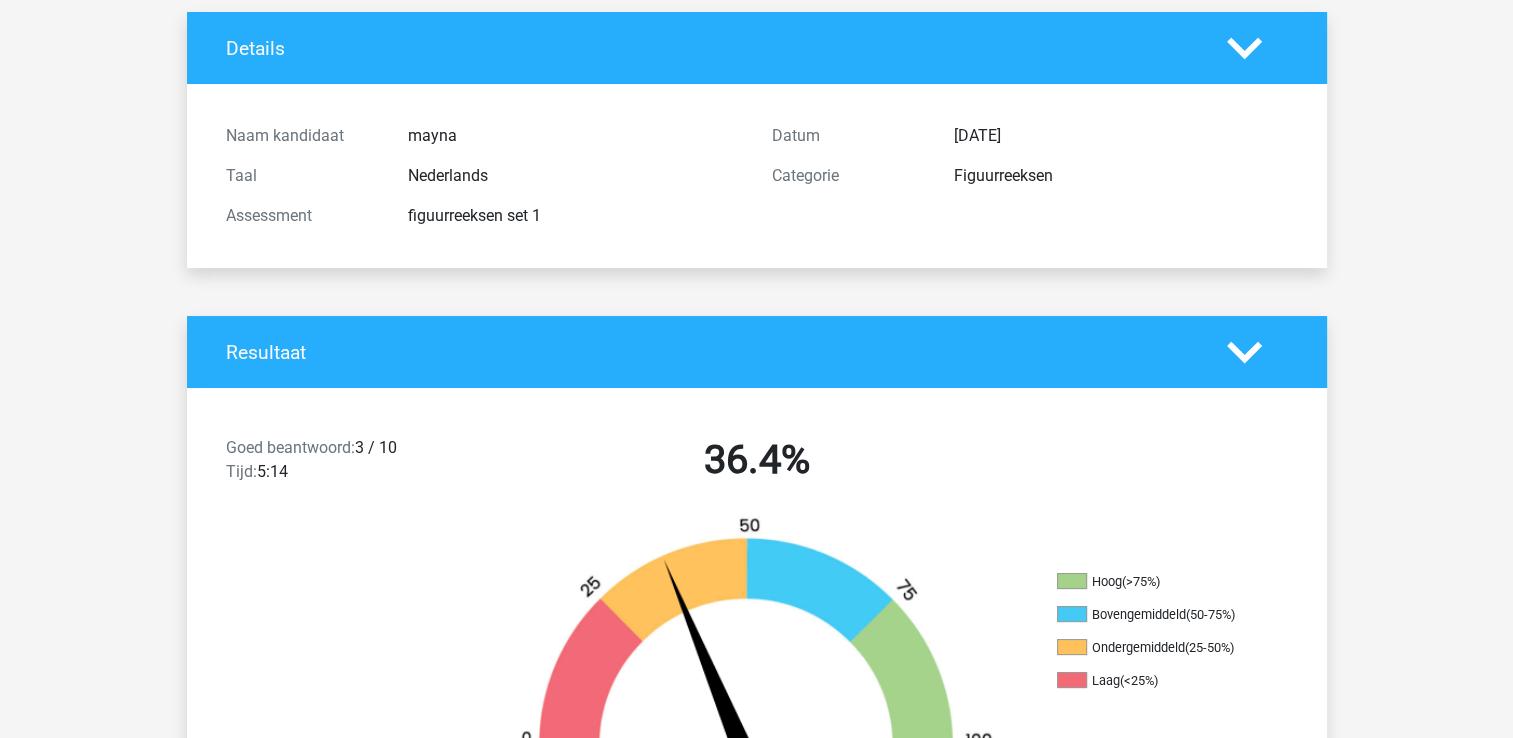 scroll, scrollTop: 0, scrollLeft: 0, axis: both 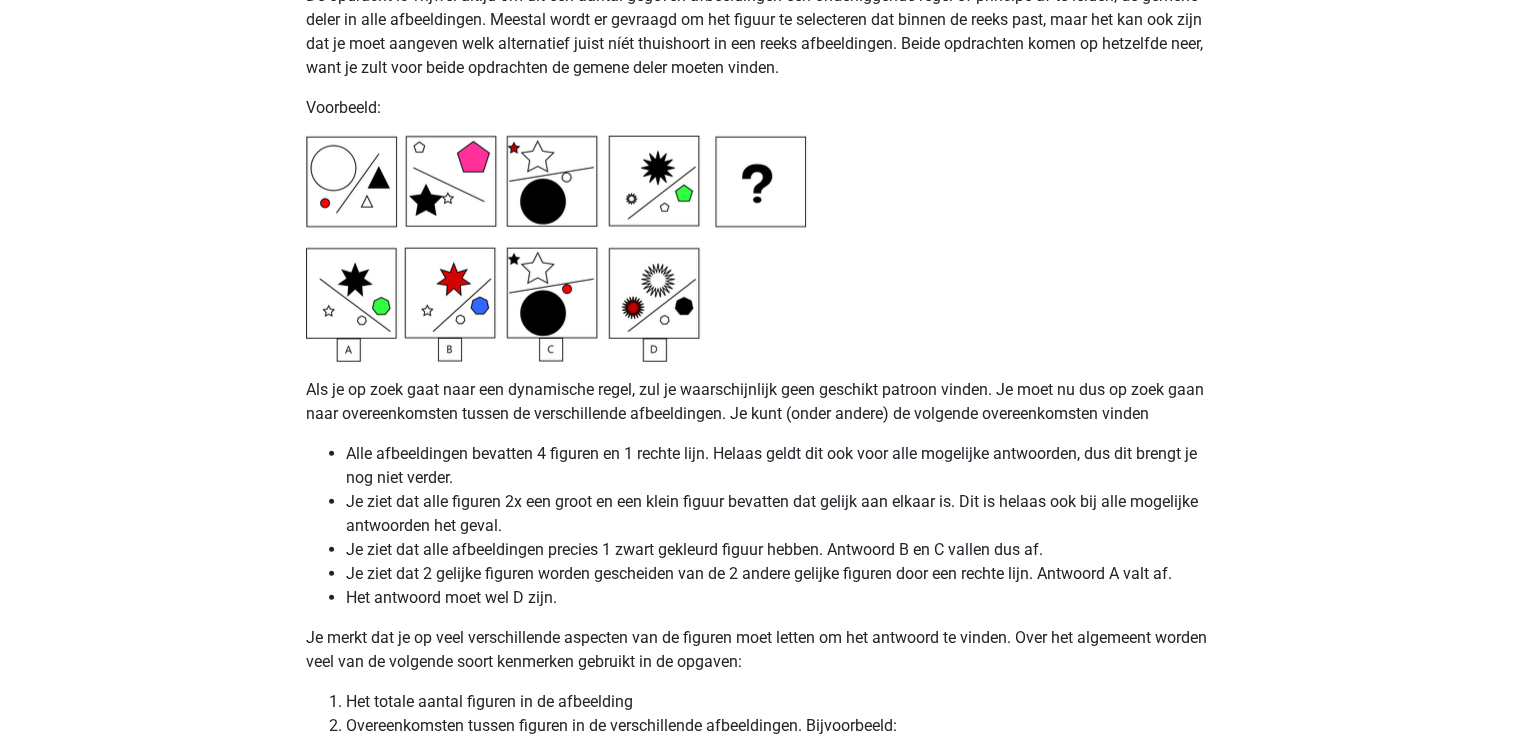 click on "Op deze pagina behandelen we de meest voorkomende patronen voor  figuurreeksen . Het is handig om deze pagina even rustig door te lezen voordat je met oefenen begint. De tekst is voor een deel gebaseerd op het boek “De nieuwe assessmentgids” van Bloemers. Je kunt er ook voor kiezen om juist eerst een aantal oefenopgaven te maken, zodat je goed weet wat je uiteindelijk moet kunnen. Het verschilt per persoon wat het prettigste werkt.
Begin direct met het oefenen van figuurreeksen
Tests voor picturale informatie, ook wel figuurreeksen of soms abstract of inductief redeneren genoemd, kunnen we grofweg opdelen in twee soorten vragen: Dynamische reeksen.  De opgave bestaat uit een aantal afbeeldingen waarin steeds volgens een bepaalde regel of meerdere regels iets verandert. De opgave is om deze regel(s) te vinden in de gegeven afbeeldingen en het plaatje te selecteren dat het meest logische volgt in de reeks. Statische reeksen. Voorbeeld dynamische reeks   Dynamische reeksen" at bounding box center (757, -1563) 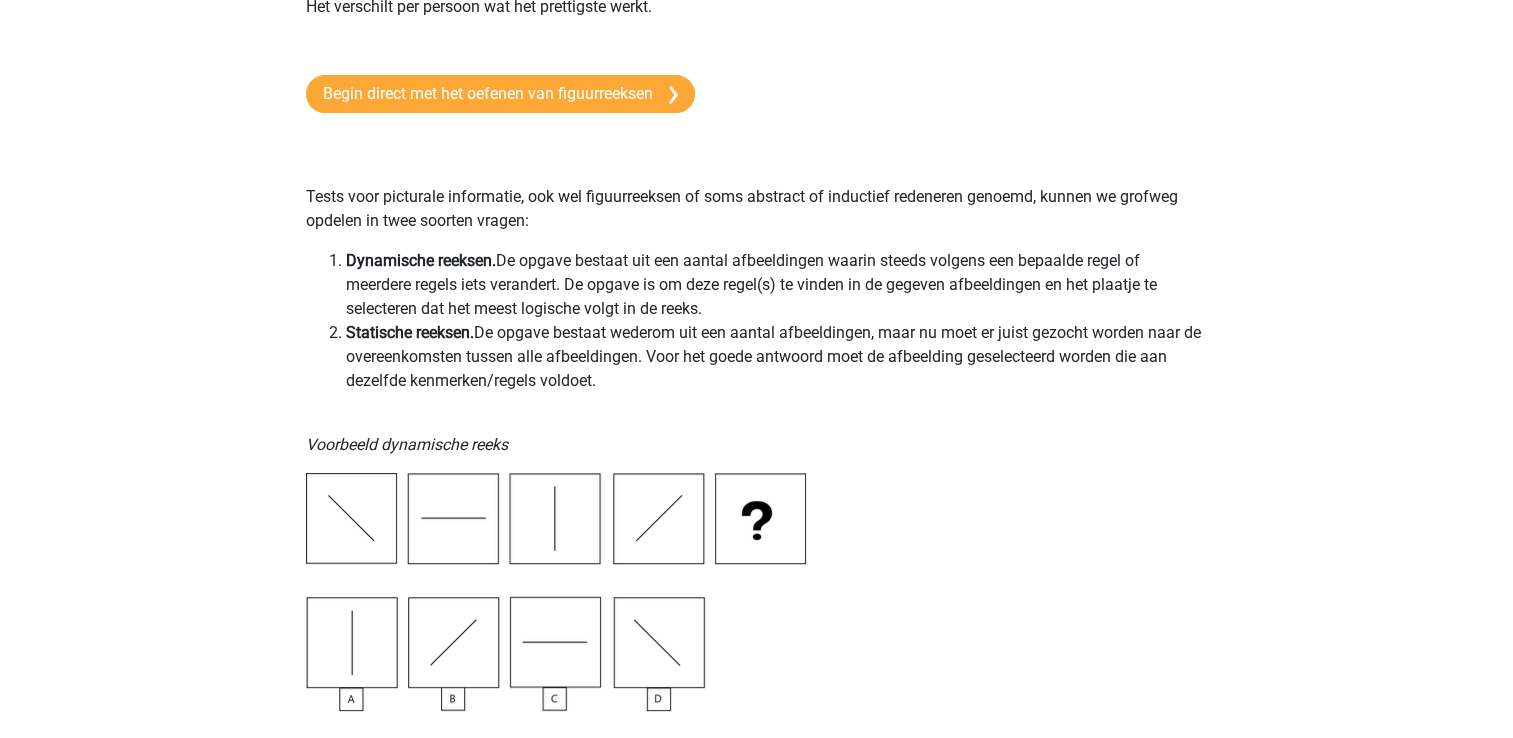 scroll, scrollTop: 0, scrollLeft: 0, axis: both 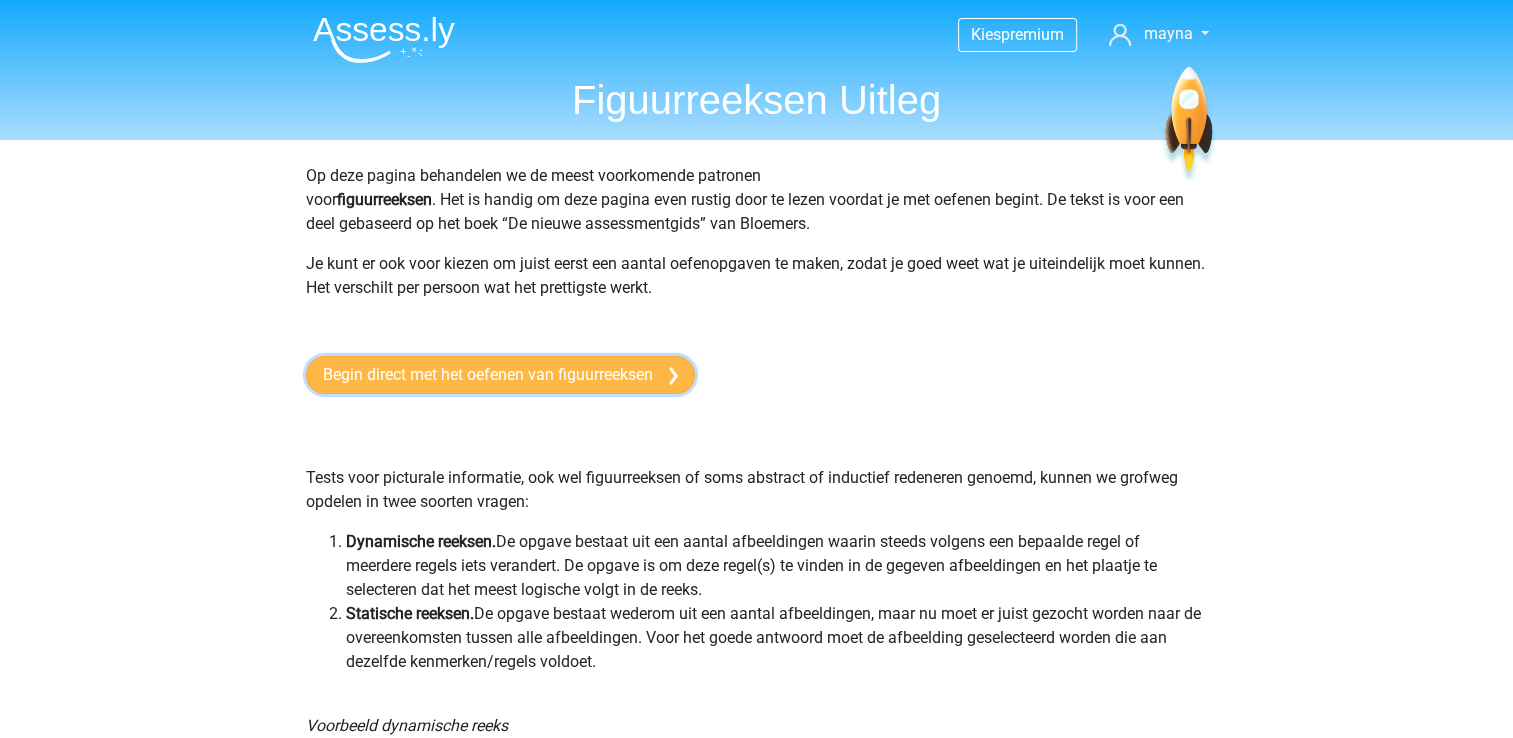 click on "Begin direct met het oefenen van figuurreeksen" at bounding box center [500, 375] 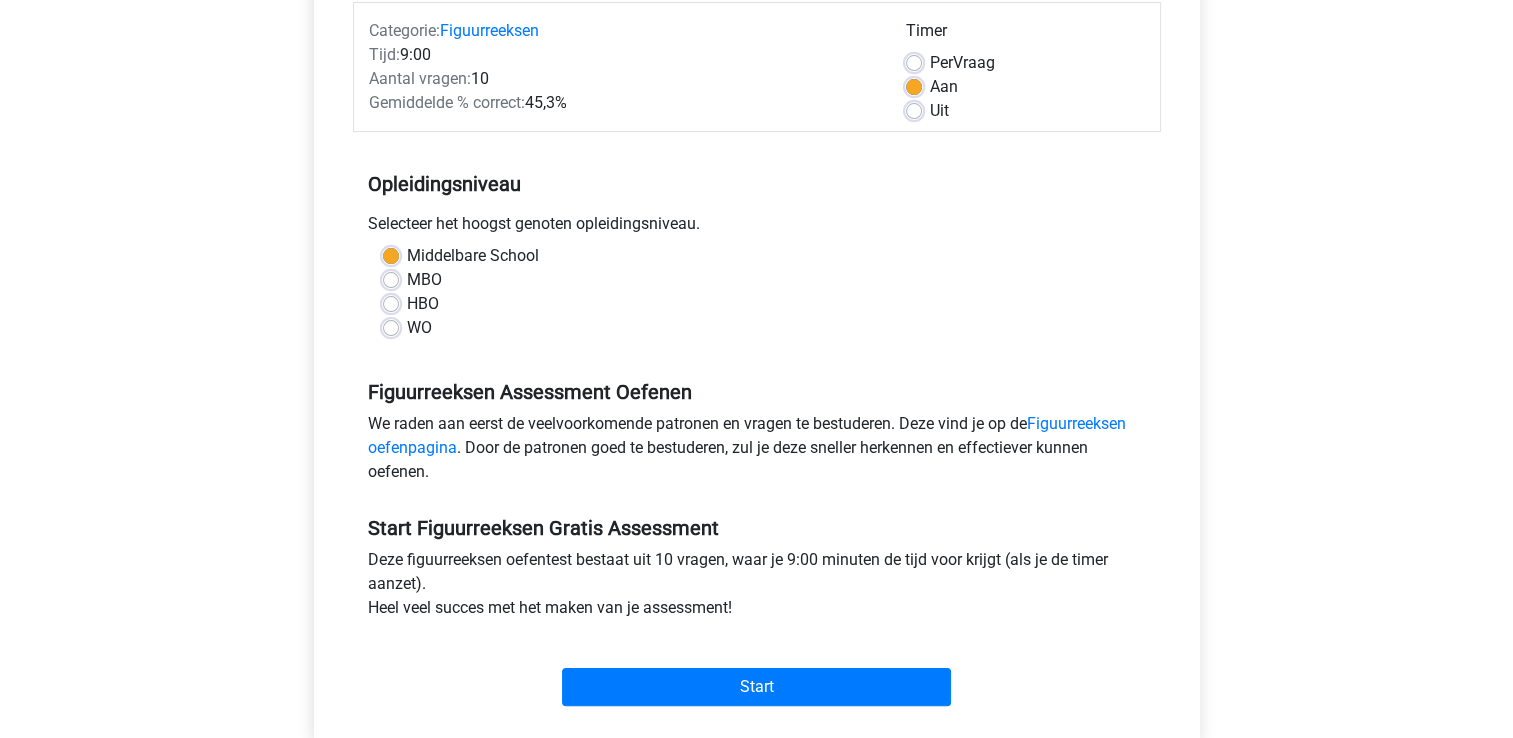 scroll, scrollTop: 260, scrollLeft: 0, axis: vertical 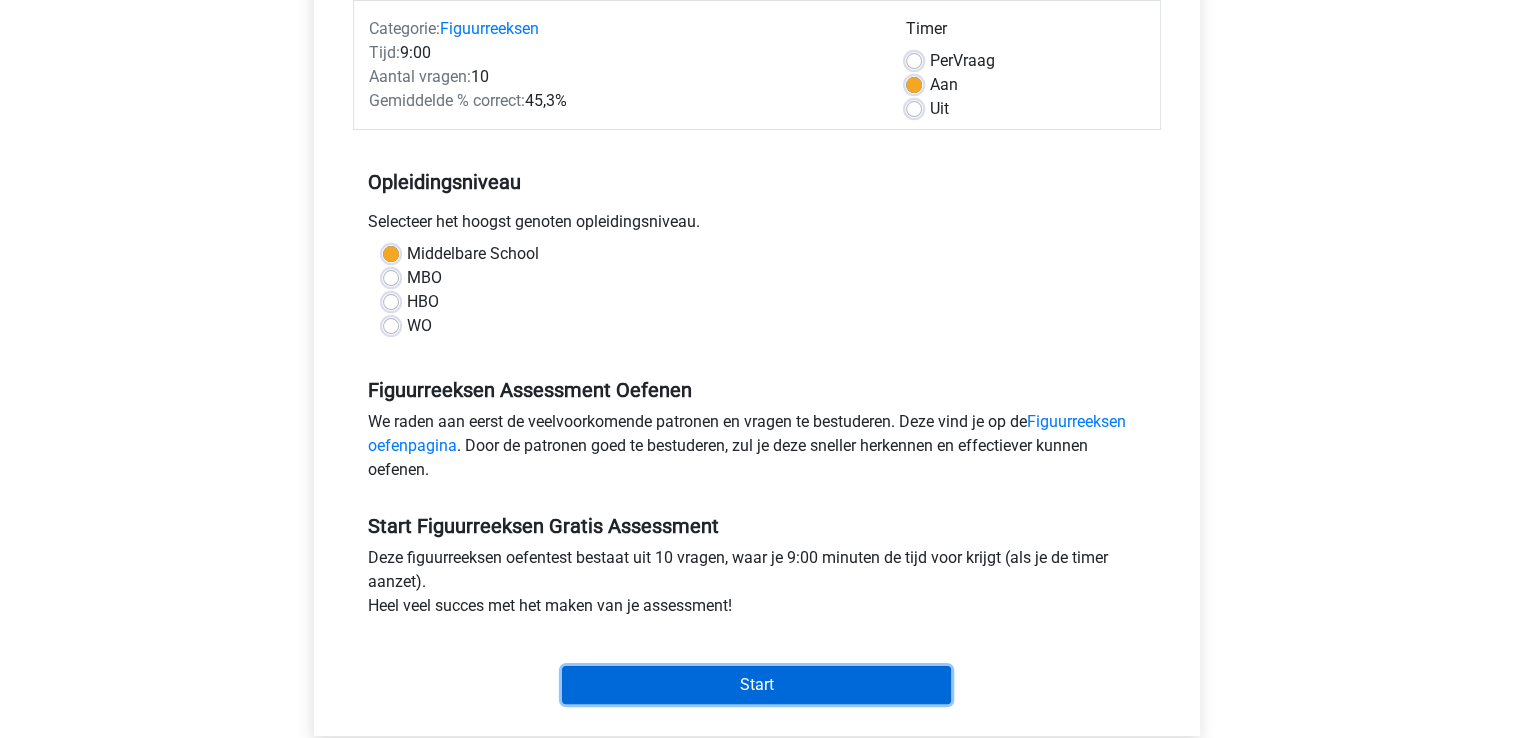 click on "Start" at bounding box center (756, 685) 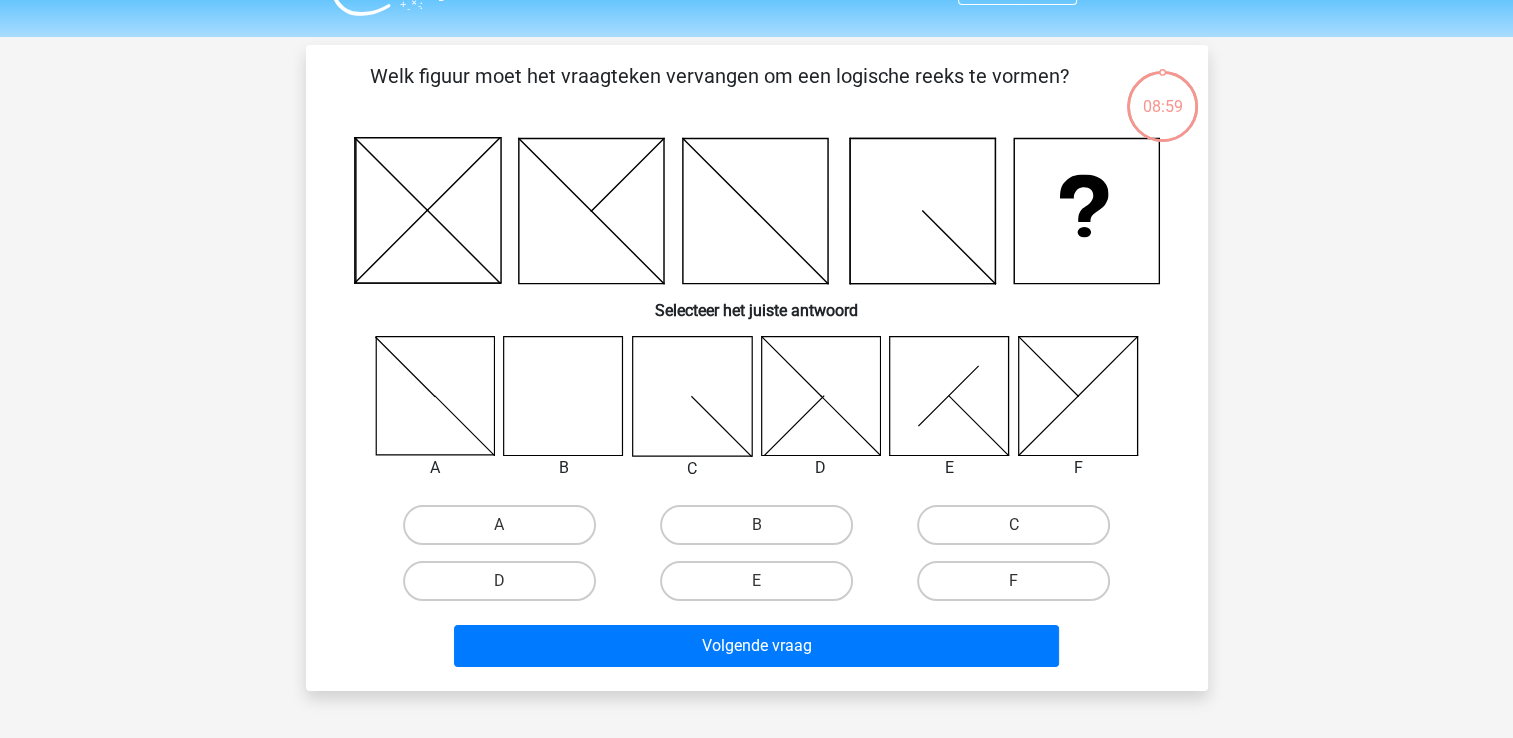 scroll, scrollTop: 48, scrollLeft: 0, axis: vertical 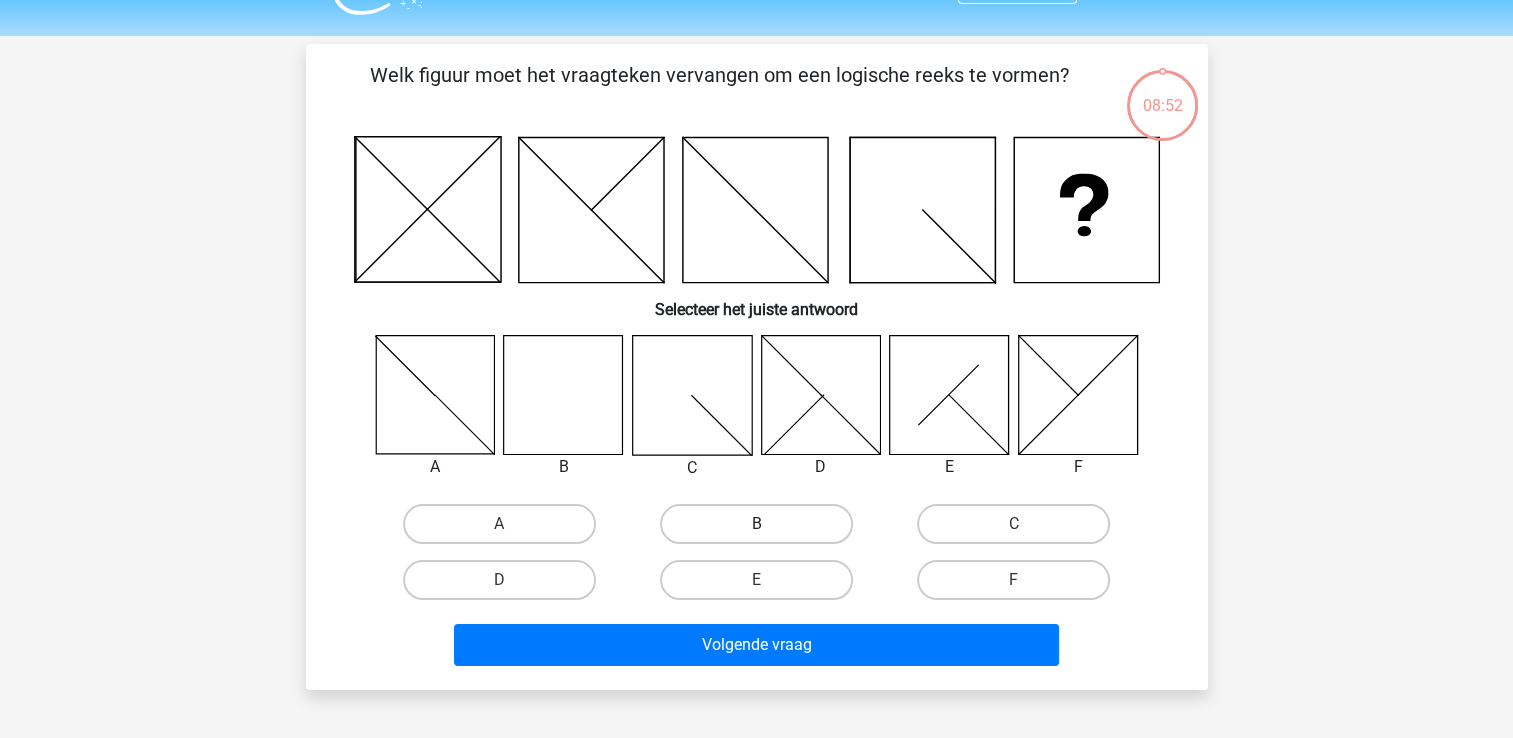 click on "B" at bounding box center [756, 524] 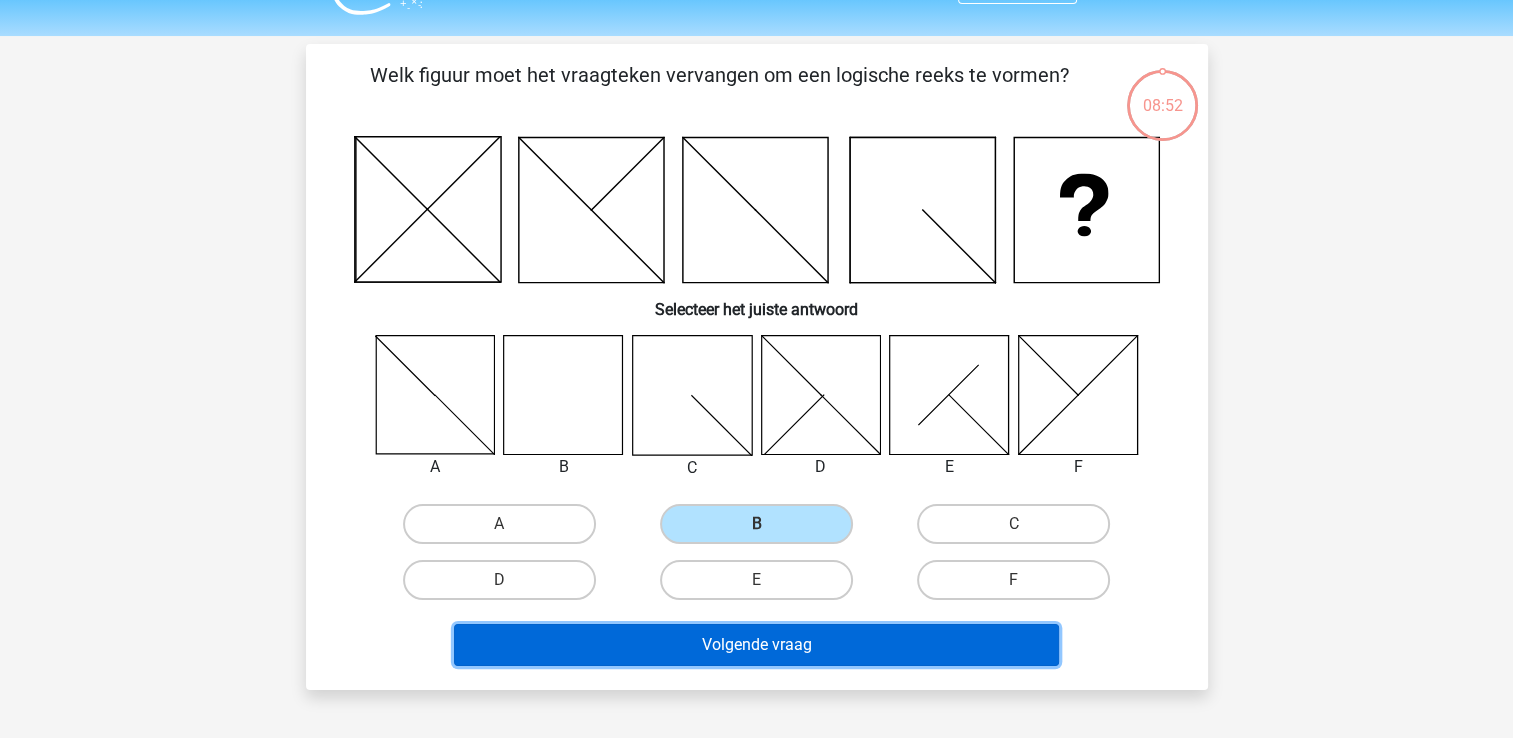 click on "Volgende vraag" at bounding box center [756, 645] 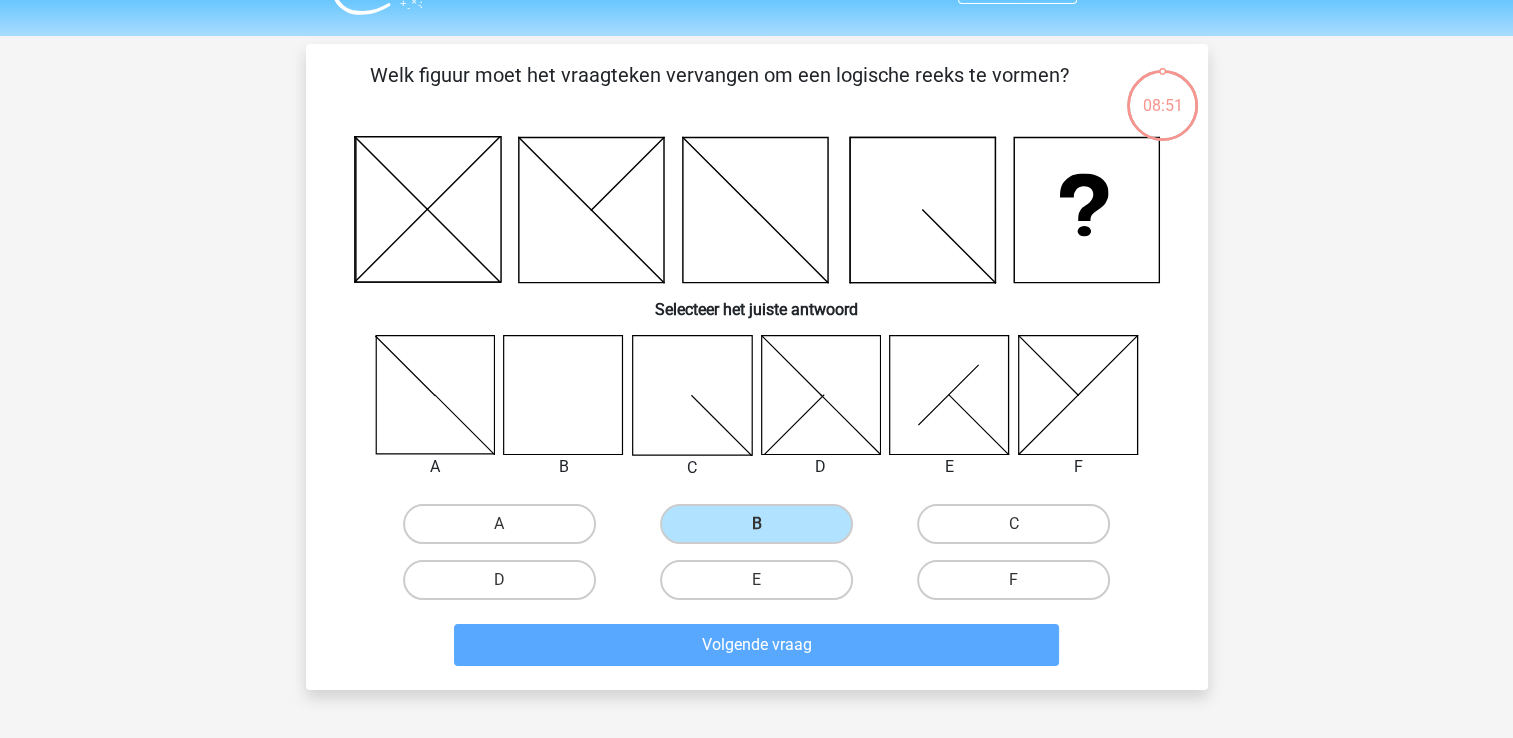 scroll, scrollTop: 92, scrollLeft: 0, axis: vertical 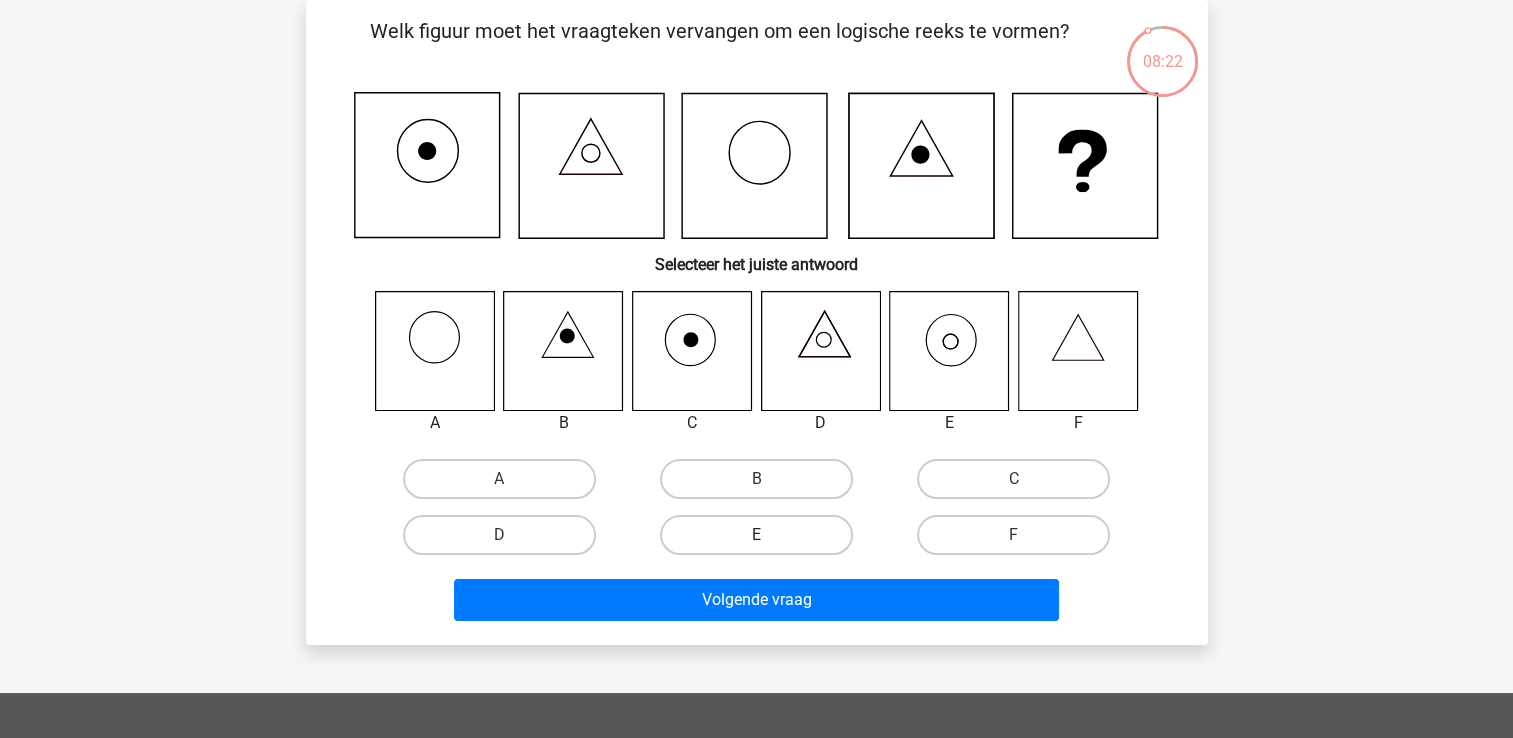 click on "E" at bounding box center [756, 535] 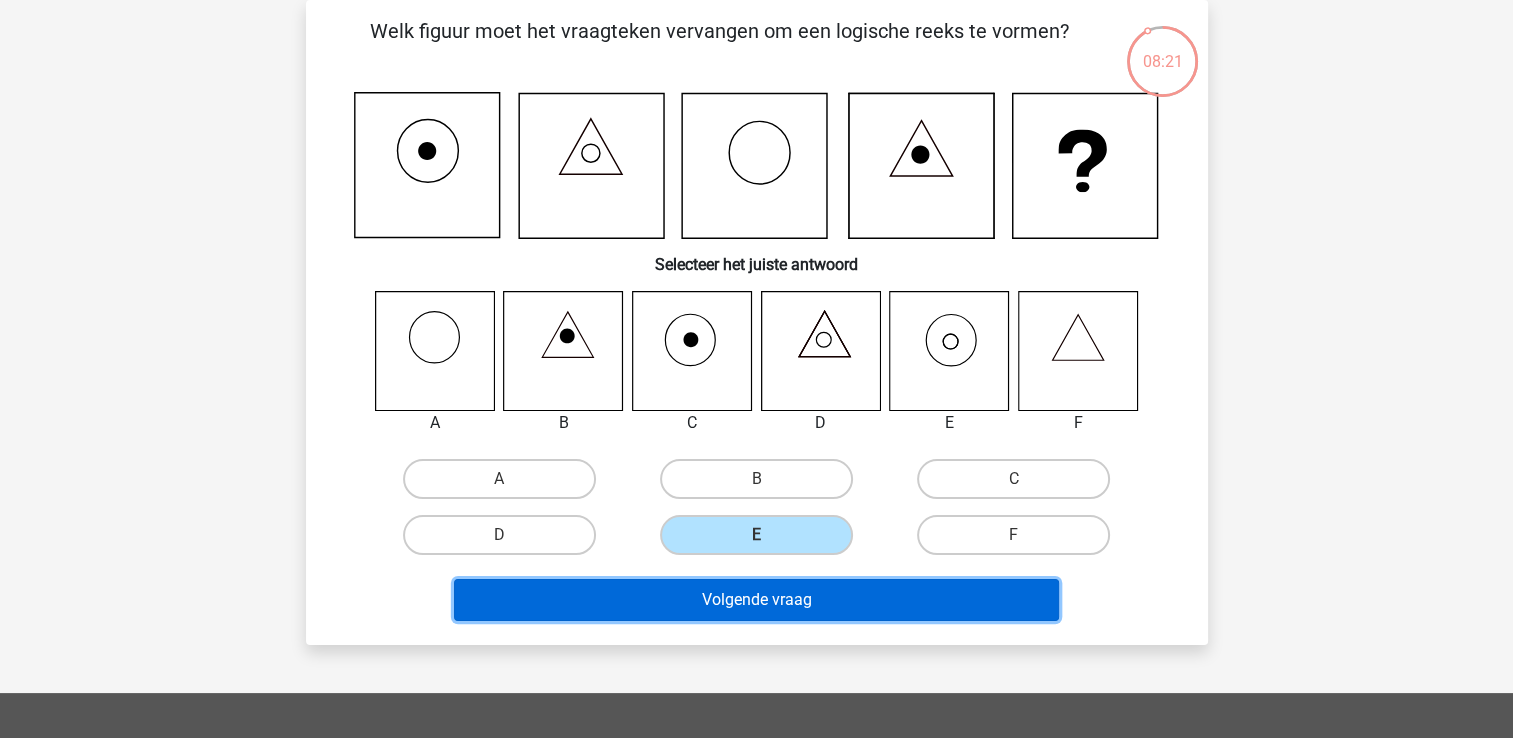 click on "Volgende vraag" at bounding box center (756, 600) 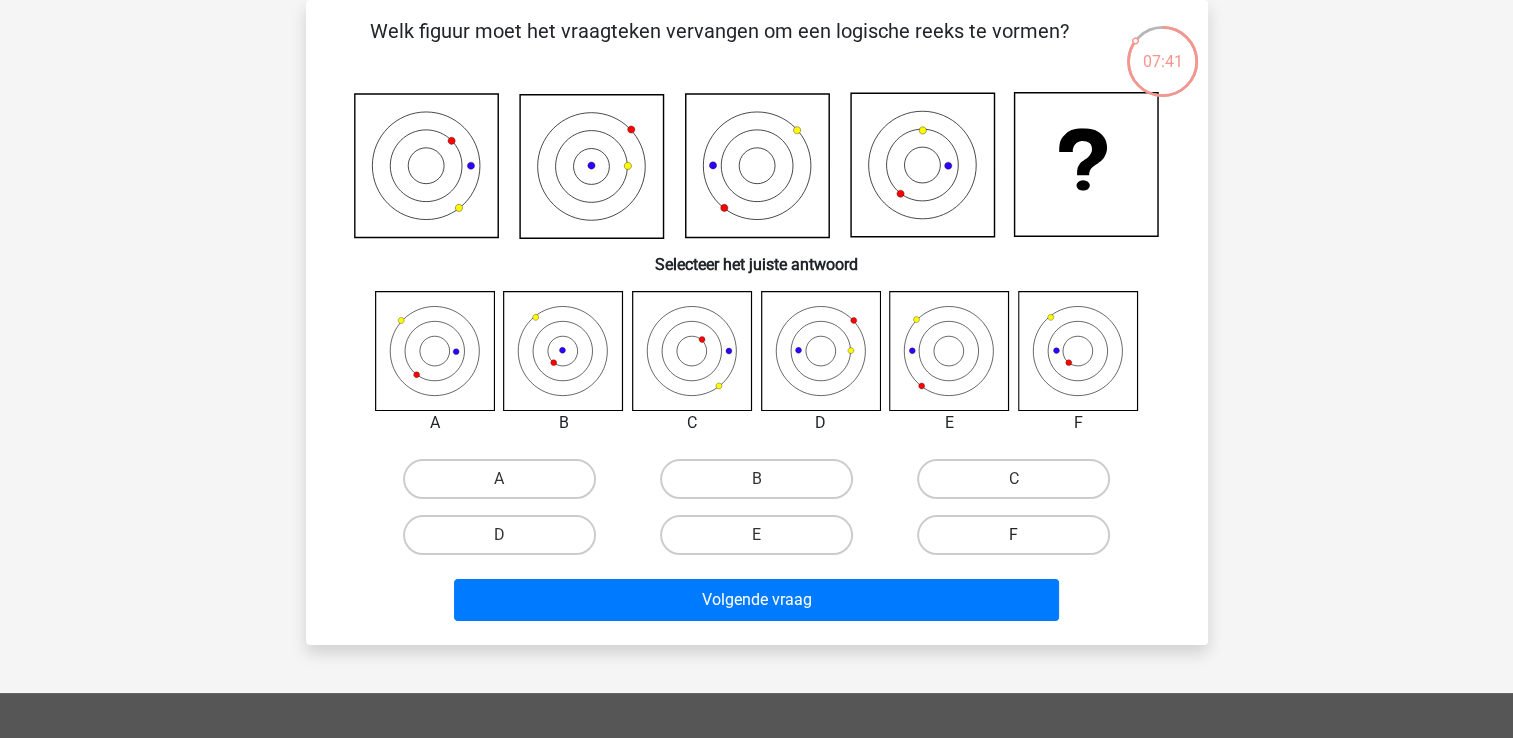 click on "F" at bounding box center (1013, 535) 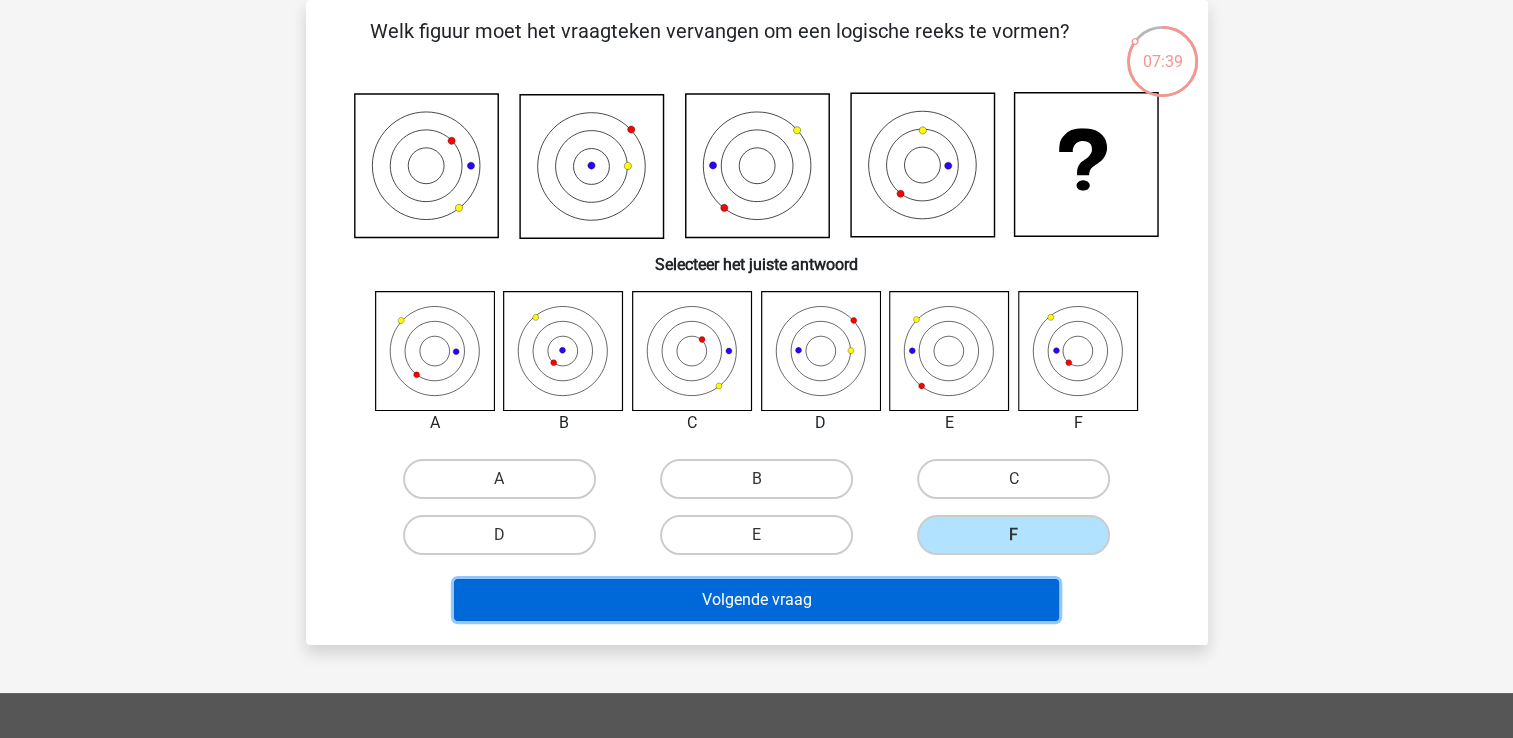click on "Volgende vraag" at bounding box center (756, 600) 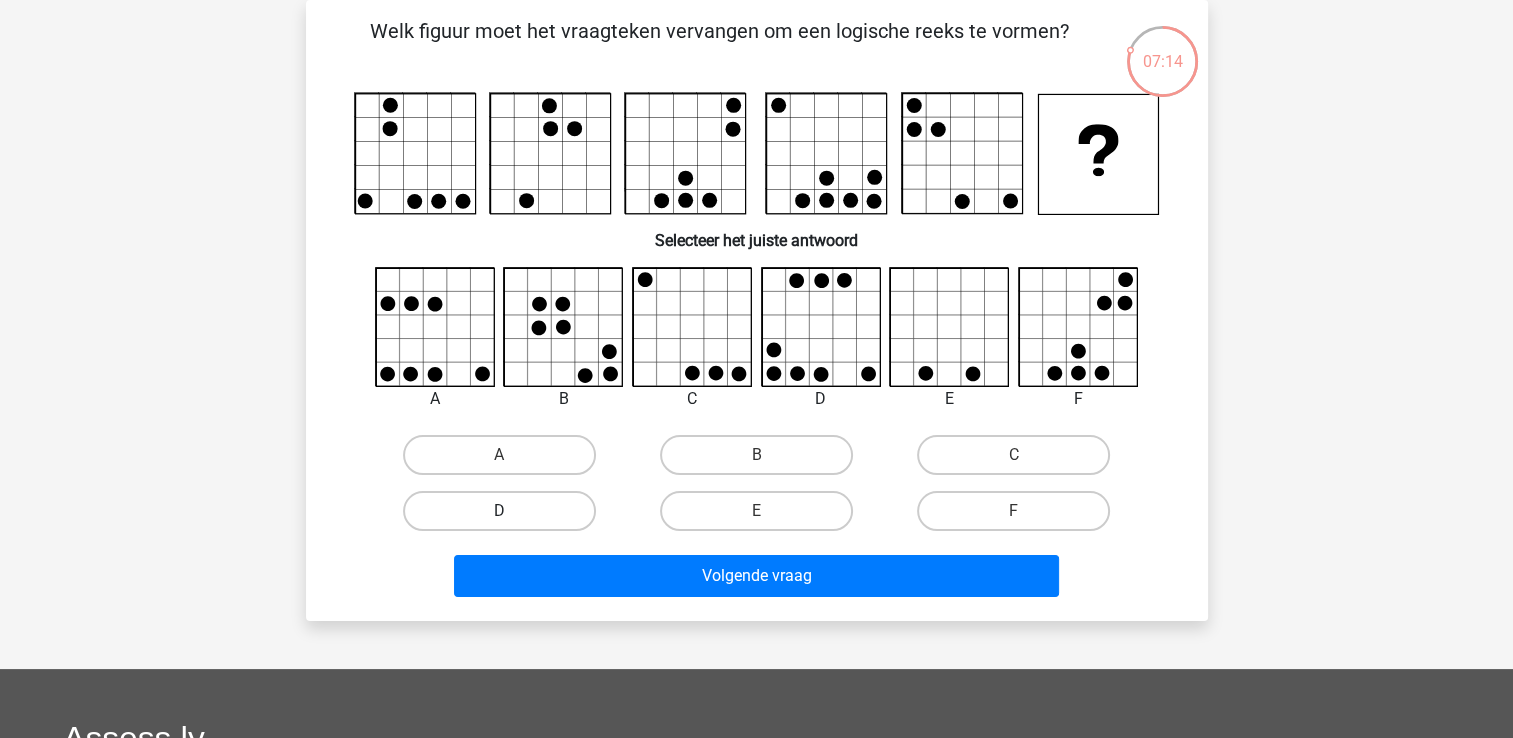 click on "D" at bounding box center [499, 511] 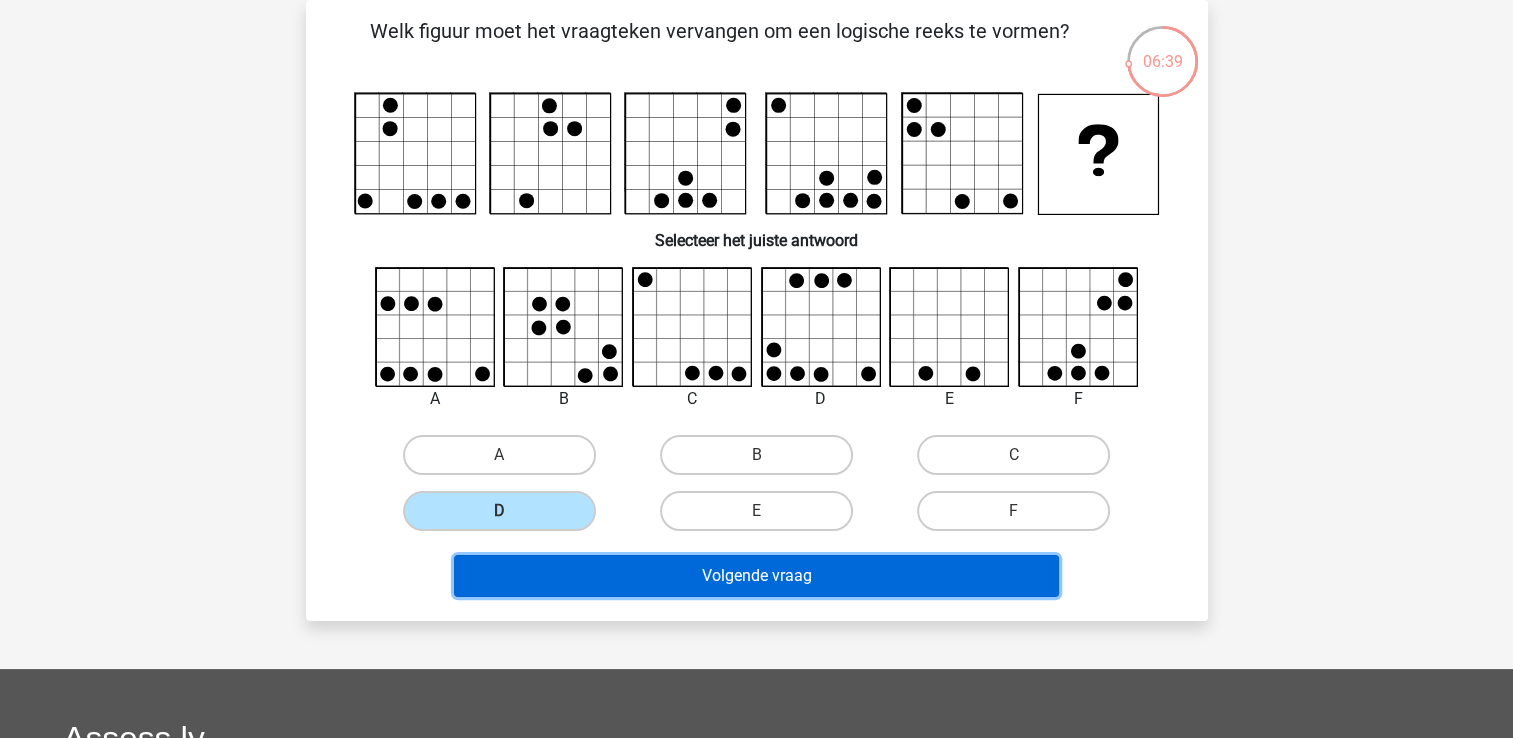click on "Volgende vraag" at bounding box center (756, 576) 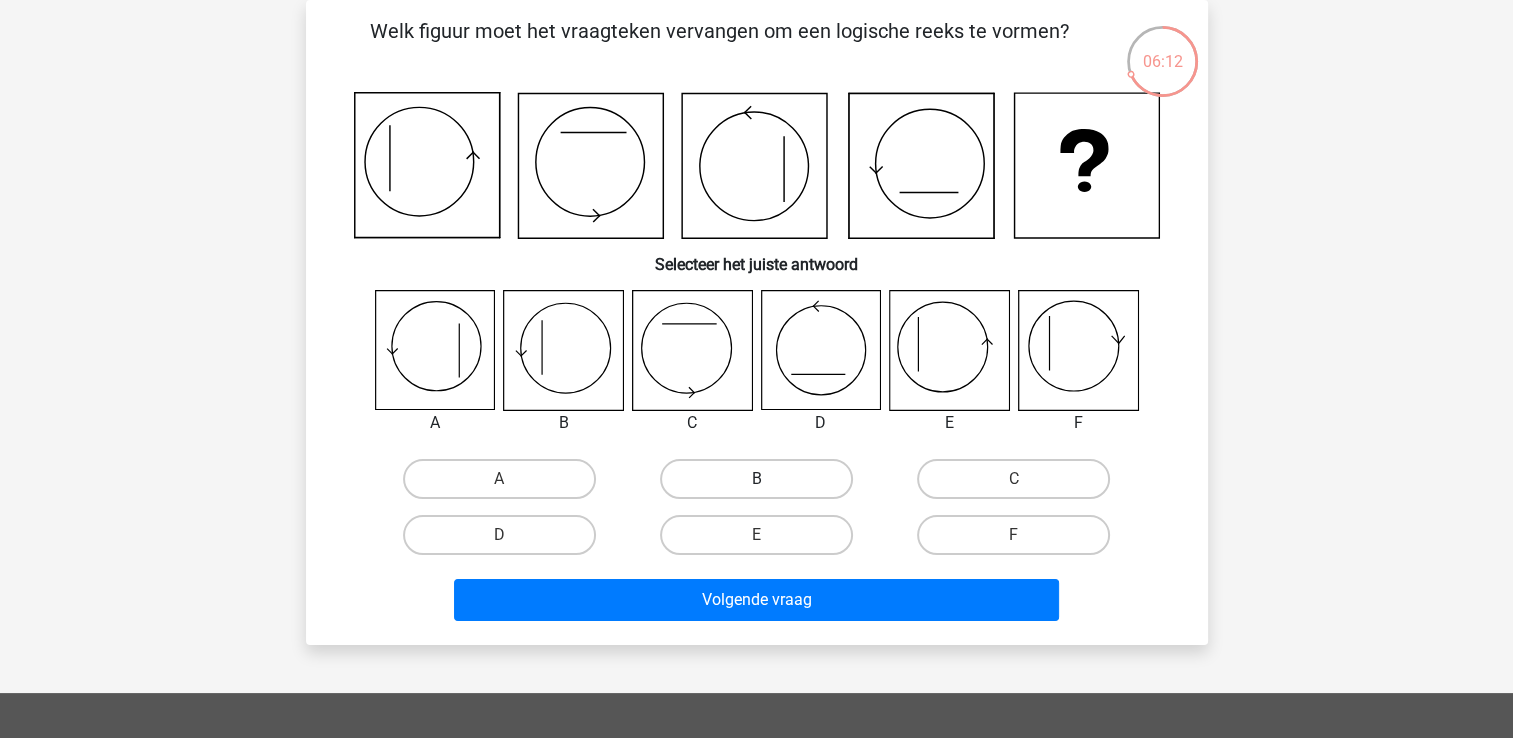 click on "B" at bounding box center [756, 479] 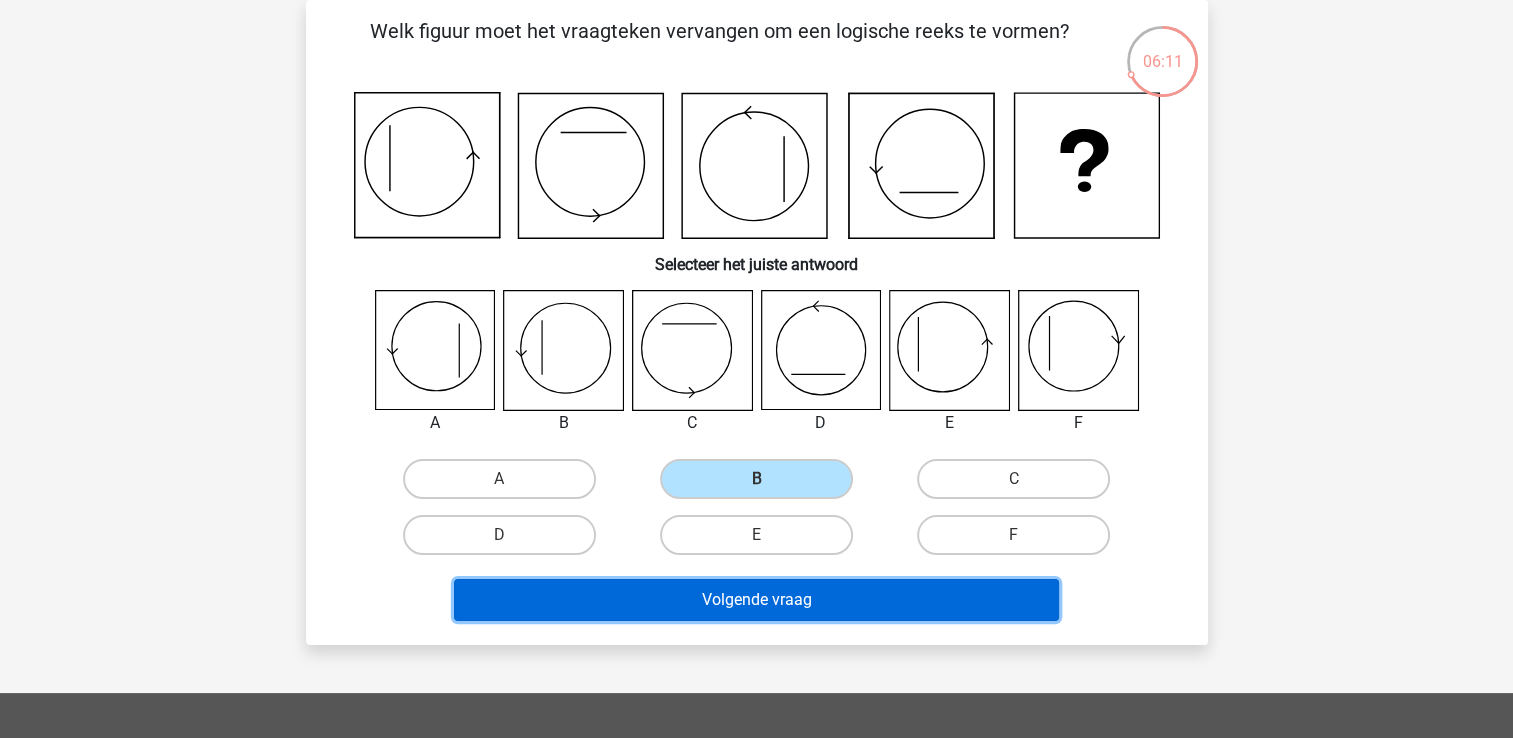 click on "Volgende vraag" at bounding box center (756, 600) 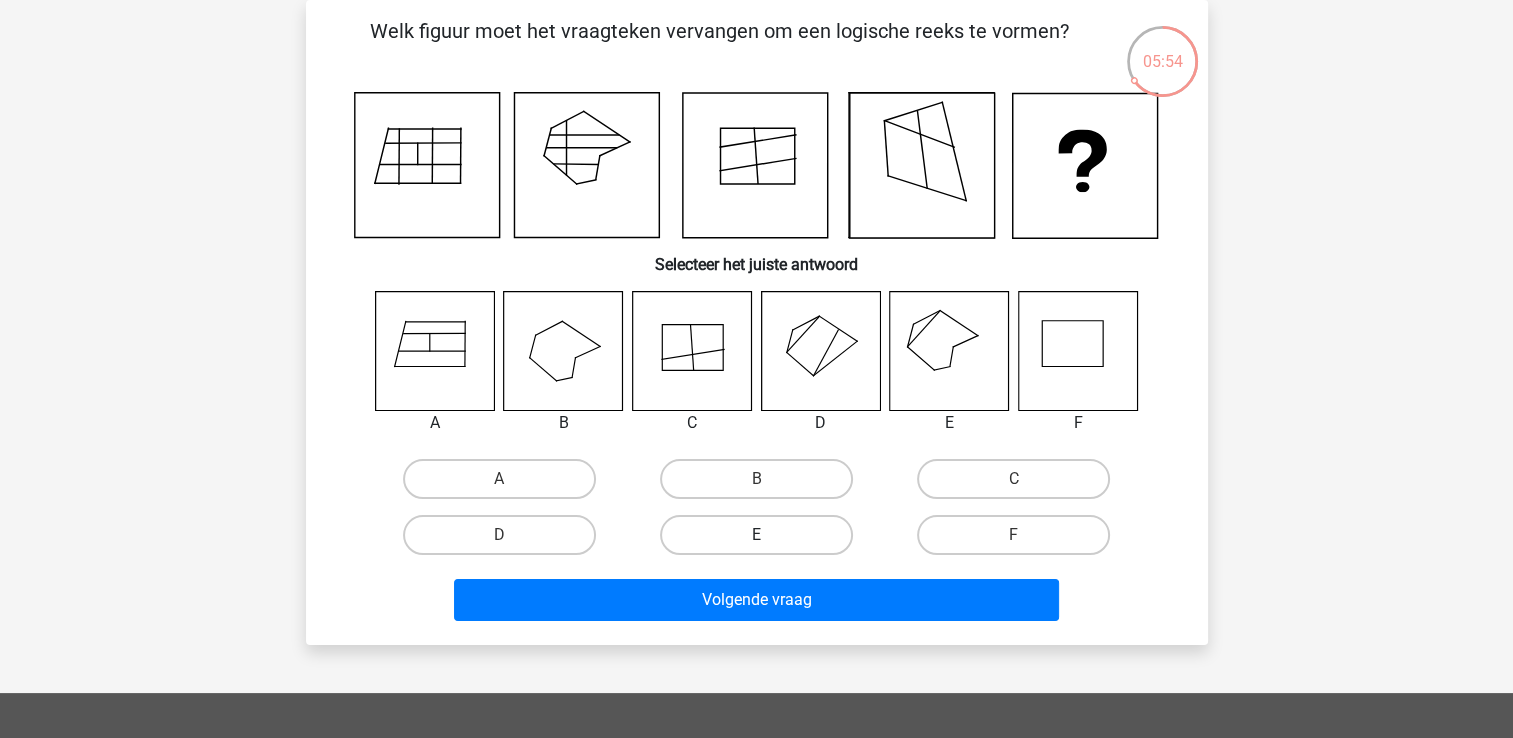 click on "E" at bounding box center (756, 535) 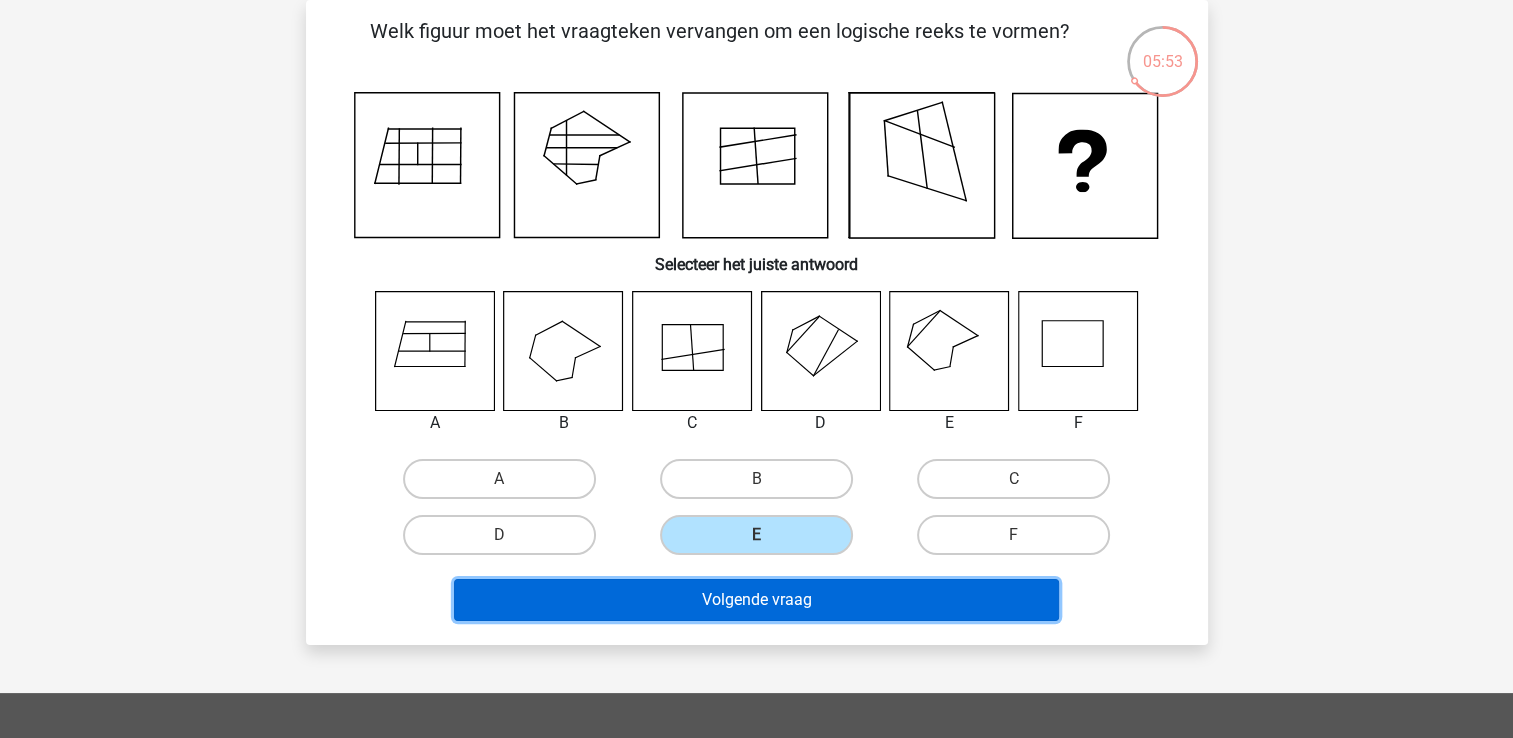 click on "Volgende vraag" at bounding box center [756, 600] 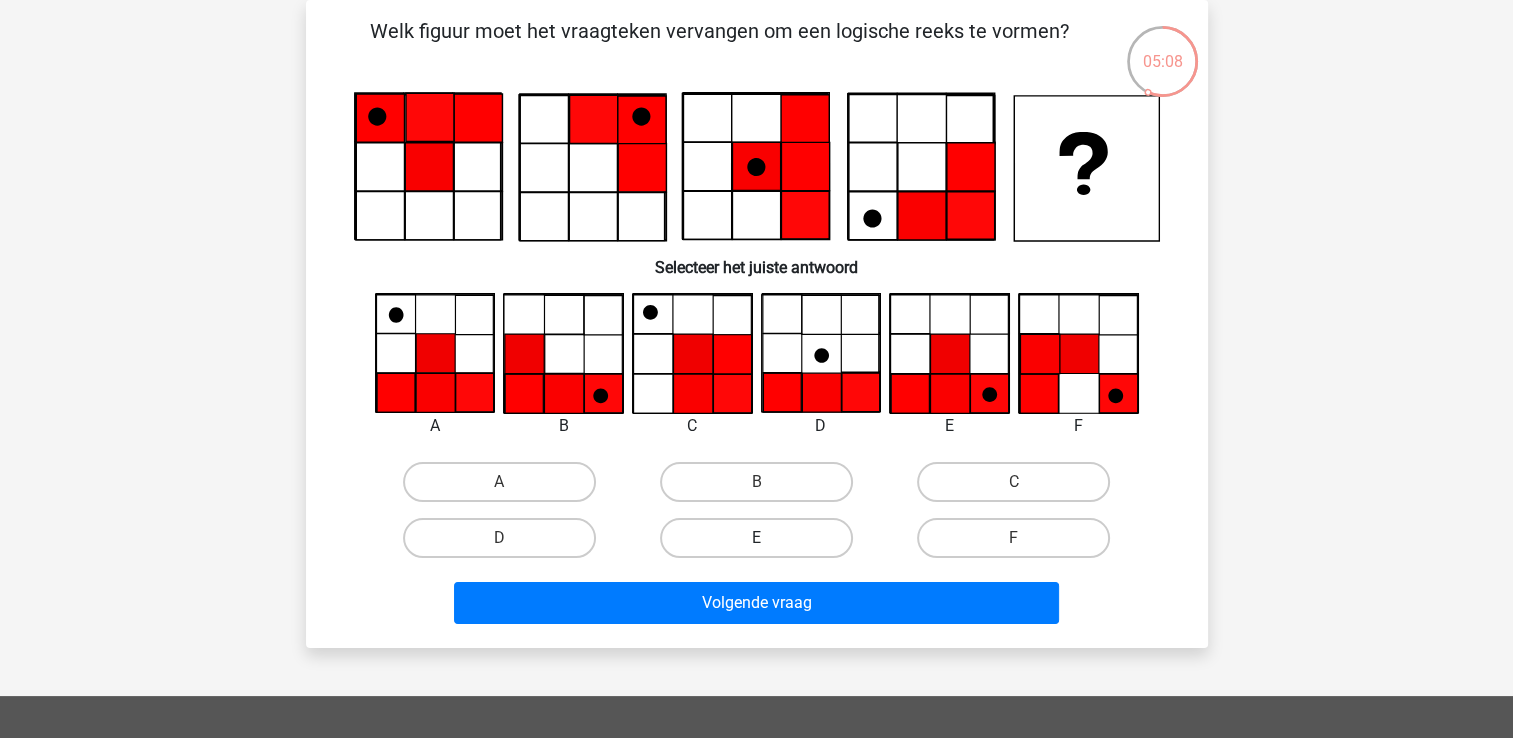 click on "E" at bounding box center [756, 538] 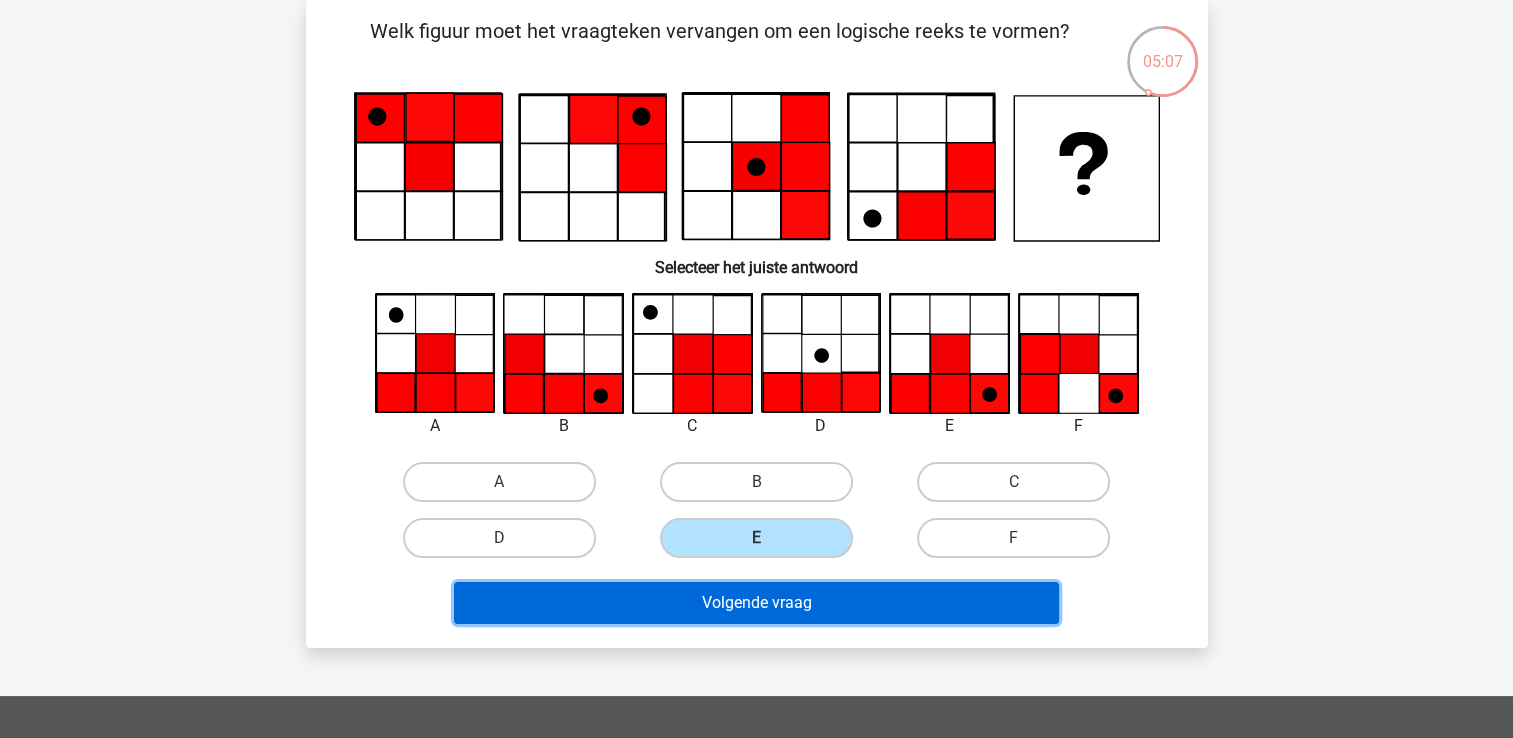 click on "Volgende vraag" at bounding box center (756, 603) 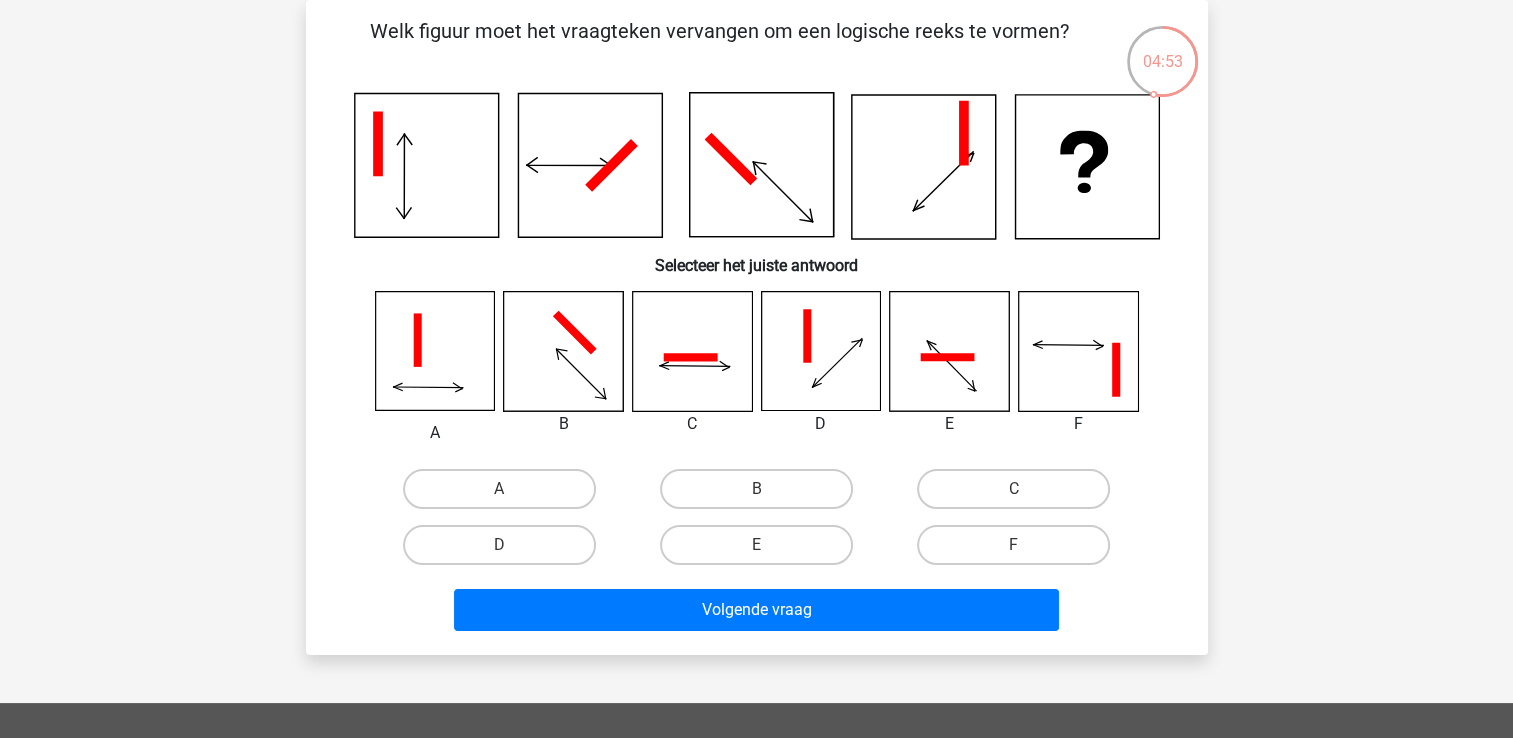 drag, startPoint x: 933, startPoint y: 100, endPoint x: 849, endPoint y: 438, distance: 348.2815 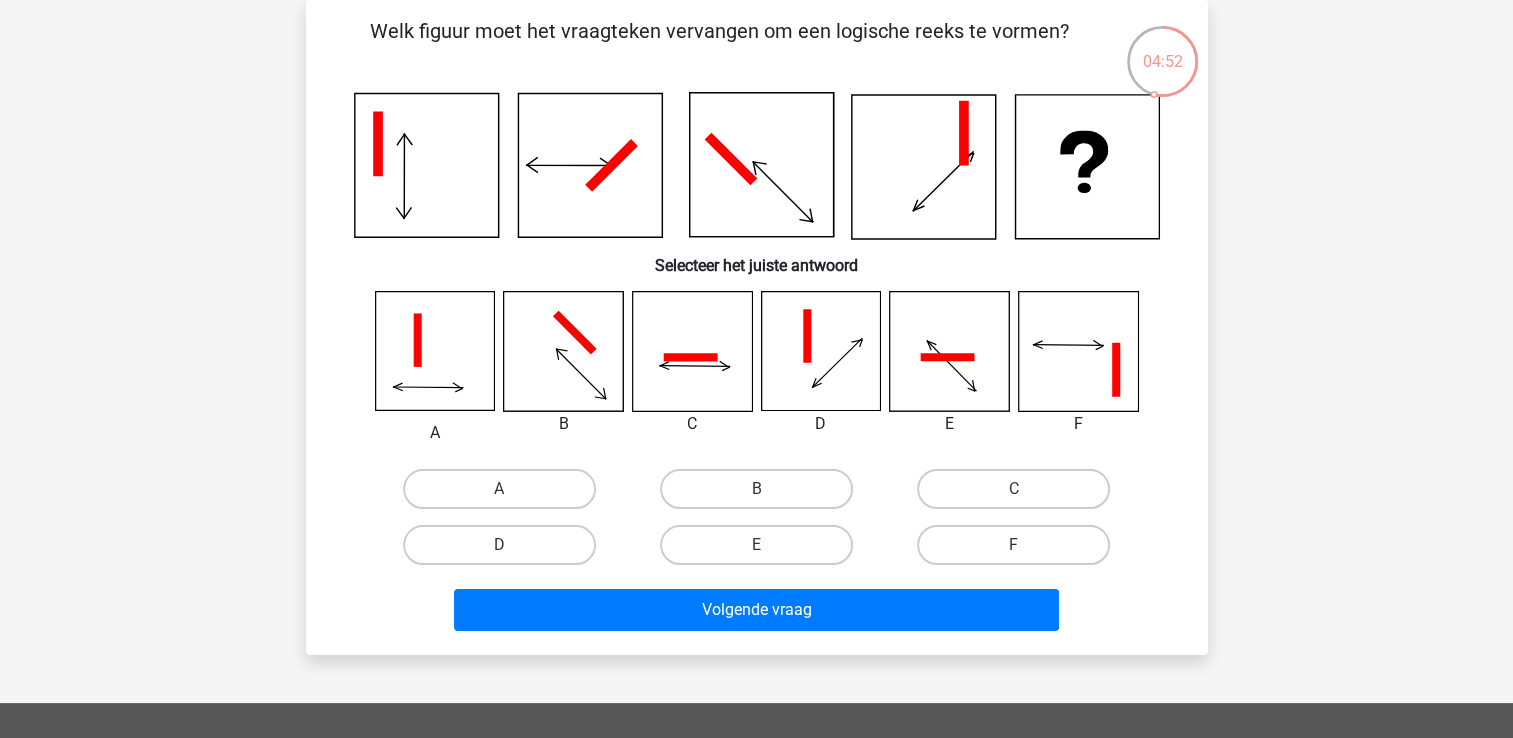 click on "Kies  premium
mayna
mayna.legon@hotmail.com" at bounding box center (756, 569) 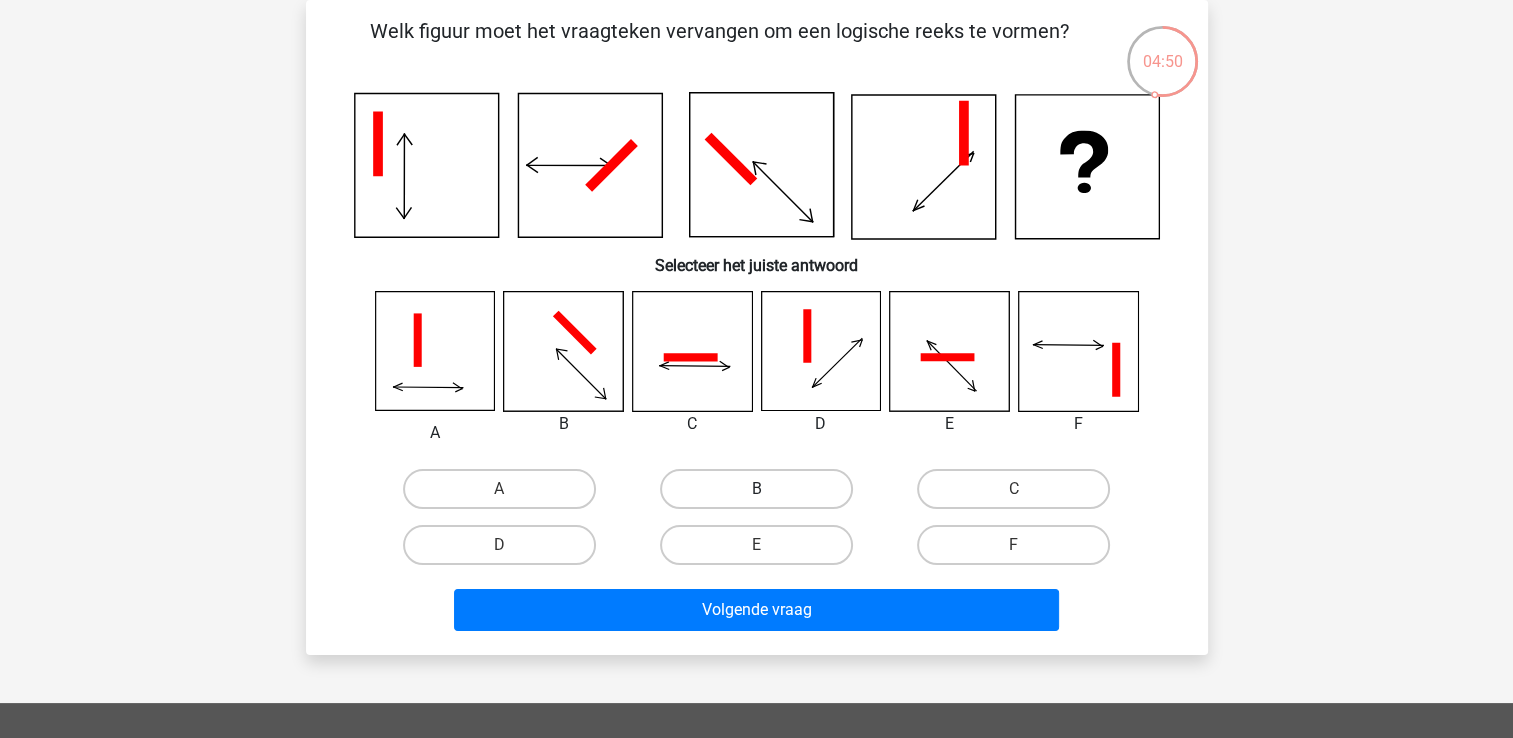 click on "B" at bounding box center (756, 489) 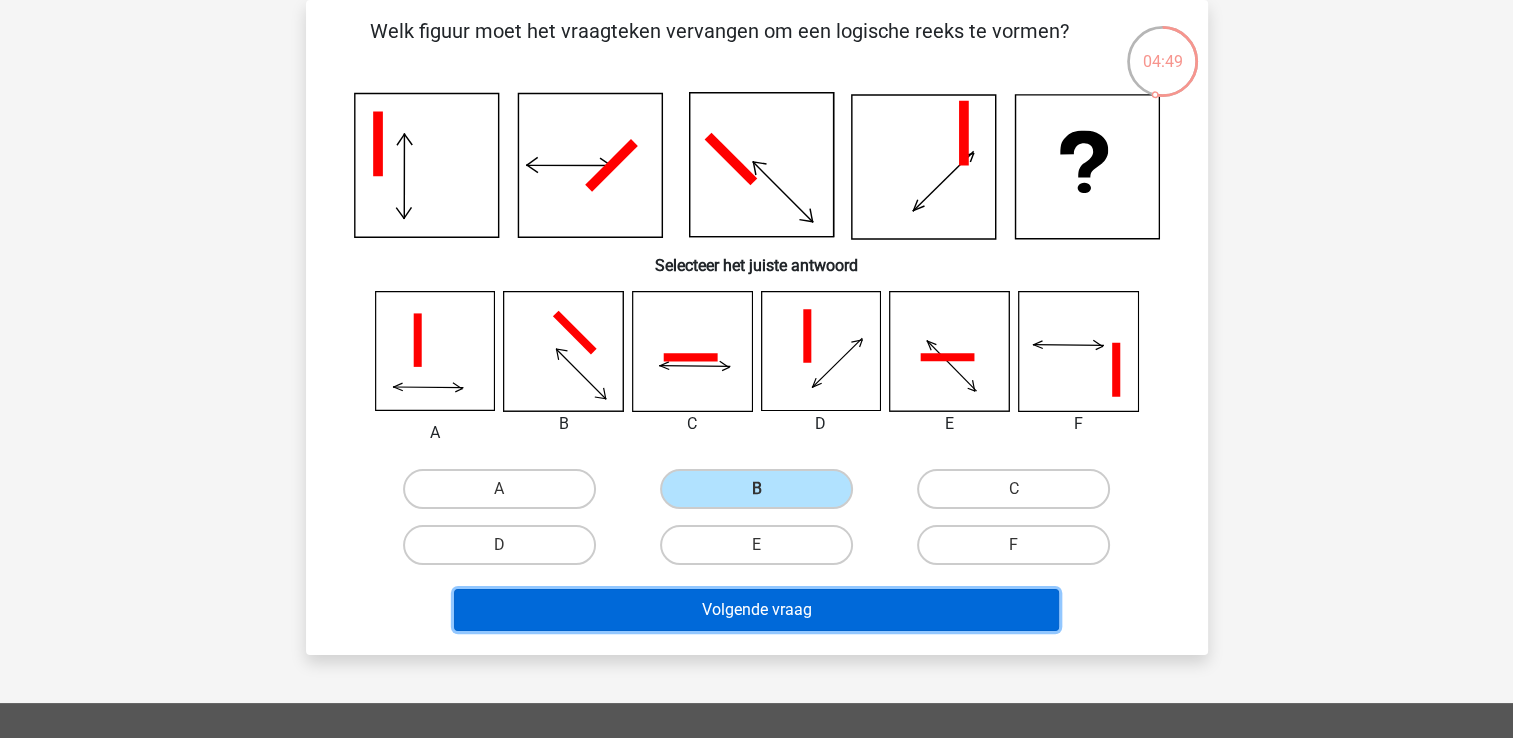 click on "Volgende vraag" at bounding box center [756, 610] 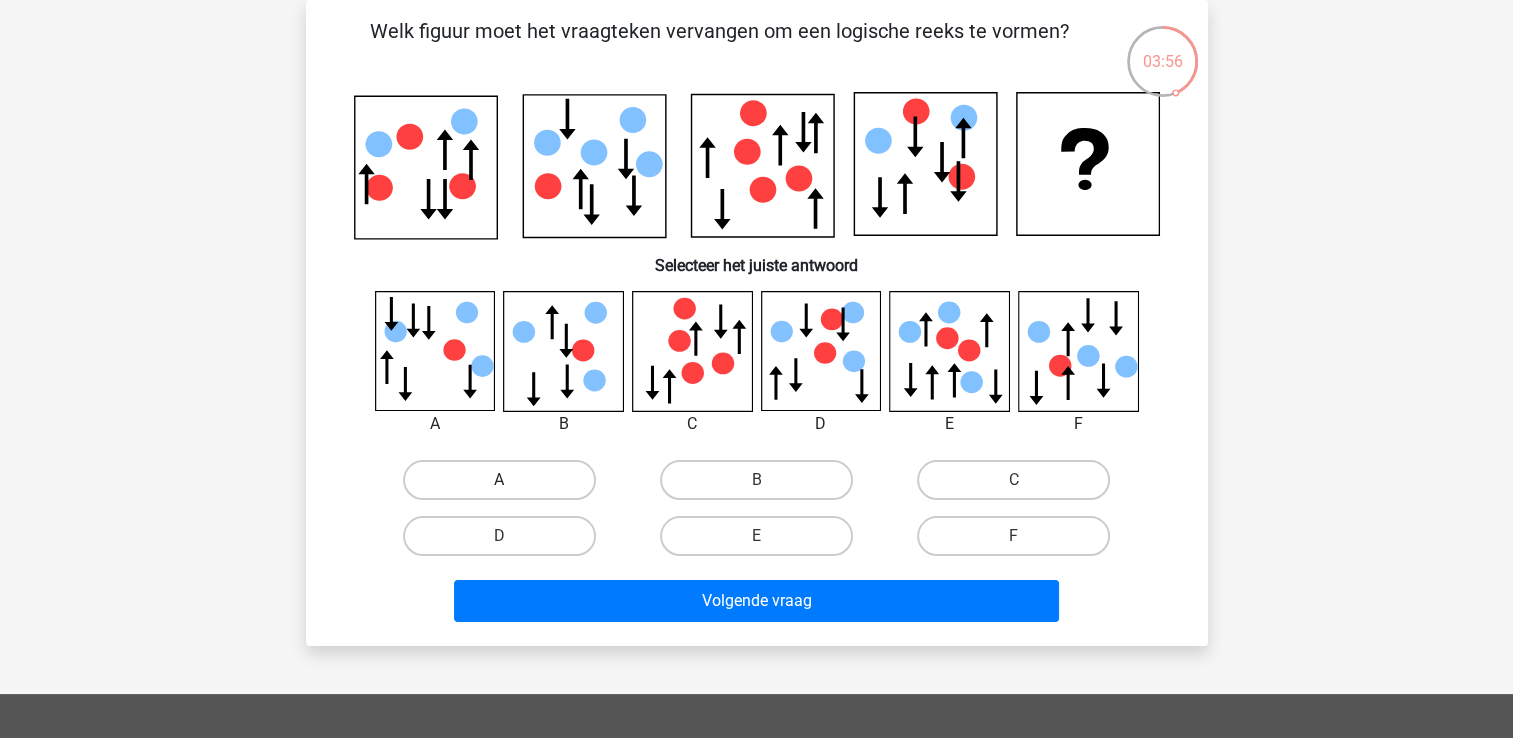 click on "A" at bounding box center (499, 480) 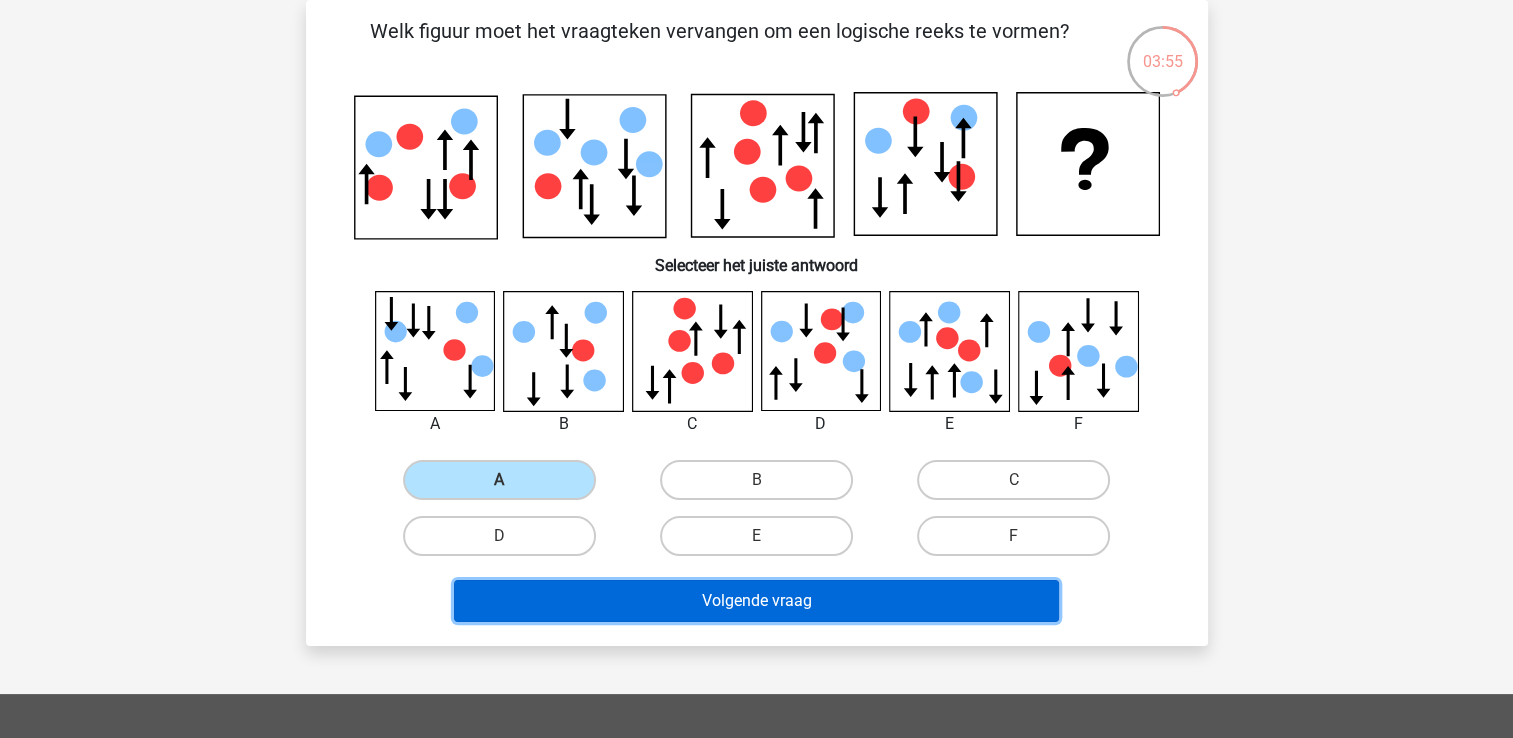 click on "Volgende vraag" at bounding box center (756, 601) 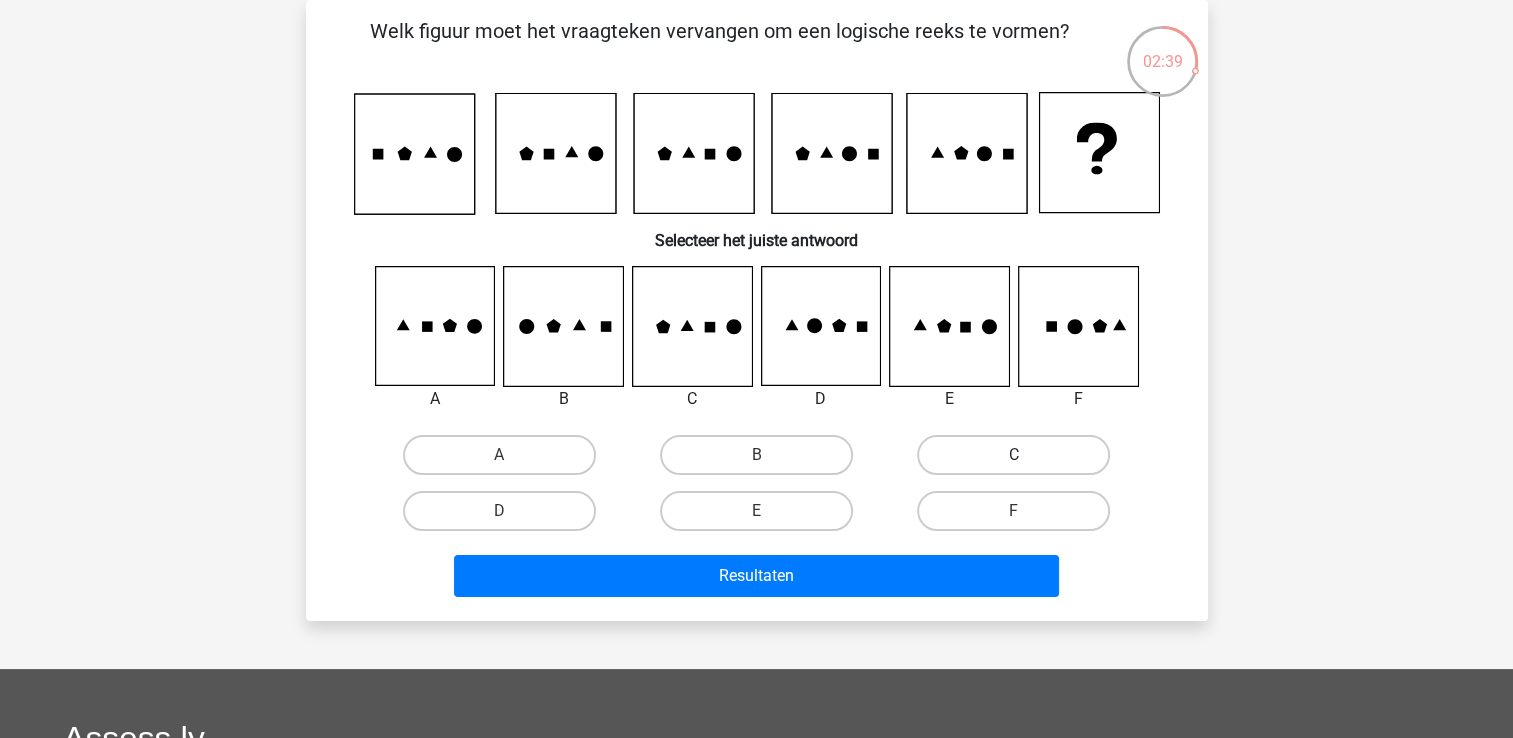 click on "C" at bounding box center (1013, 455) 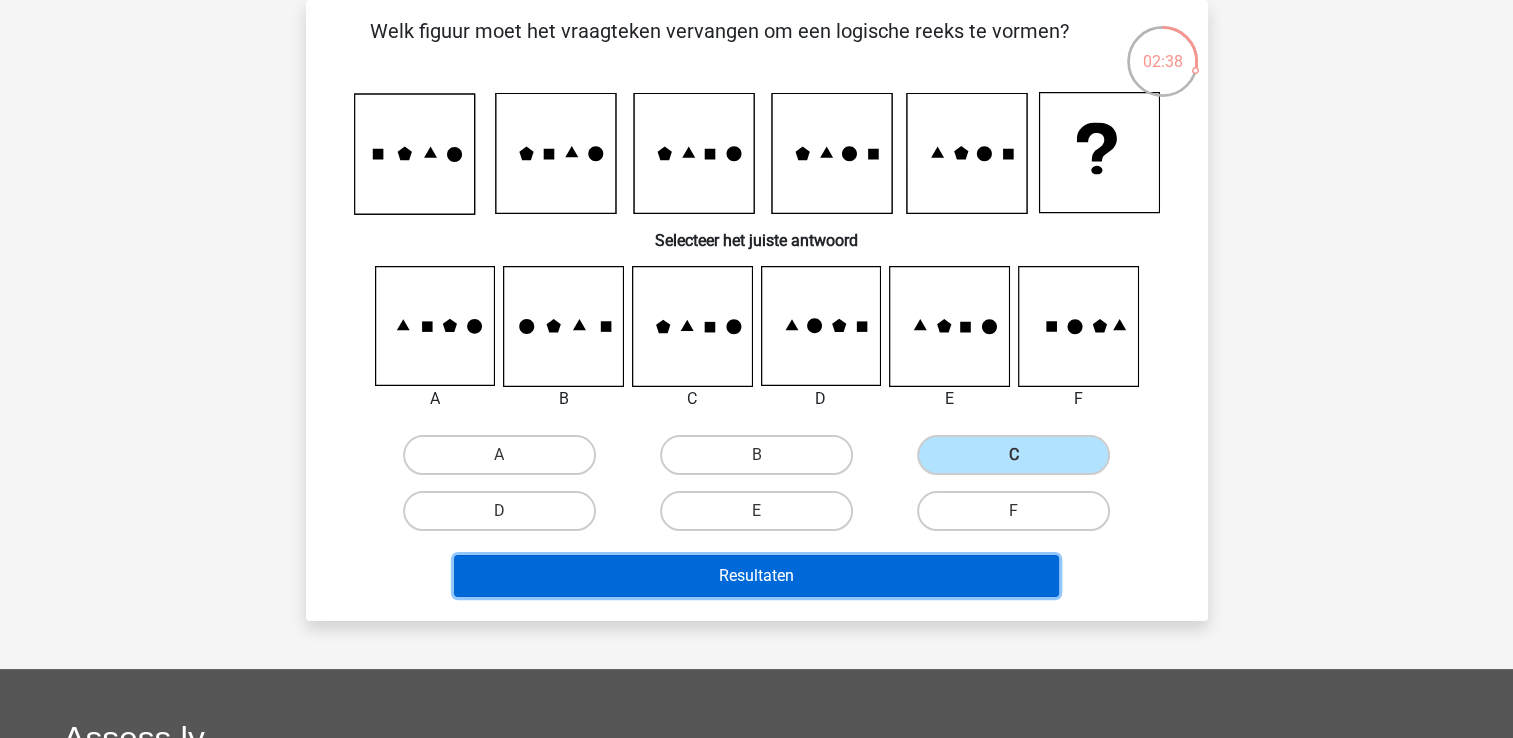 click on "Resultaten" at bounding box center (756, 576) 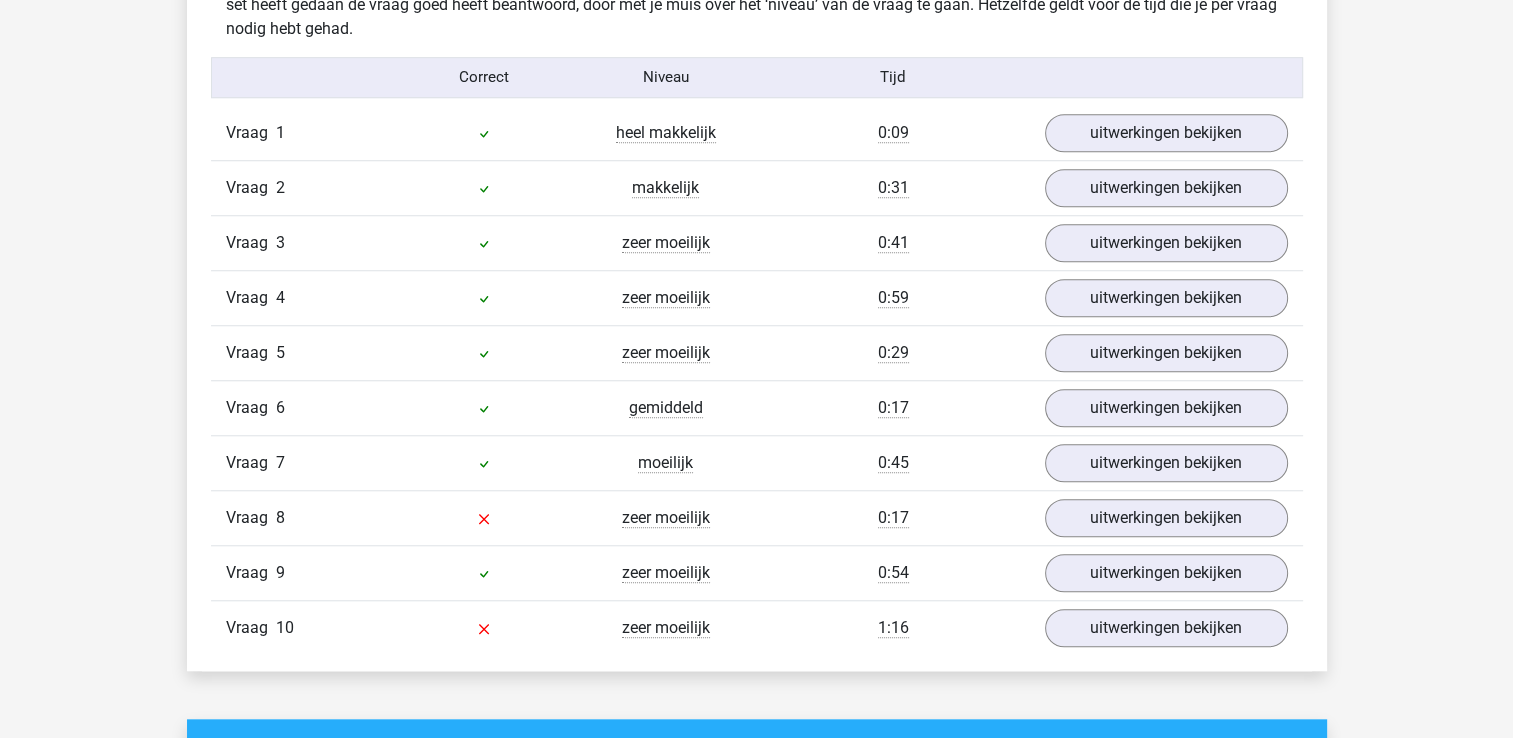 scroll, scrollTop: 1622, scrollLeft: 0, axis: vertical 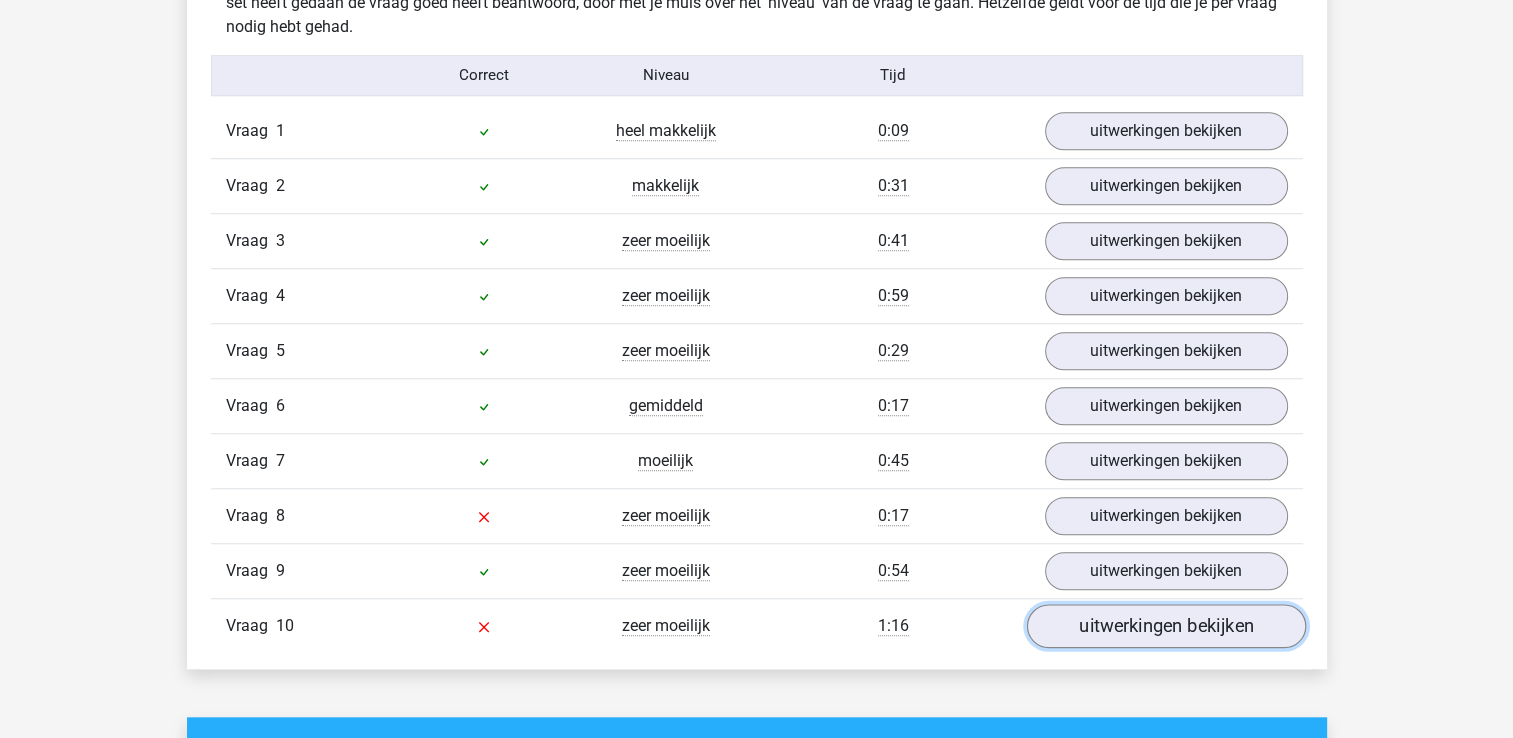 drag, startPoint x: 1178, startPoint y: 618, endPoint x: 1047, endPoint y: 615, distance: 131.03435 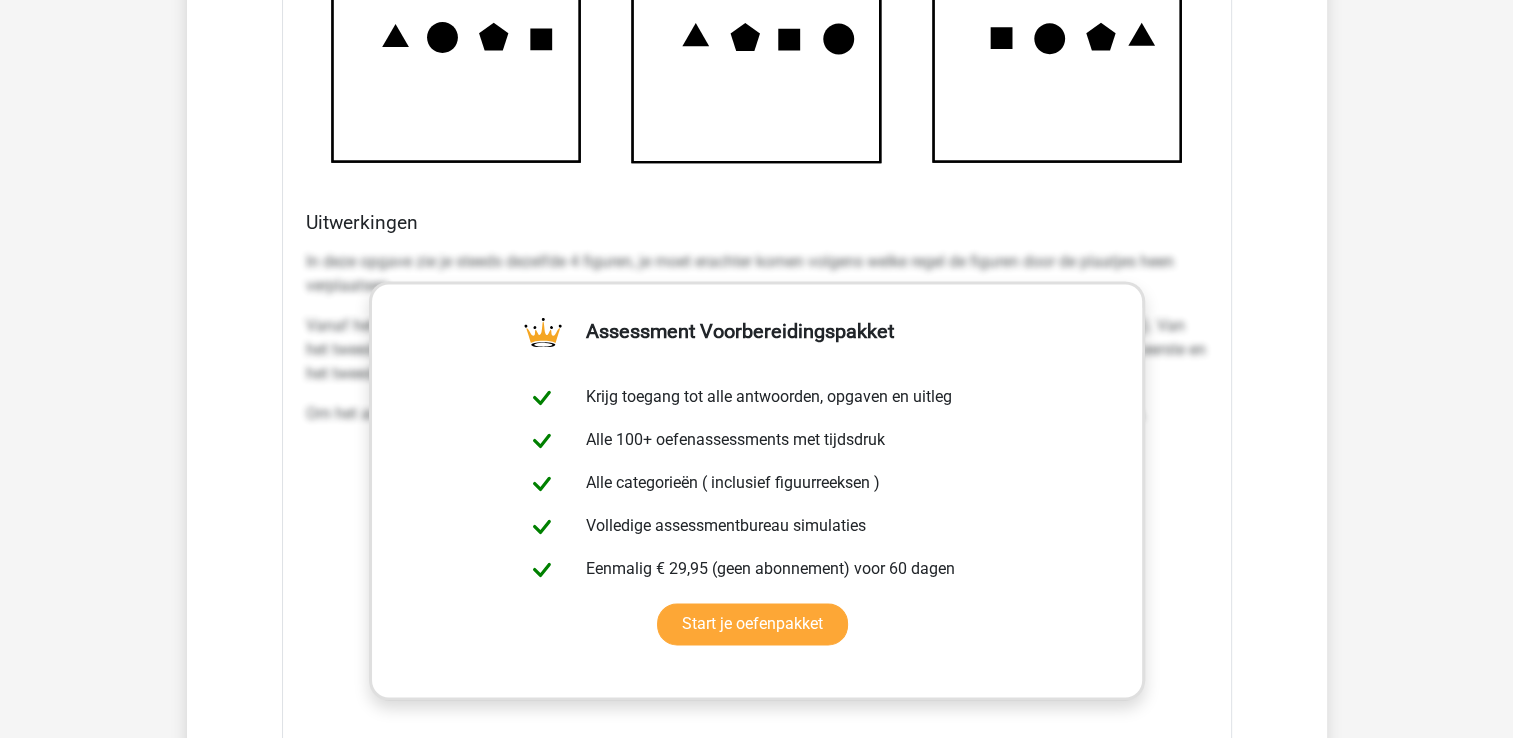 scroll, scrollTop: 2994, scrollLeft: 0, axis: vertical 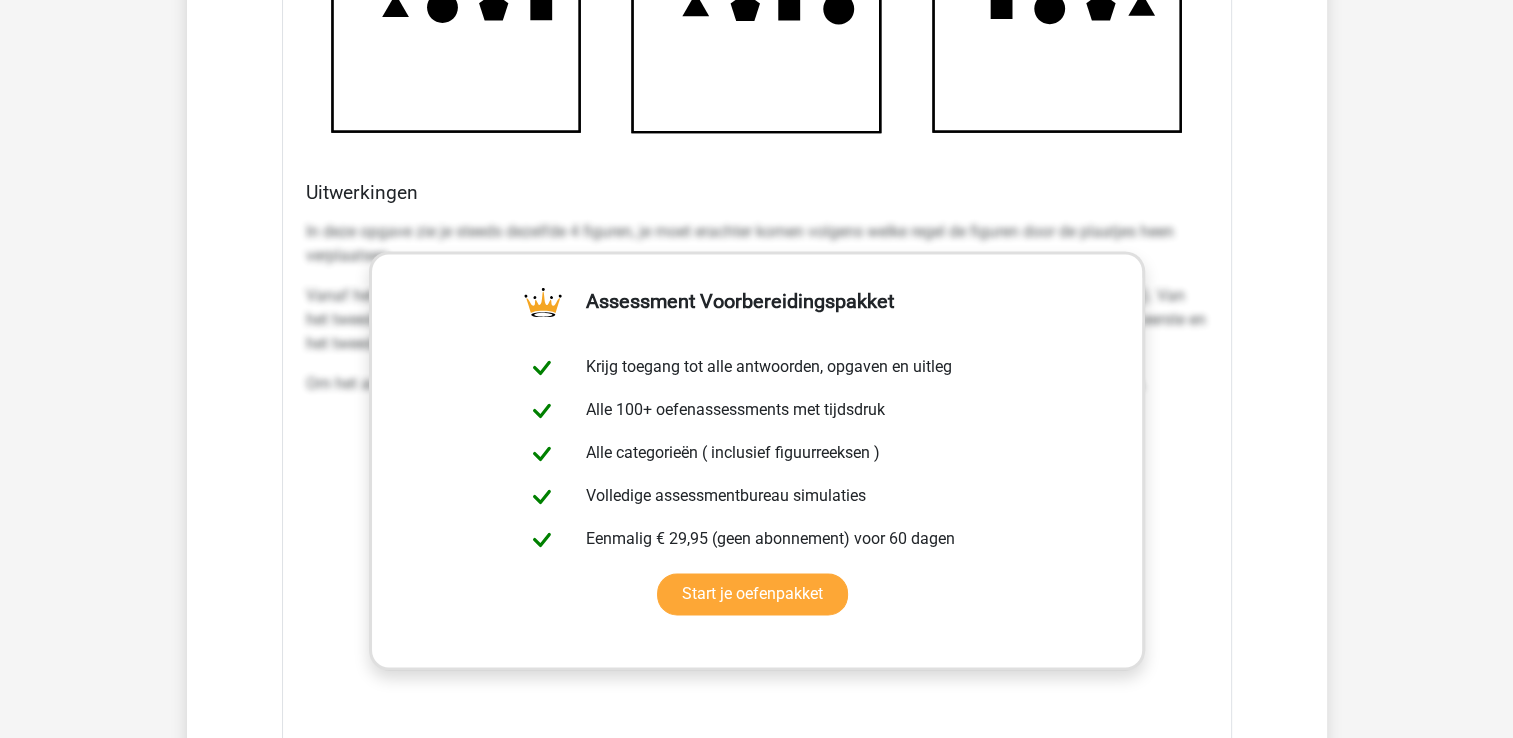 click on "Uitwerkingen
In deze opgave zie je steeds dezelfde 4 figuren, je moet erachter komen volgens welke regel de figuren door de plaatjes heen verplaatsen.
Vanaf het eerste naar het tweede plaatje wisselen het eerste en het tweede figuur van plaats (het vierkant en de vijfhoek). Van het tweede naar het derde plaatje verwisselen het tweede en derde figuur van plek. Dan de 3e en 4e figuur, dan weer het eerste en het tweede figuur.
Om het antwoord te vinden moeten de figuren op plek 2 en 3 van het laatste gegeven figuur van plek verwisseld worden." at bounding box center [757, 496] 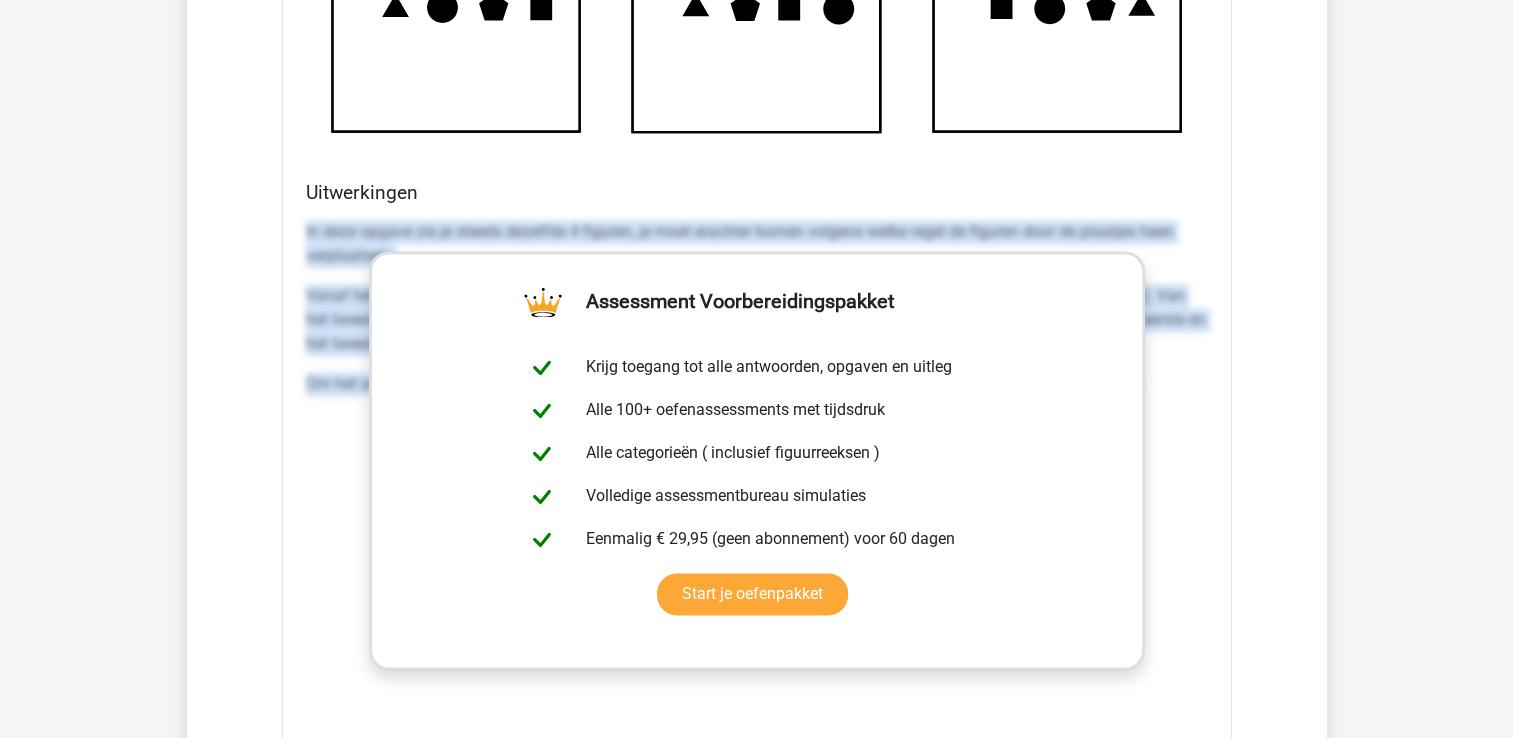 drag, startPoint x: 307, startPoint y: 225, endPoint x: 365, endPoint y: 376, distance: 161.75598 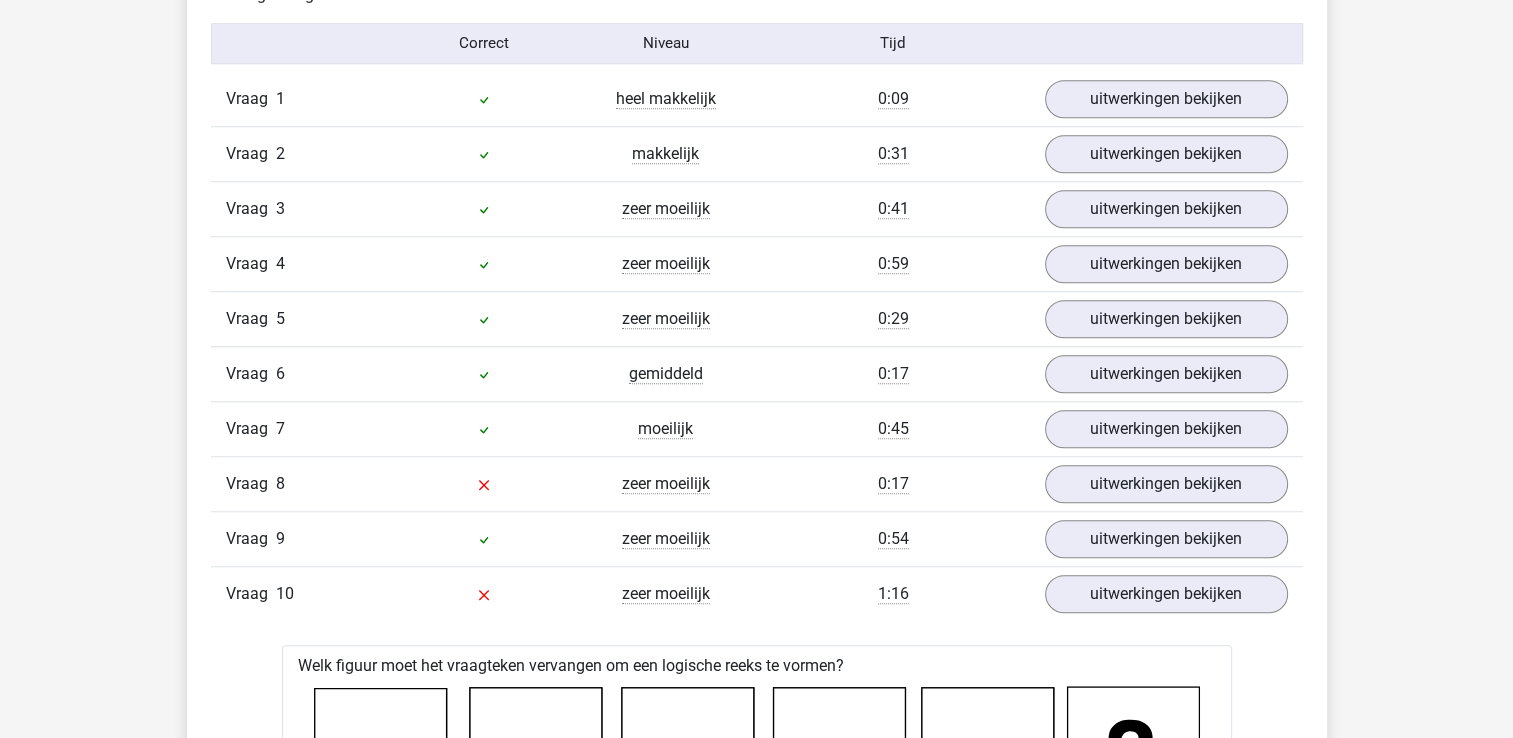 scroll, scrollTop: 1656, scrollLeft: 0, axis: vertical 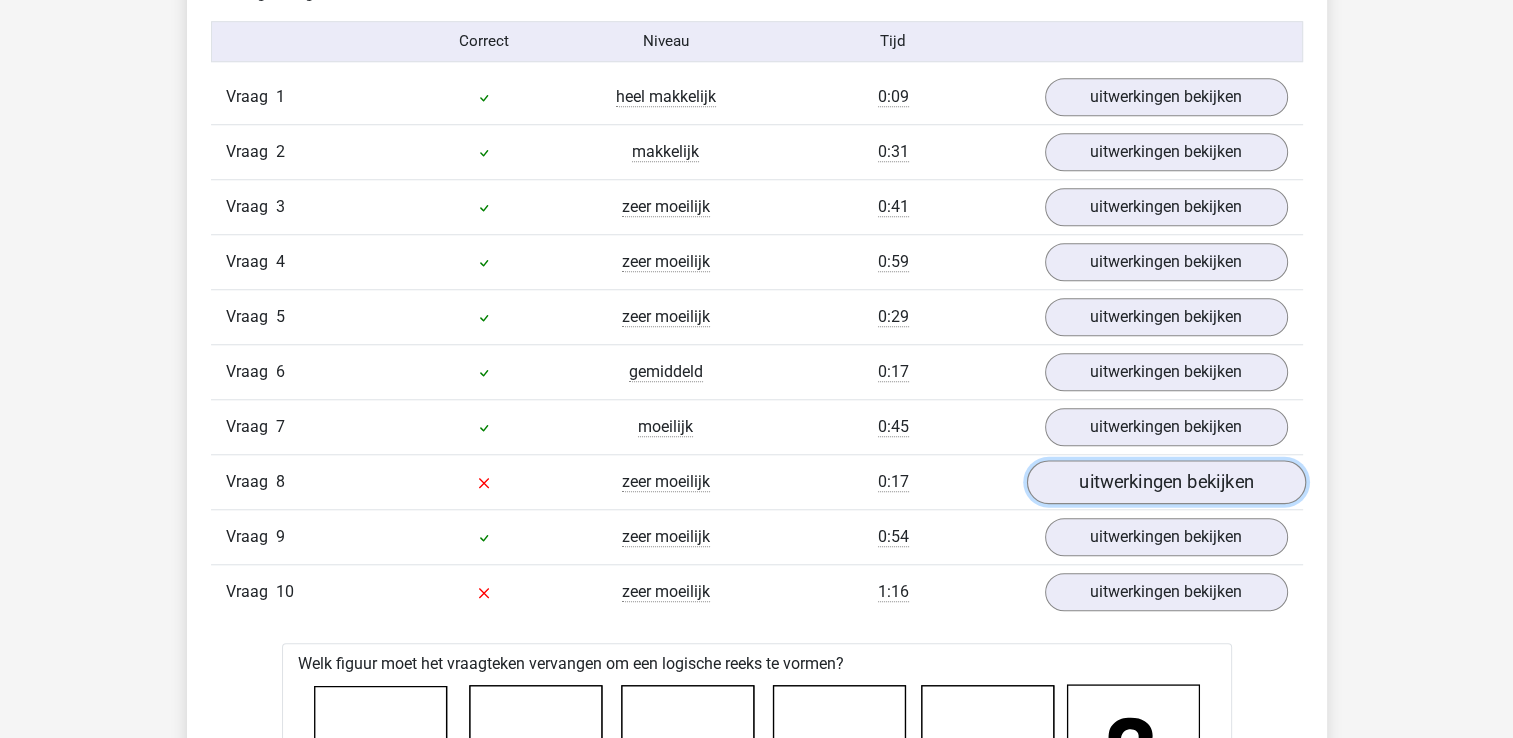 click on "uitwerkingen bekijken" at bounding box center [1165, 482] 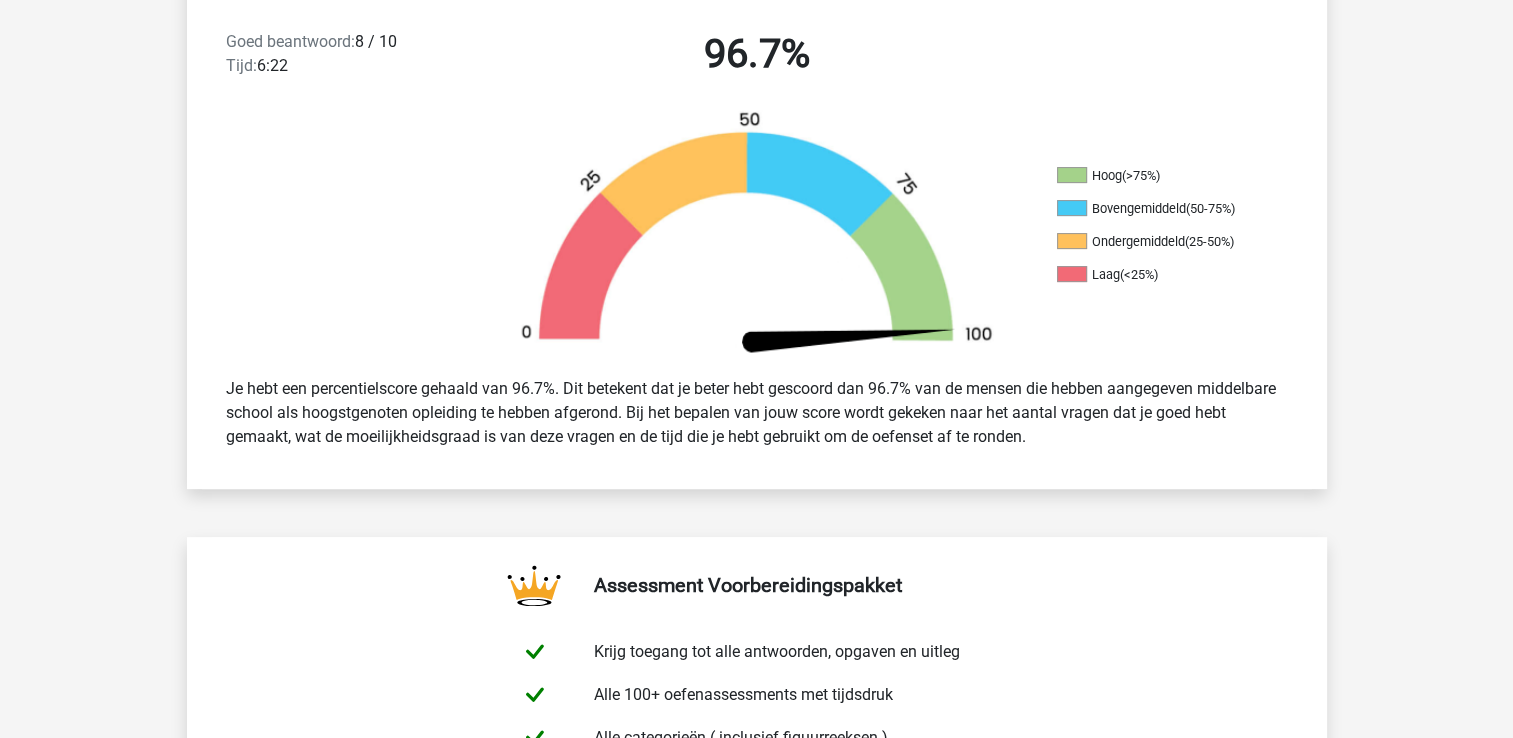 scroll, scrollTop: 0, scrollLeft: 0, axis: both 